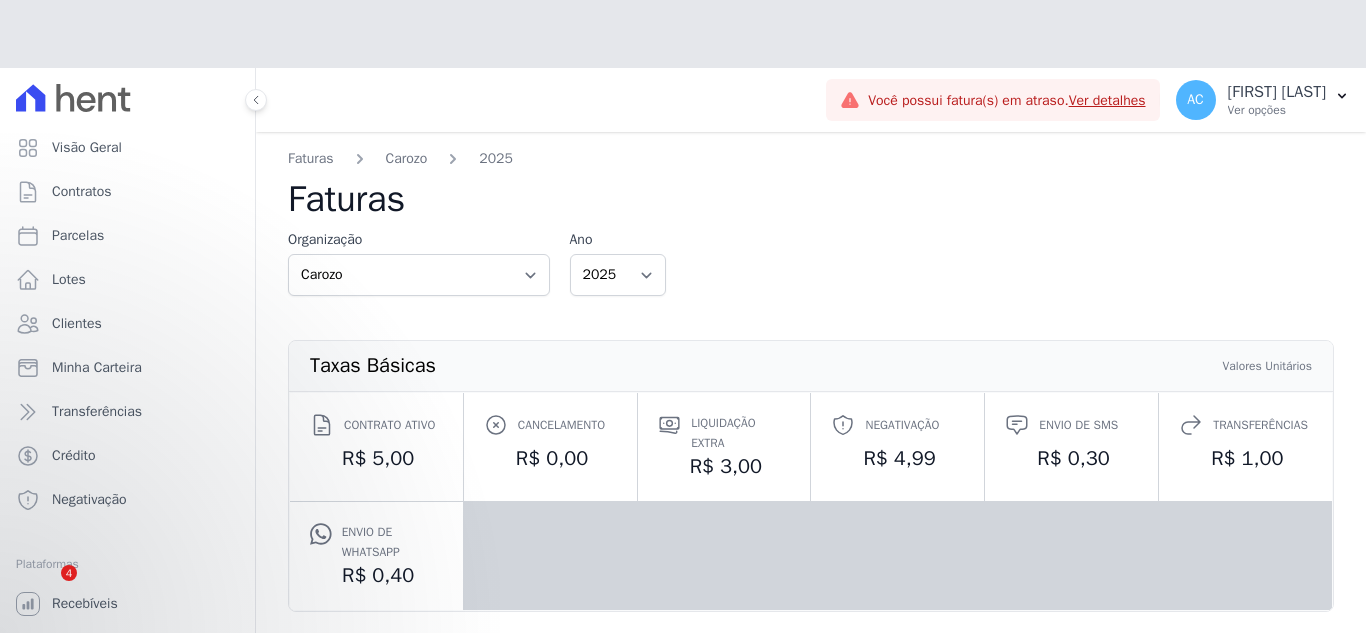 scroll, scrollTop: 0, scrollLeft: 0, axis: both 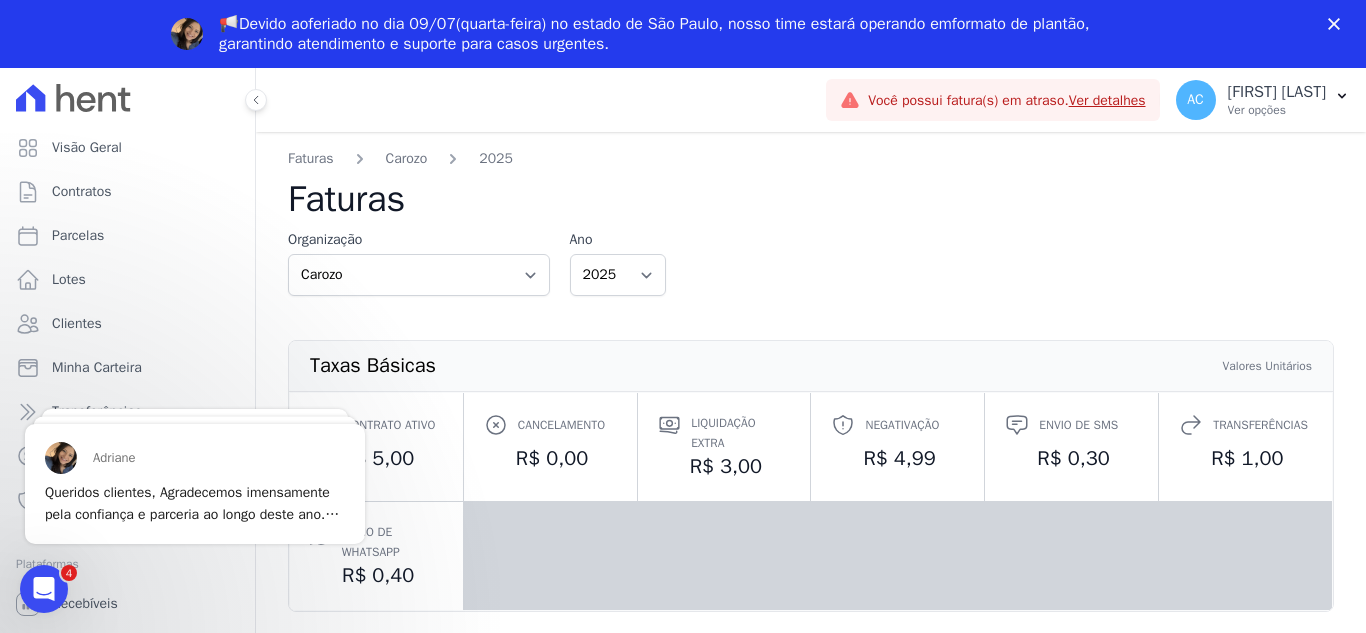drag, startPoint x: 1135, startPoint y: 428, endPoint x: 883, endPoint y: 274, distance: 295.33032 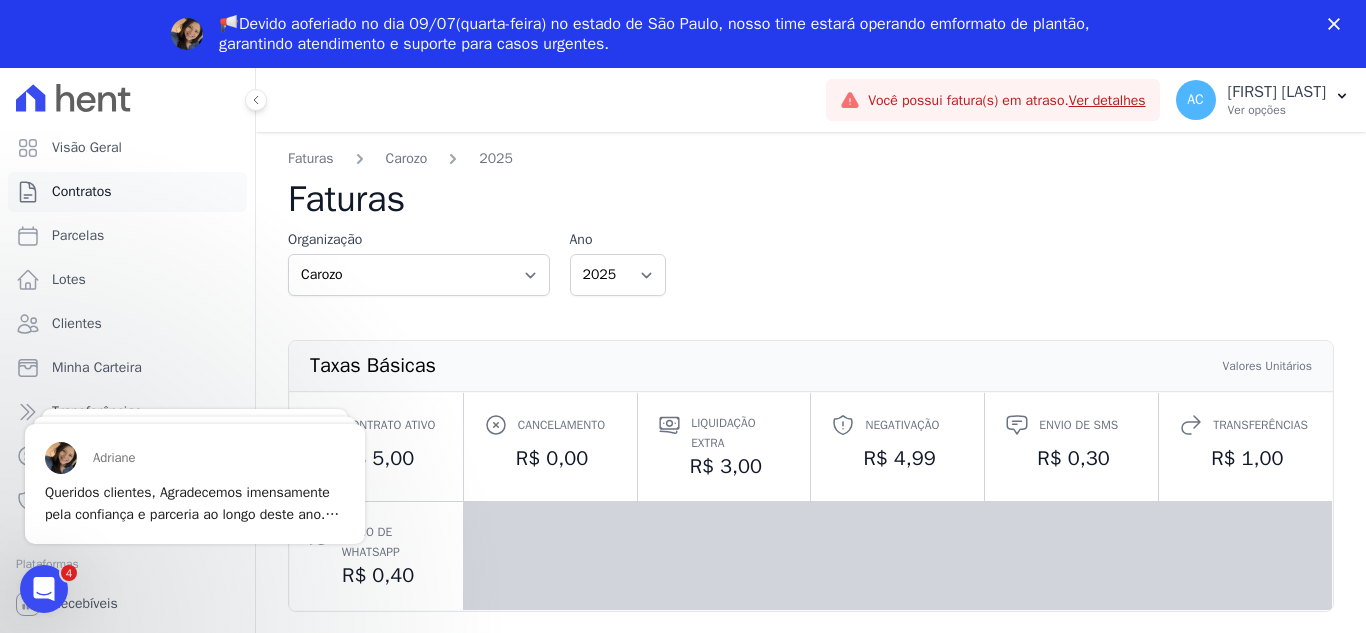 click on "Contratos" at bounding box center (127, 192) 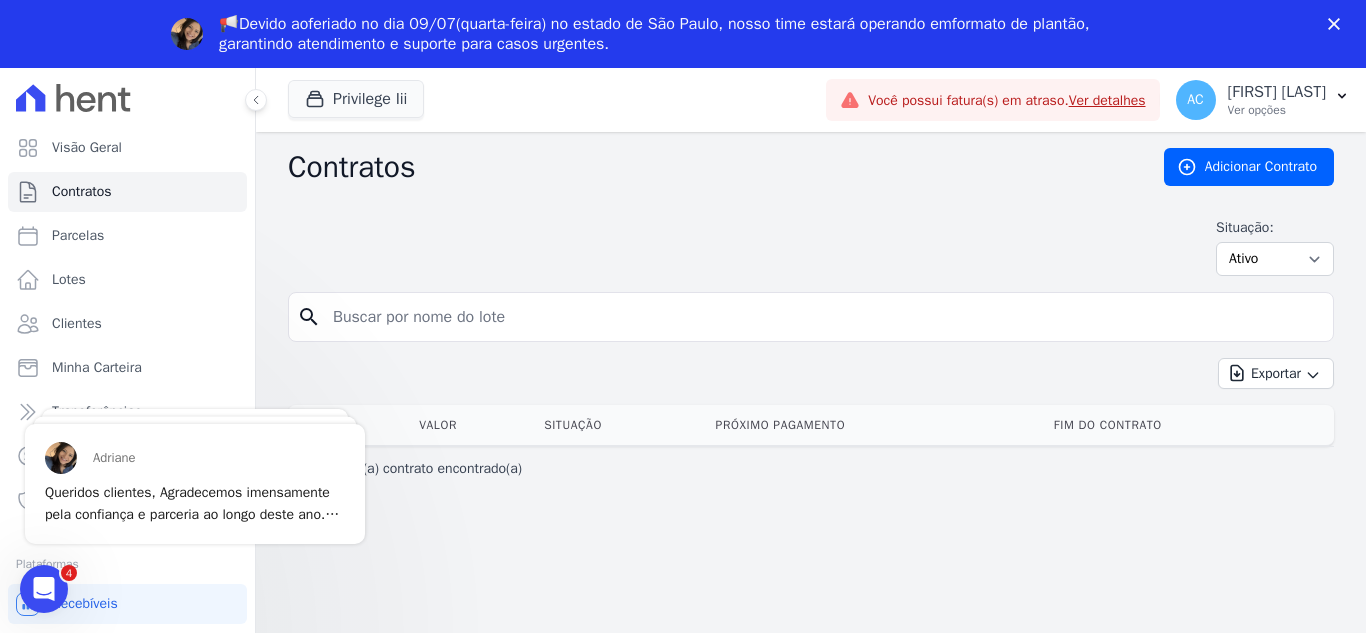 scroll, scrollTop: 0, scrollLeft: 0, axis: both 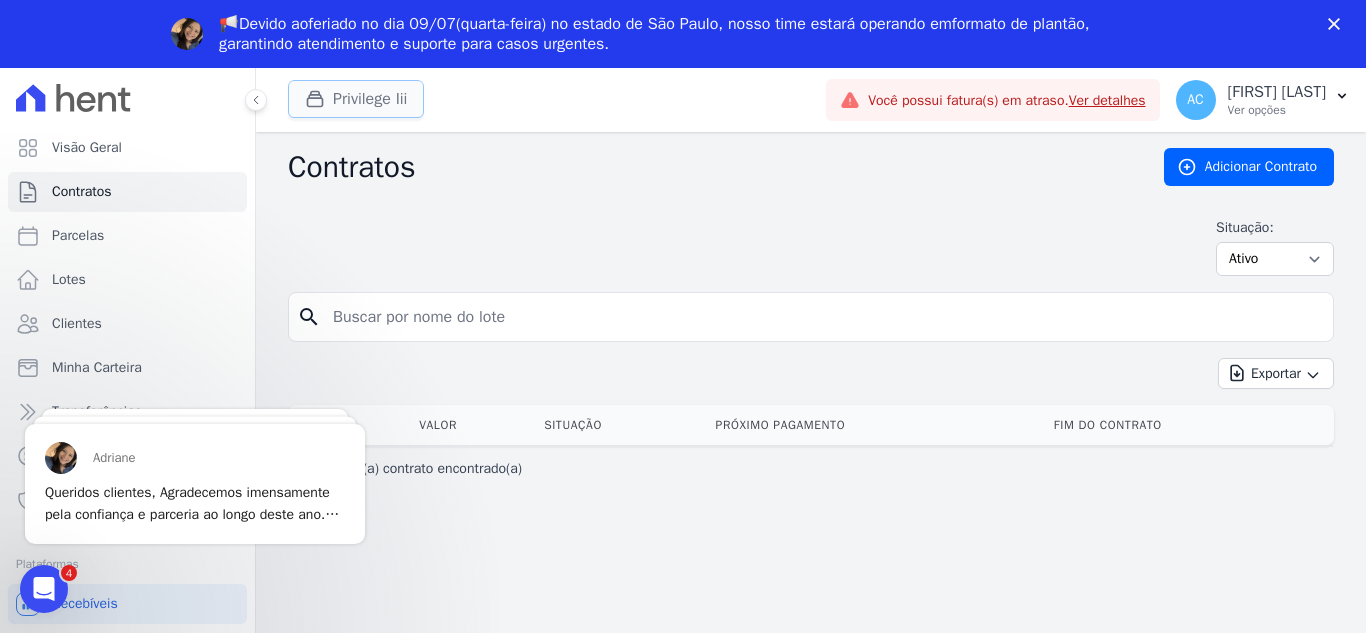 click on "Privilege Iii" at bounding box center [356, 99] 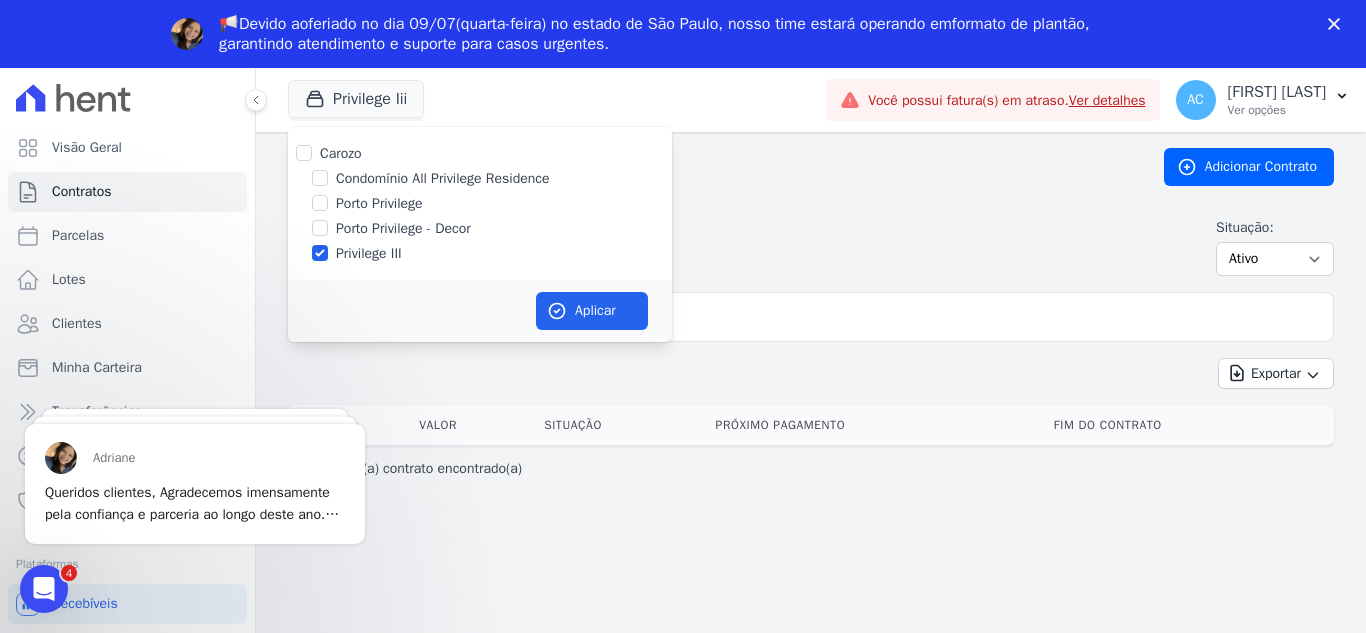 click on "Condomínio All Privilege Residence" at bounding box center (443, 178) 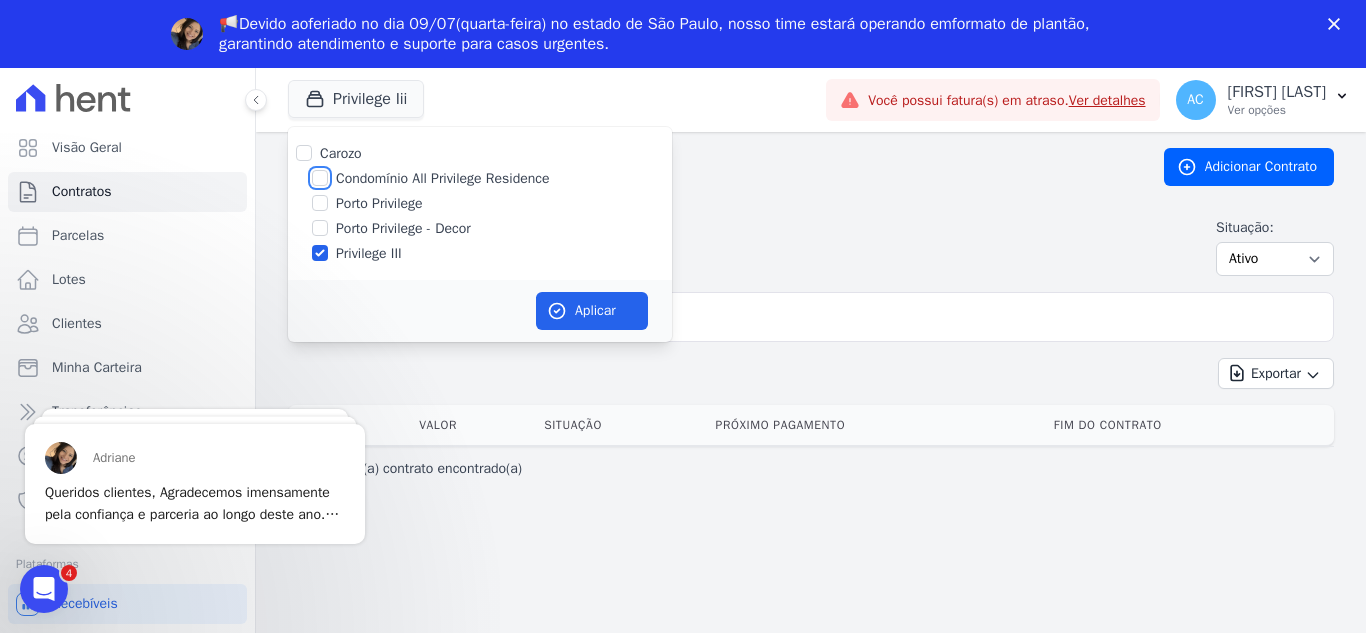 click on "Condomínio All Privilege Residence" at bounding box center (320, 178) 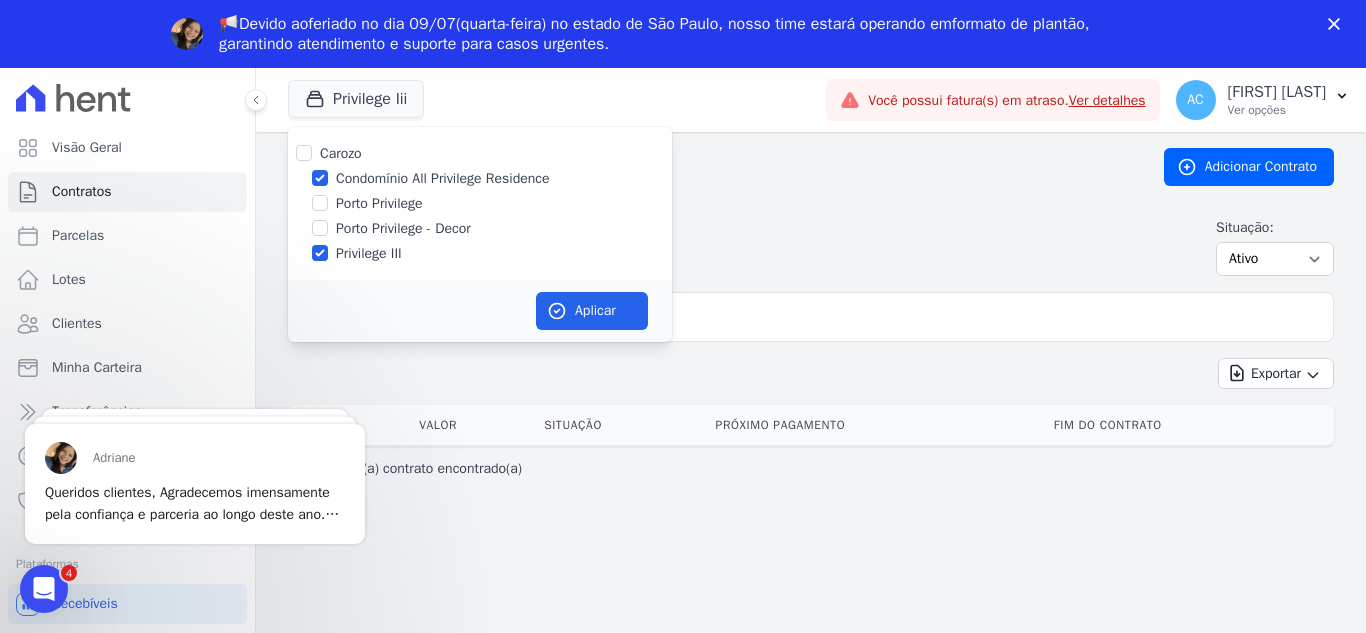 click on "Privilege III" at bounding box center [369, 253] 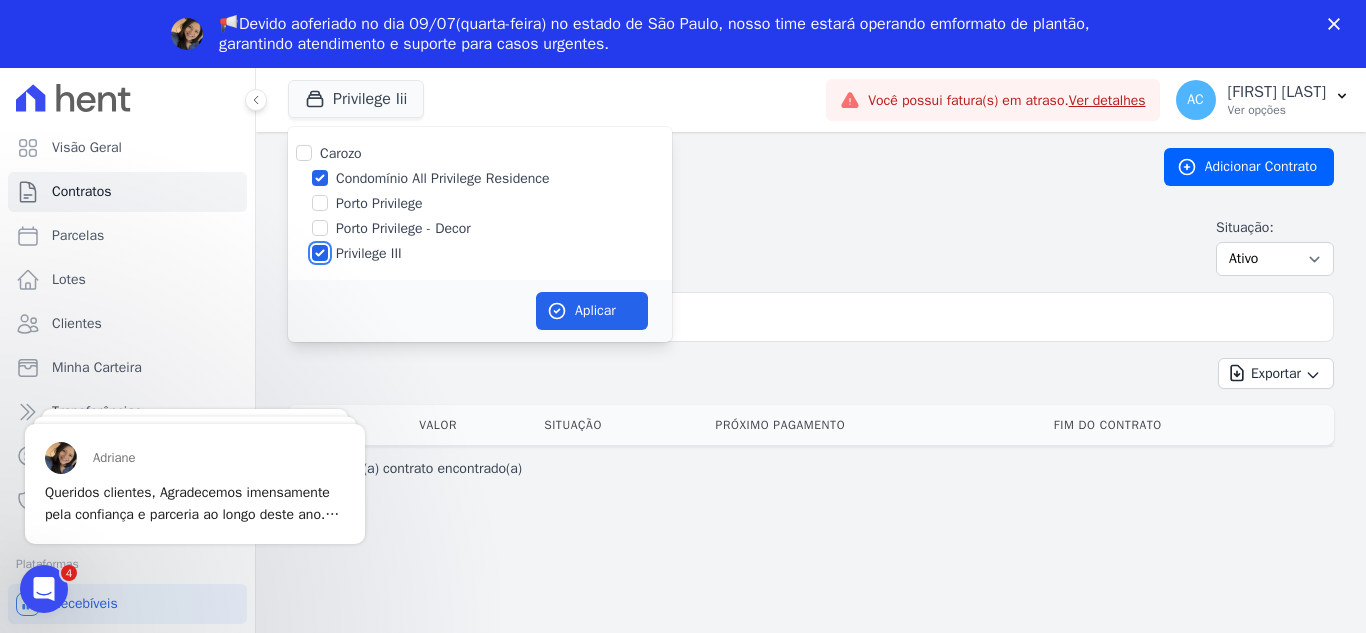 checkbox on "false" 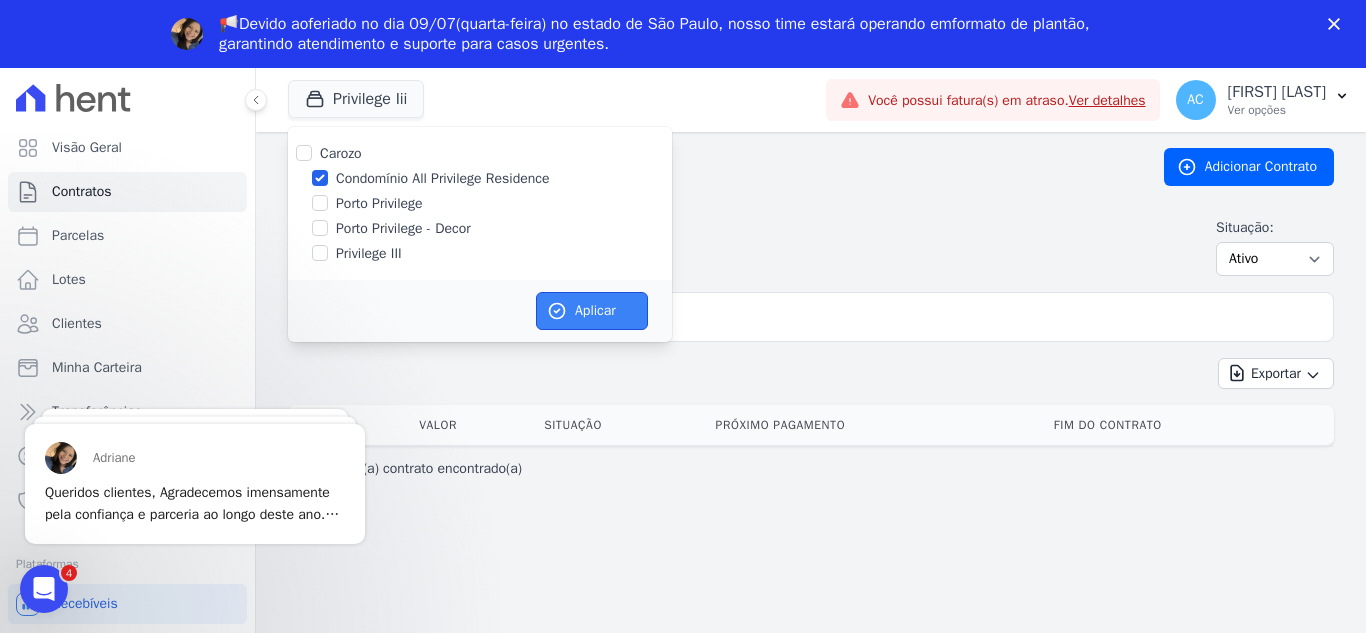 click on "Aplicar" at bounding box center (592, 311) 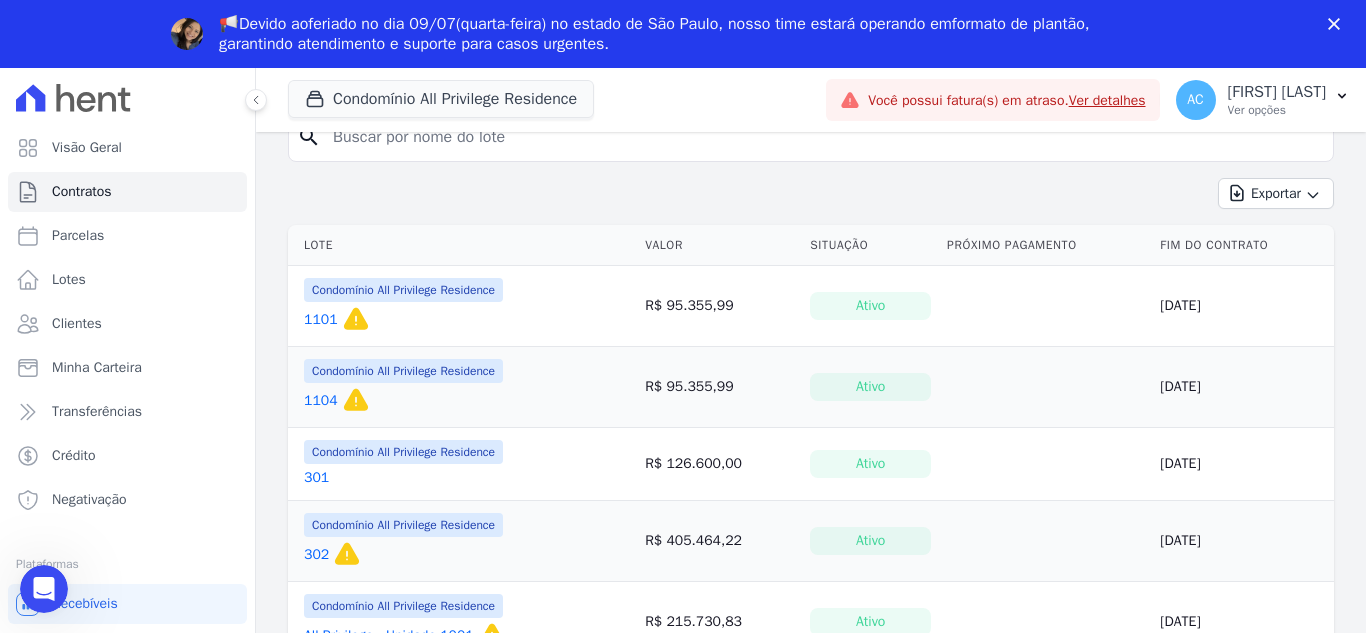 scroll, scrollTop: 300, scrollLeft: 0, axis: vertical 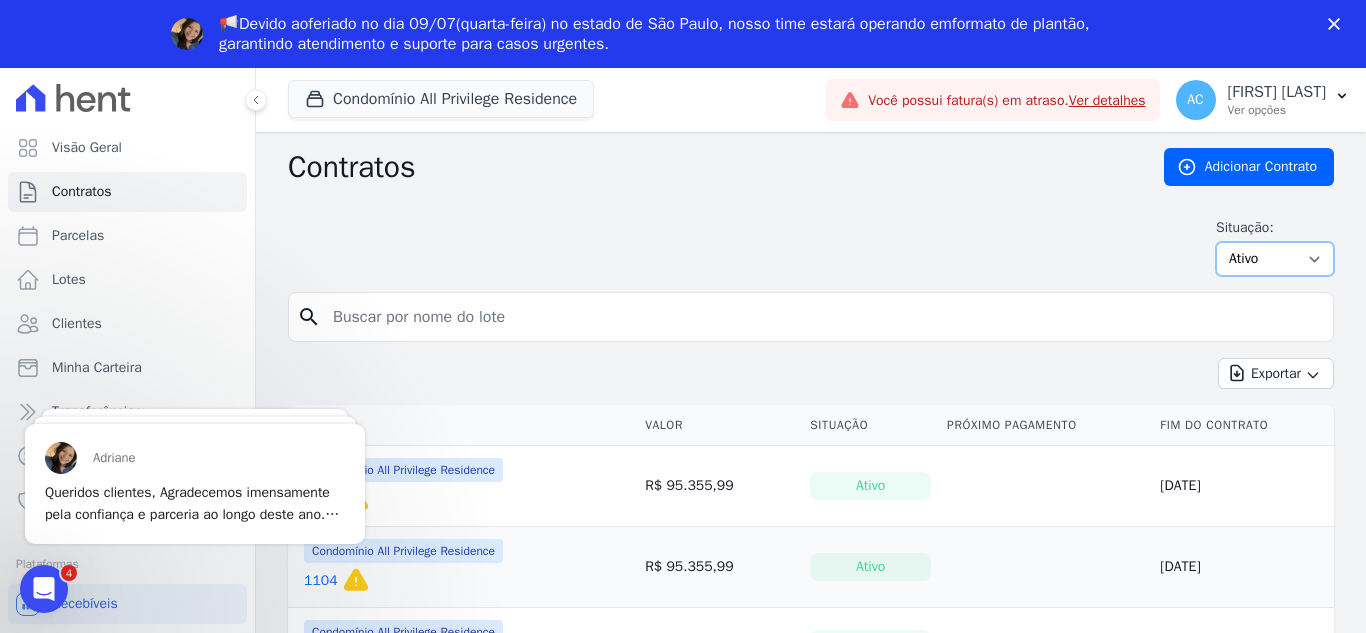 click on "Ativo
Todos
Pausado
Distratado
Rascunho
Expirado
Encerrado" at bounding box center (1275, 259) 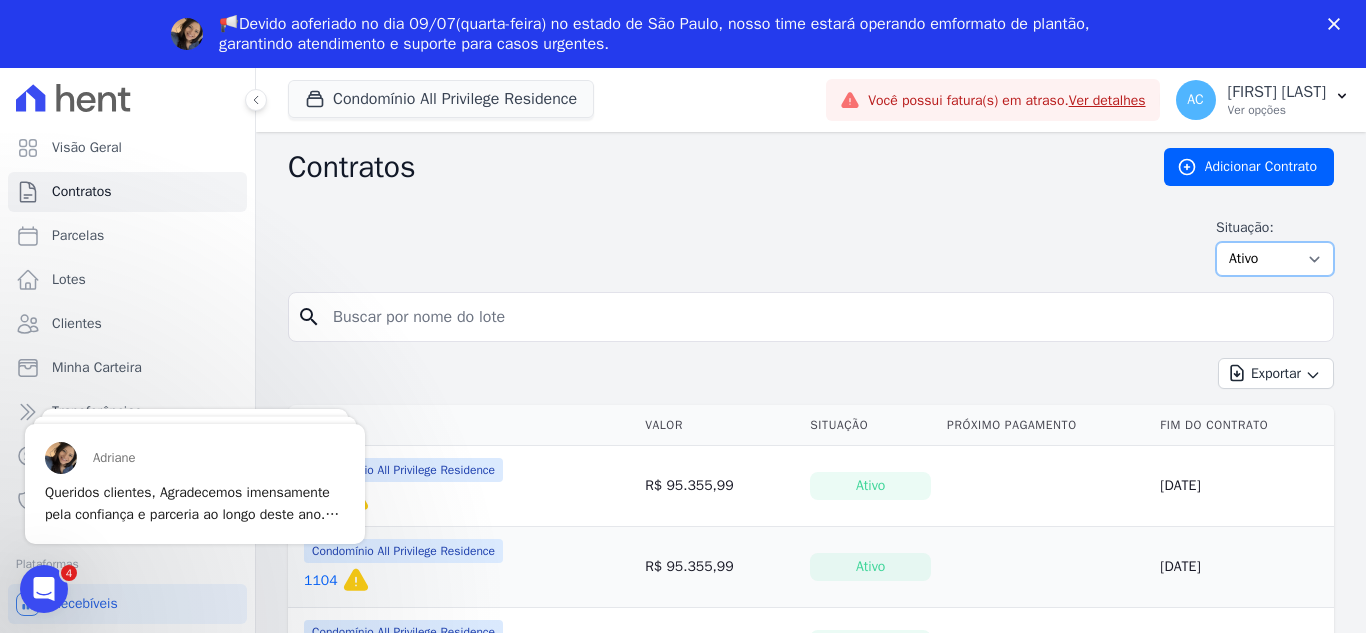 select on "finished" 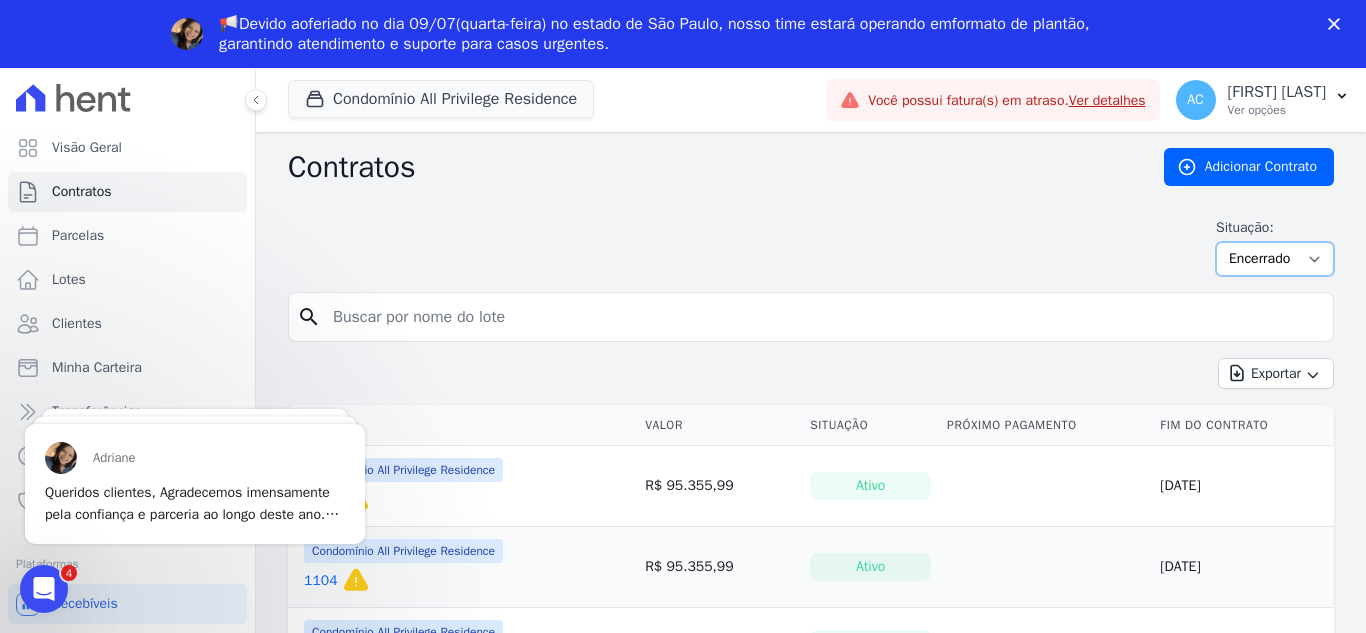 click on "Ativo
Todos
Pausado
Distratado
Rascunho
Expirado
Encerrado" at bounding box center [1275, 259] 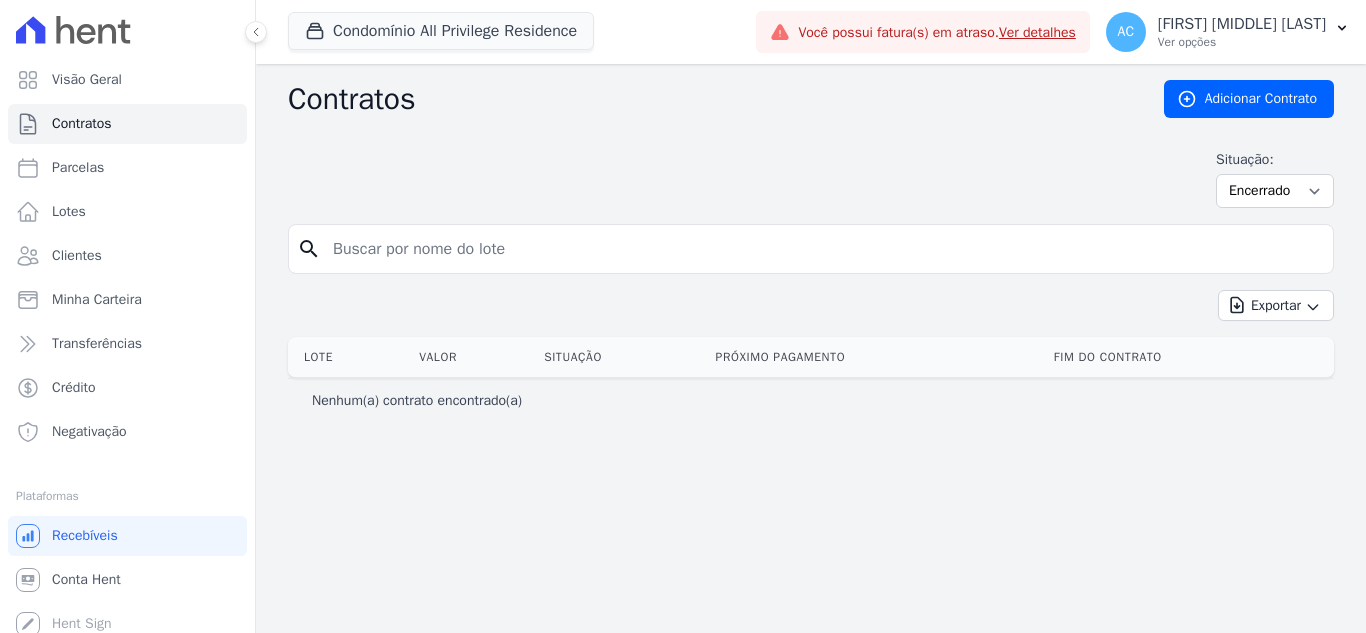 scroll, scrollTop: 0, scrollLeft: 0, axis: both 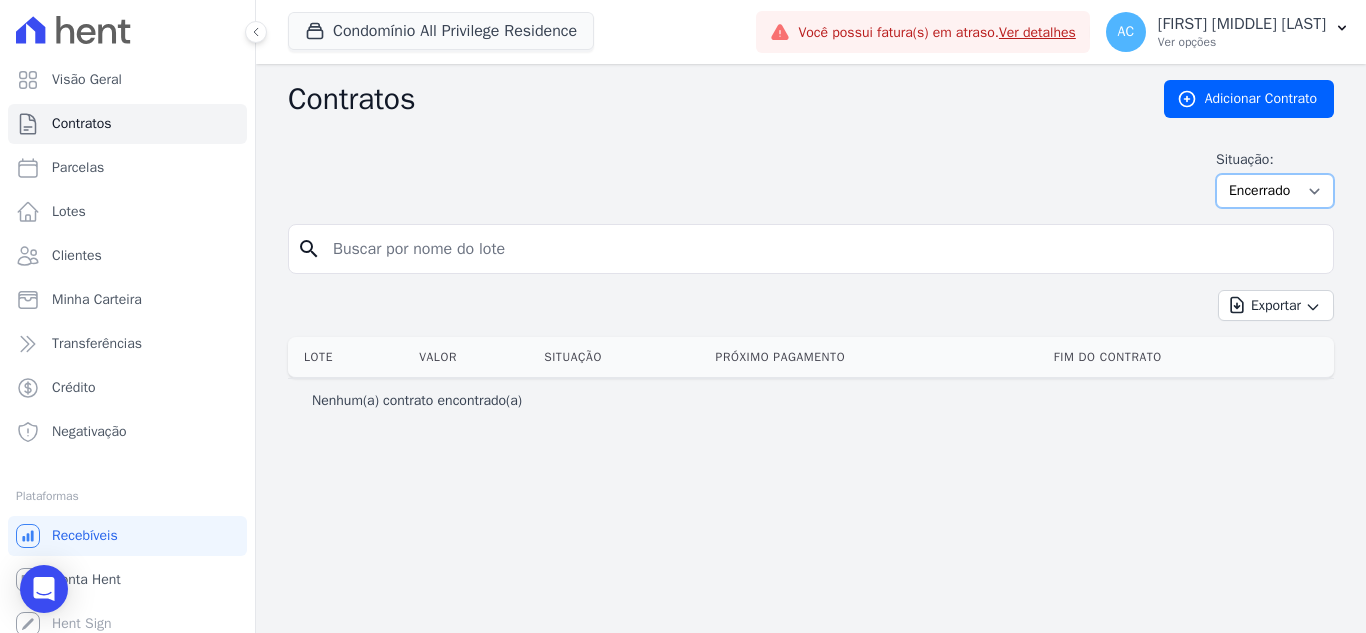 click on "Ativo
Todos
Pausado
Distratado
Rascunho
Expirado
Encerrado" at bounding box center [1275, 191] 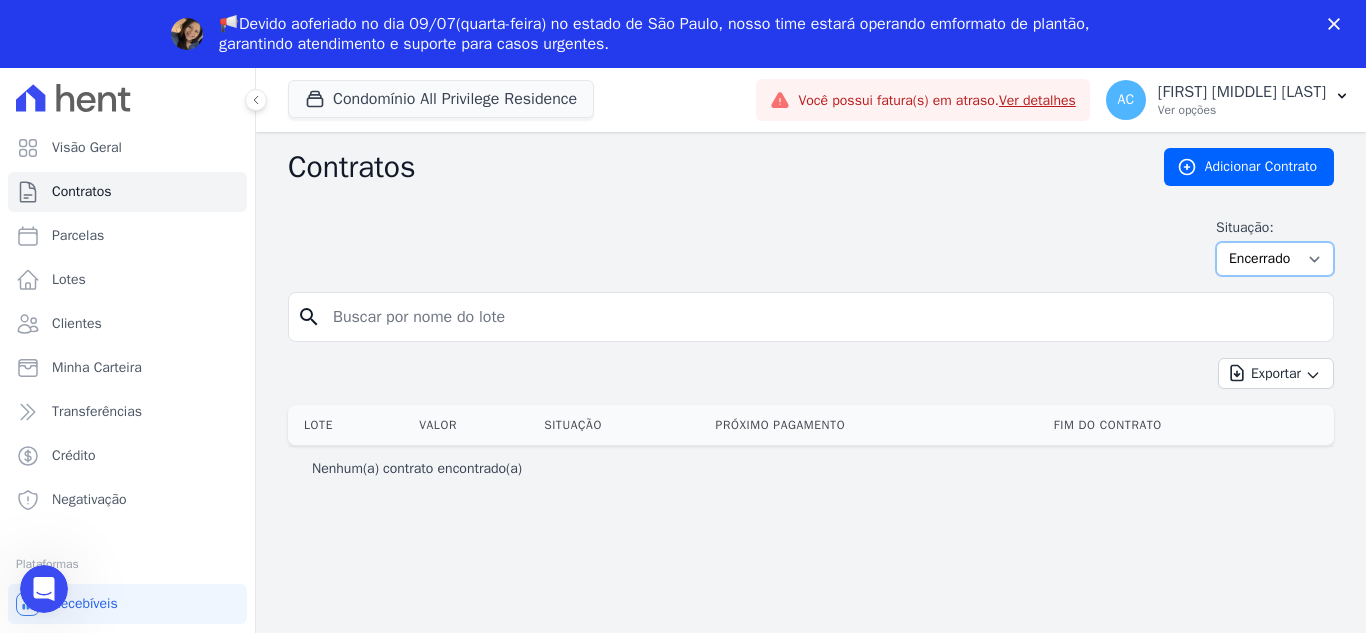 scroll, scrollTop: 0, scrollLeft: 0, axis: both 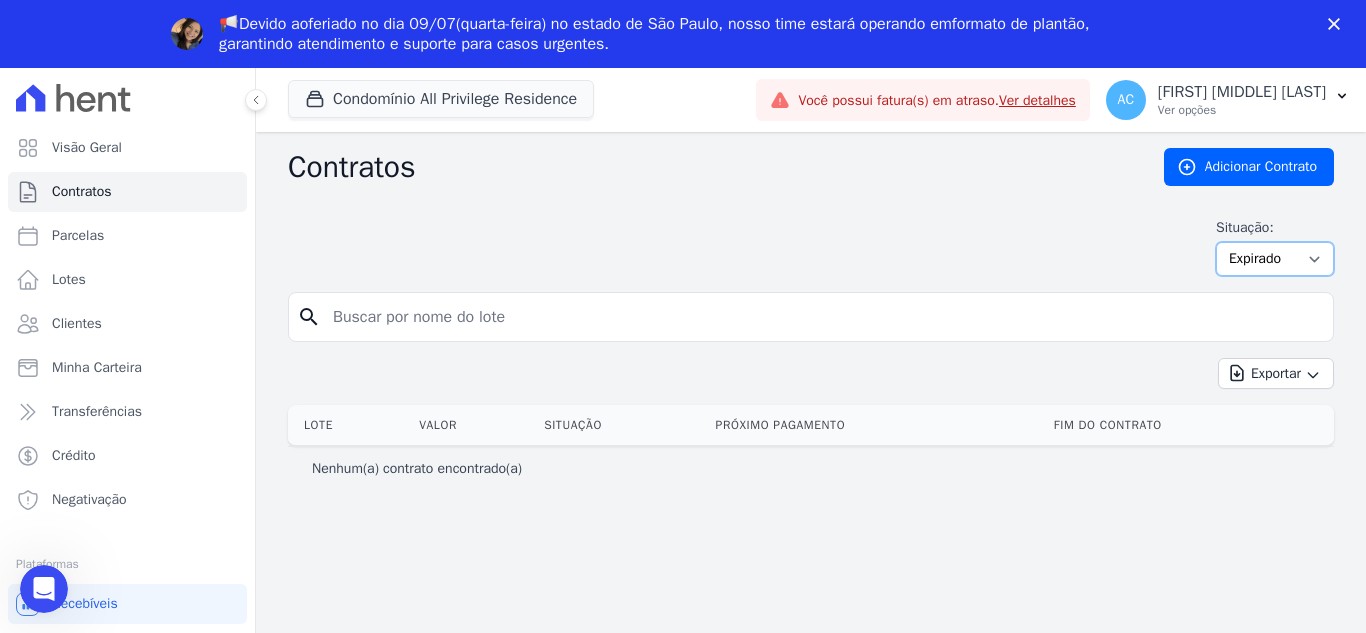 click on "Ativo
Todos
Pausado
Distratado
Rascunho
Expirado
Encerrado" at bounding box center [1275, 259] 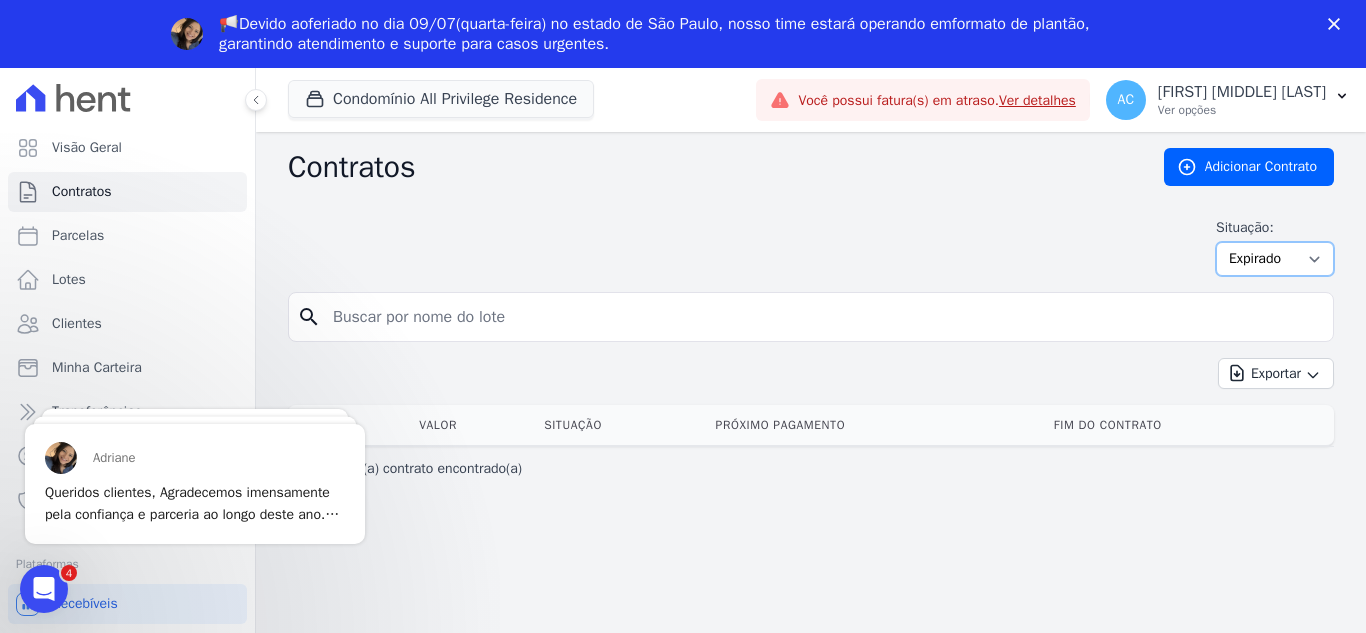 scroll, scrollTop: 0, scrollLeft: 0, axis: both 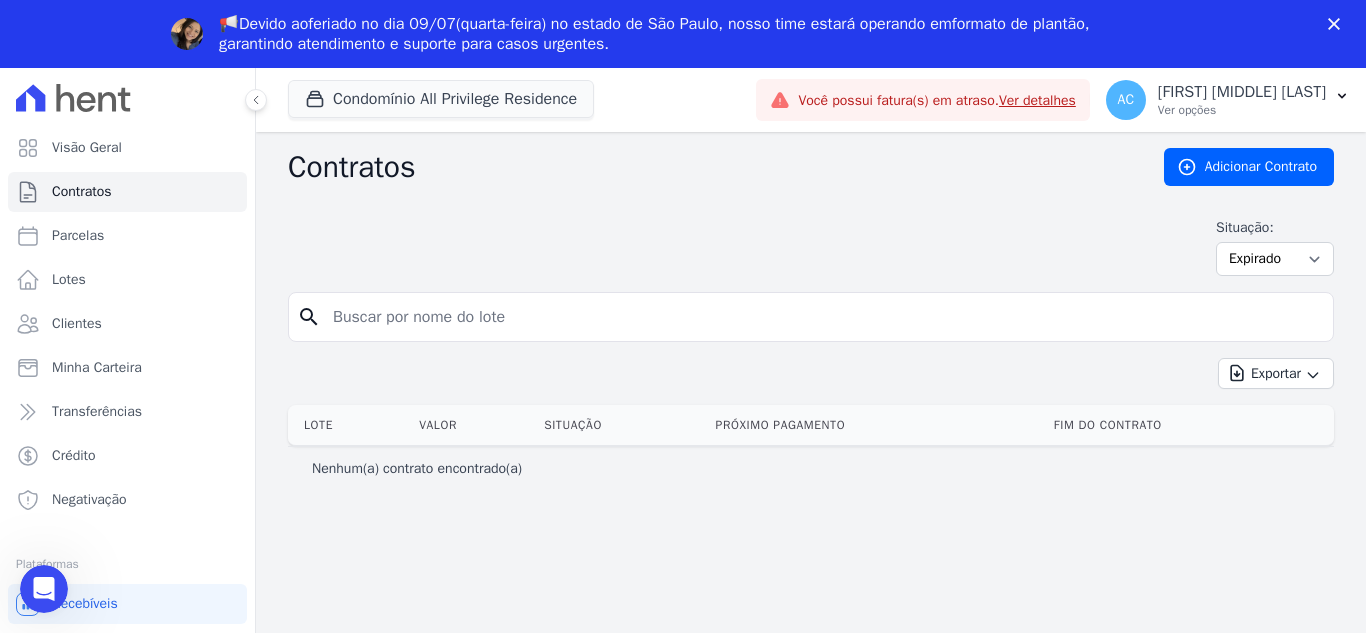 click on "Contratos
Adicionar Contrato
Situação:
Ativo
Todos
Pausado
Distratado
Rascunho
Expirado
Encerrado
search
Exportar
Exportar PDF
Exportar CSV
Exportar Fichas
Lote
Valor
Situação
Próximo Pagamento" at bounding box center [811, 416] 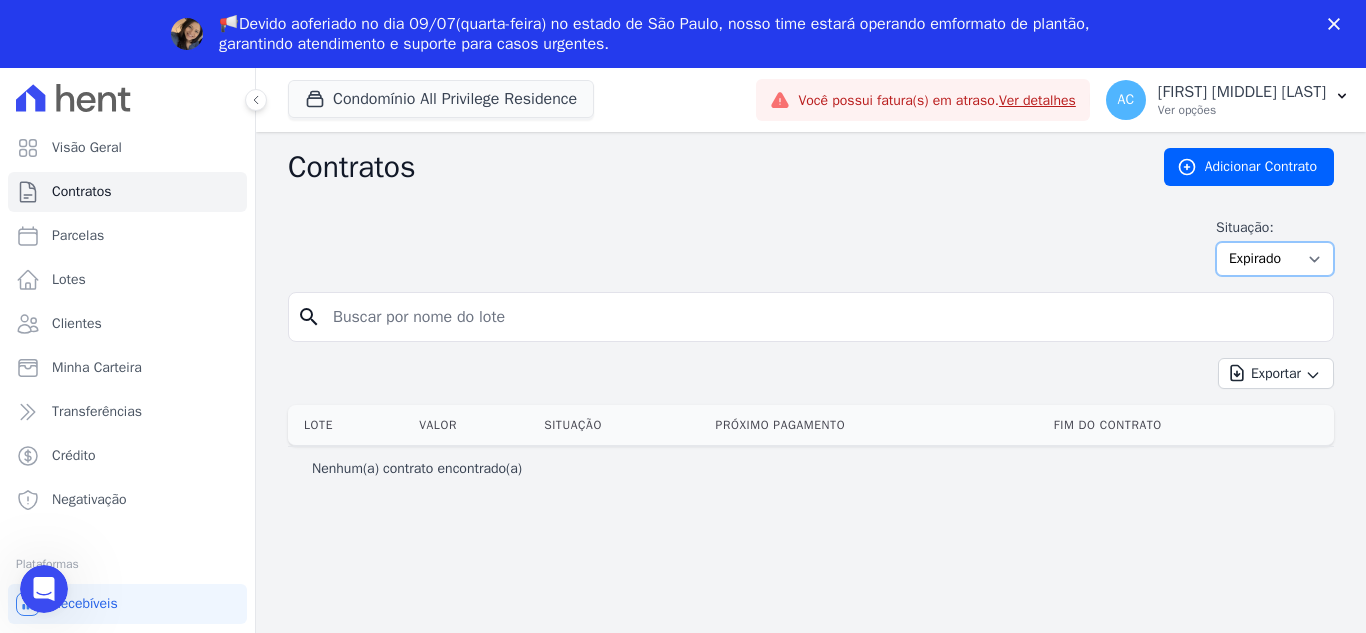 click on "Ativo
Todos
Pausado
Distratado
Rascunho
Expirado
Encerrado" at bounding box center [1275, 259] 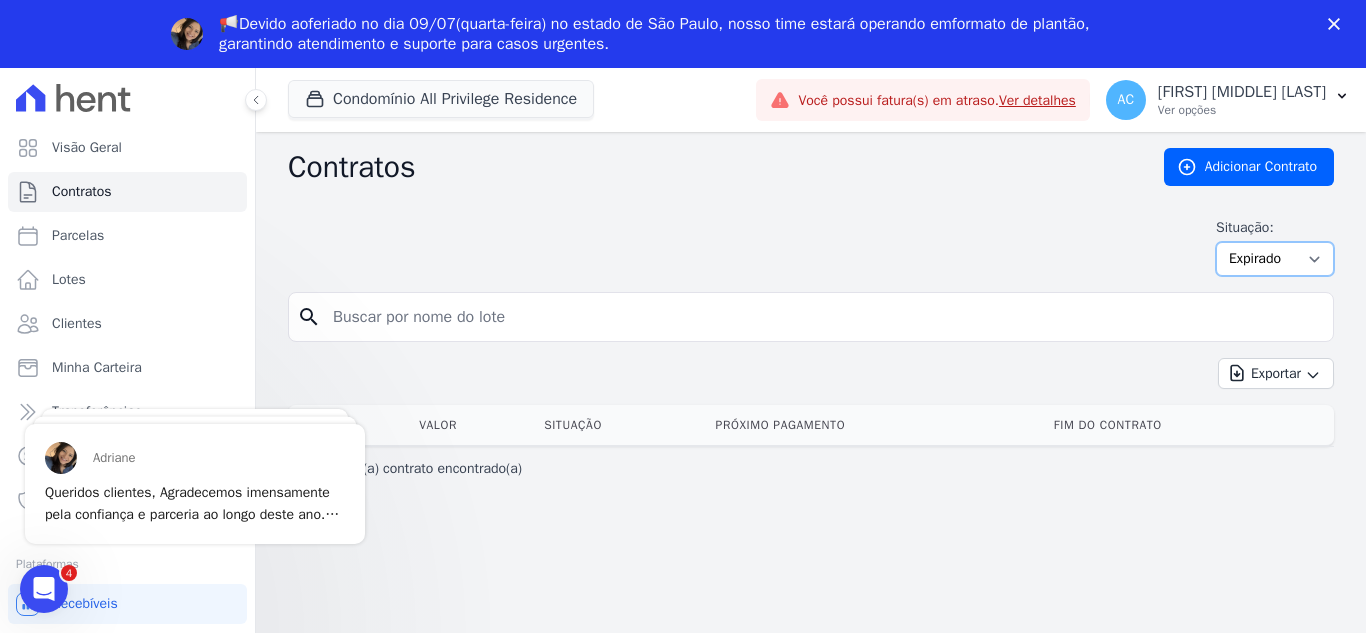 scroll, scrollTop: 0, scrollLeft: 0, axis: both 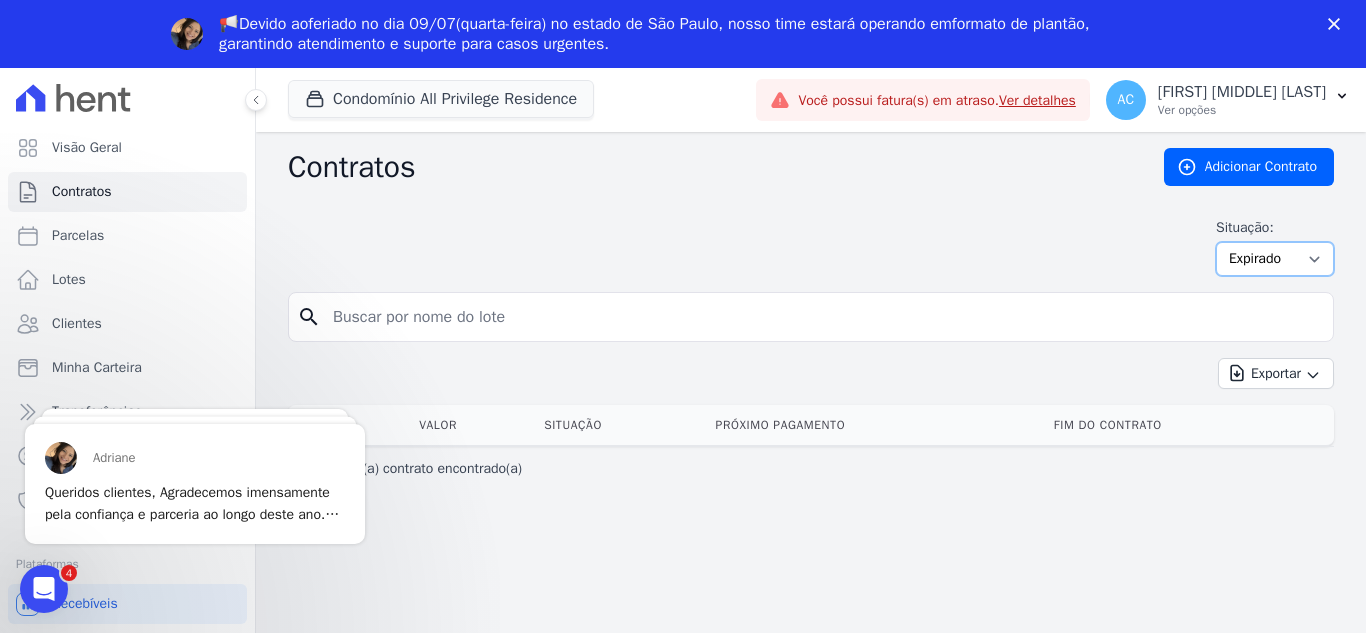 select on "draft" 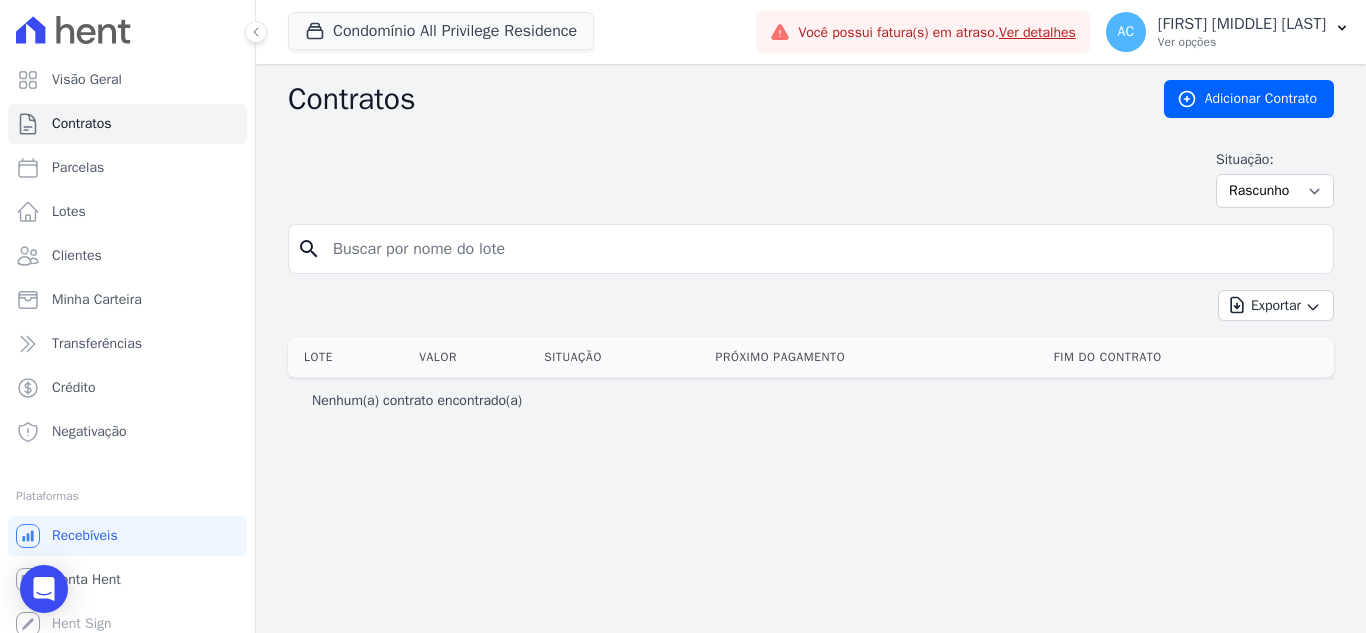 scroll, scrollTop: 0, scrollLeft: 0, axis: both 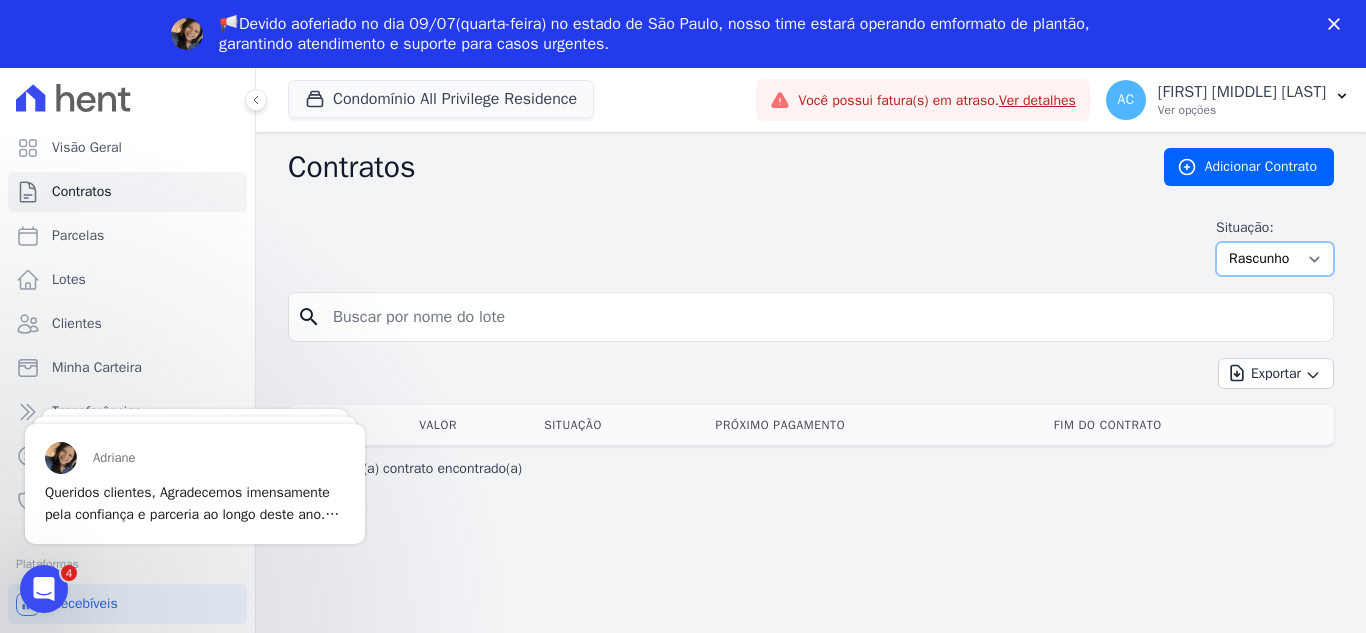 click on "Ativo
Todos
Pausado
Distratado
Rascunho
Expirado
Encerrado" at bounding box center (1275, 259) 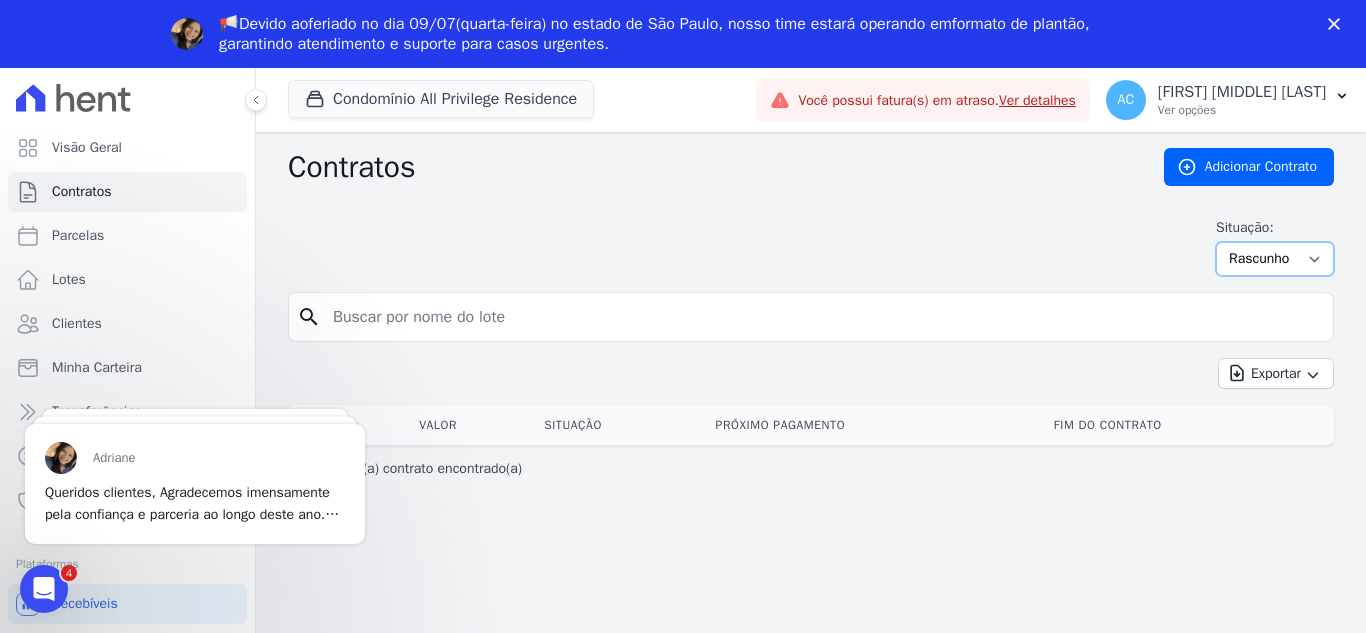 select on "cancelled" 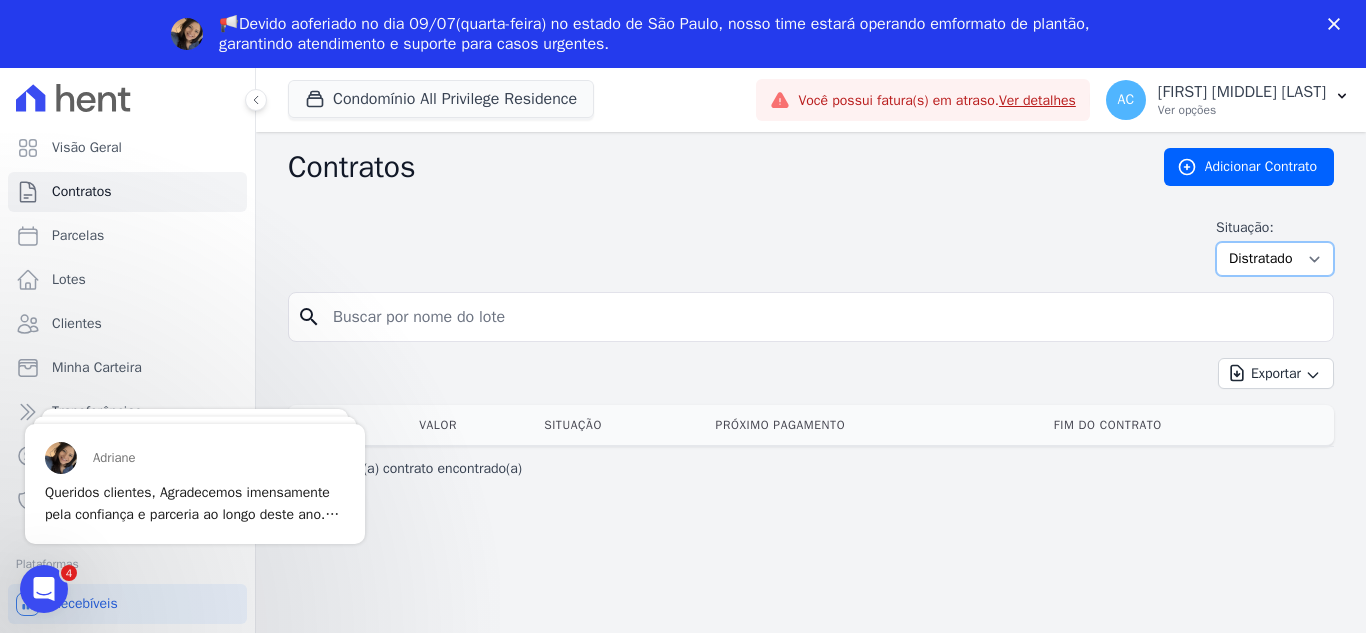 click on "Ativo
Todos
Pausado
Distratado
Rascunho
Expirado
Encerrado" at bounding box center (1275, 259) 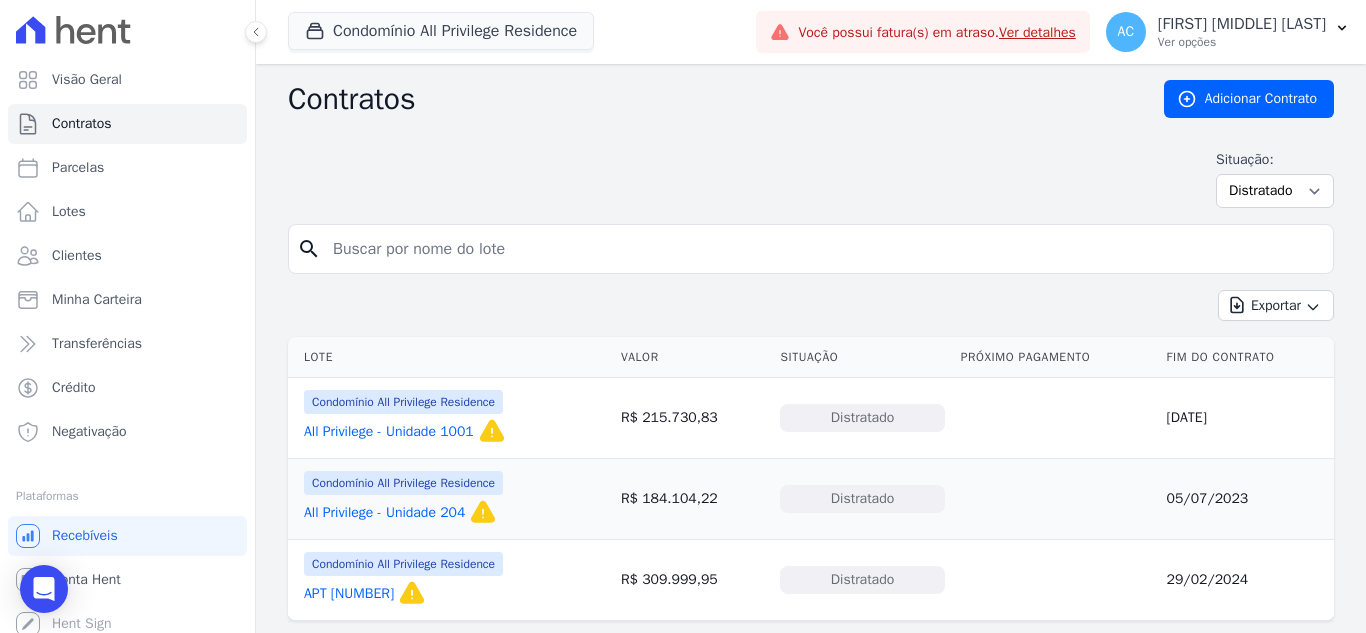 scroll, scrollTop: 0, scrollLeft: 0, axis: both 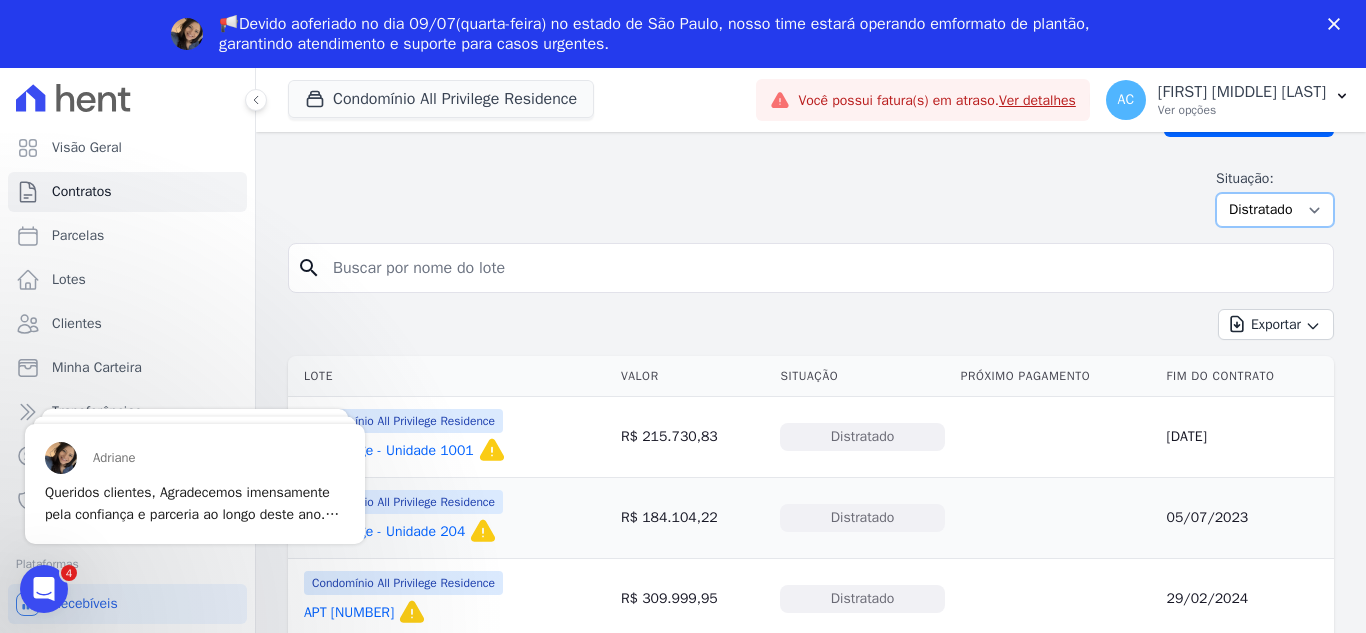 click on "Ativo
Todos
Pausado
Distratado
Rascunho
Expirado
Encerrado" at bounding box center [1275, 210] 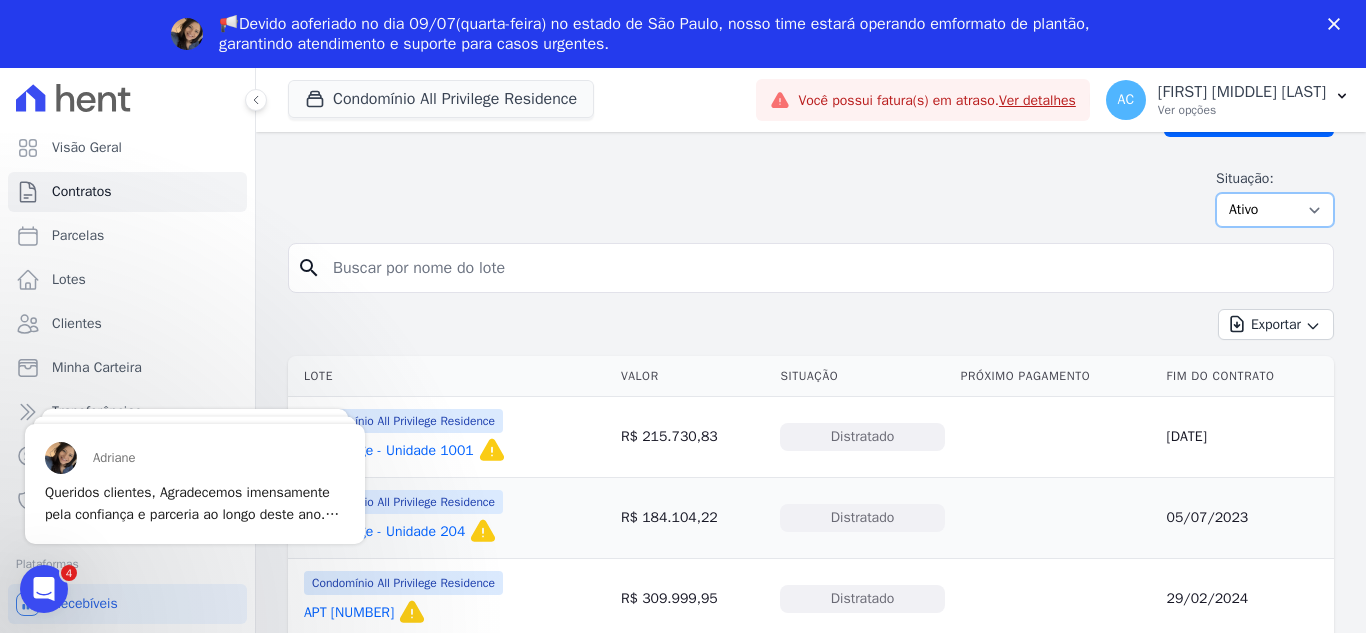 click on "Ativo
Todos
Pausado
Distratado
Rascunho
Expirado
Encerrado" at bounding box center (1275, 210) 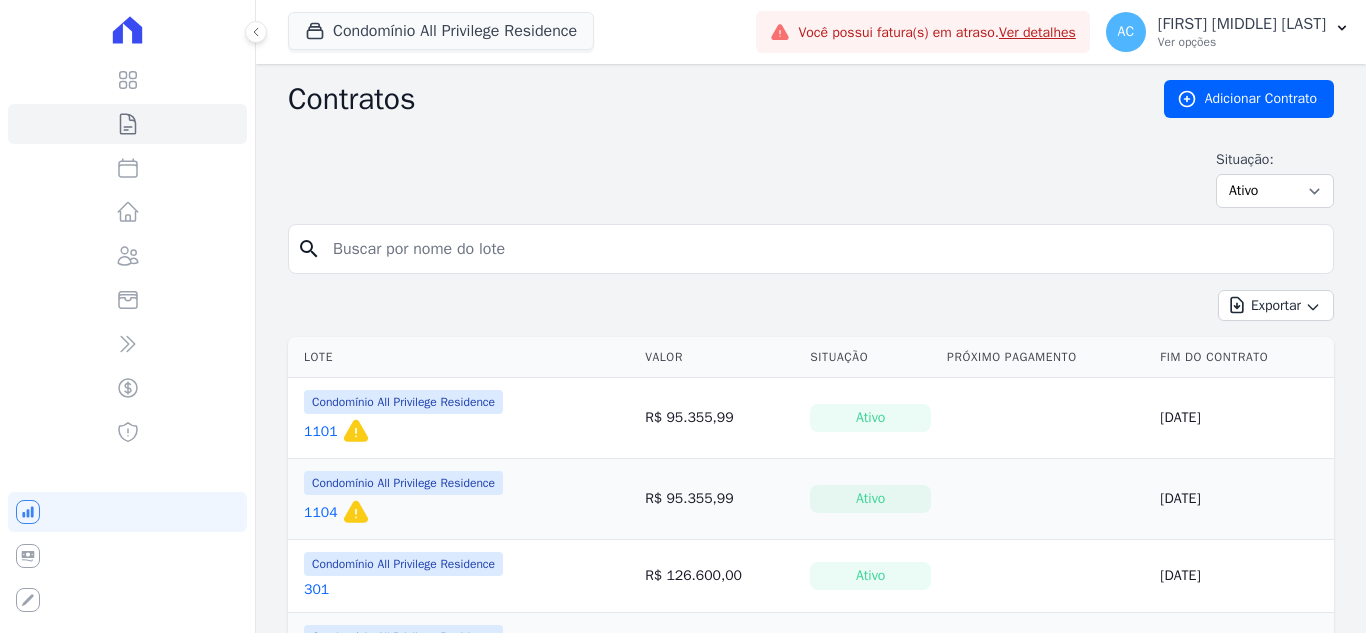 scroll, scrollTop: 0, scrollLeft: 0, axis: both 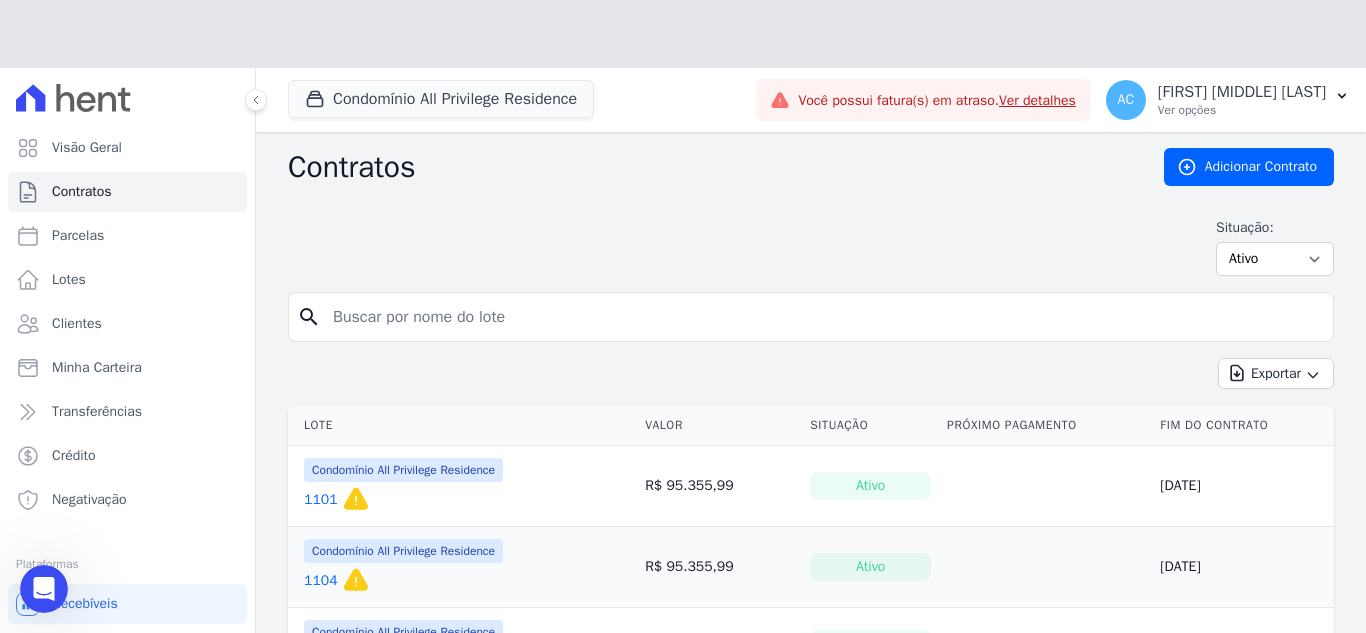 click on "Contratos
Adicionar Contrato
Situação:
Ativo
Todos
Pausado
Distratado
Rascunho
Expirado
Encerrado
search
Exportar
Exportar PDF
Exportar CSV
Exportar Fichas
Lote
Valor
Situação
Próximo Pagamento" at bounding box center [811, 1341] 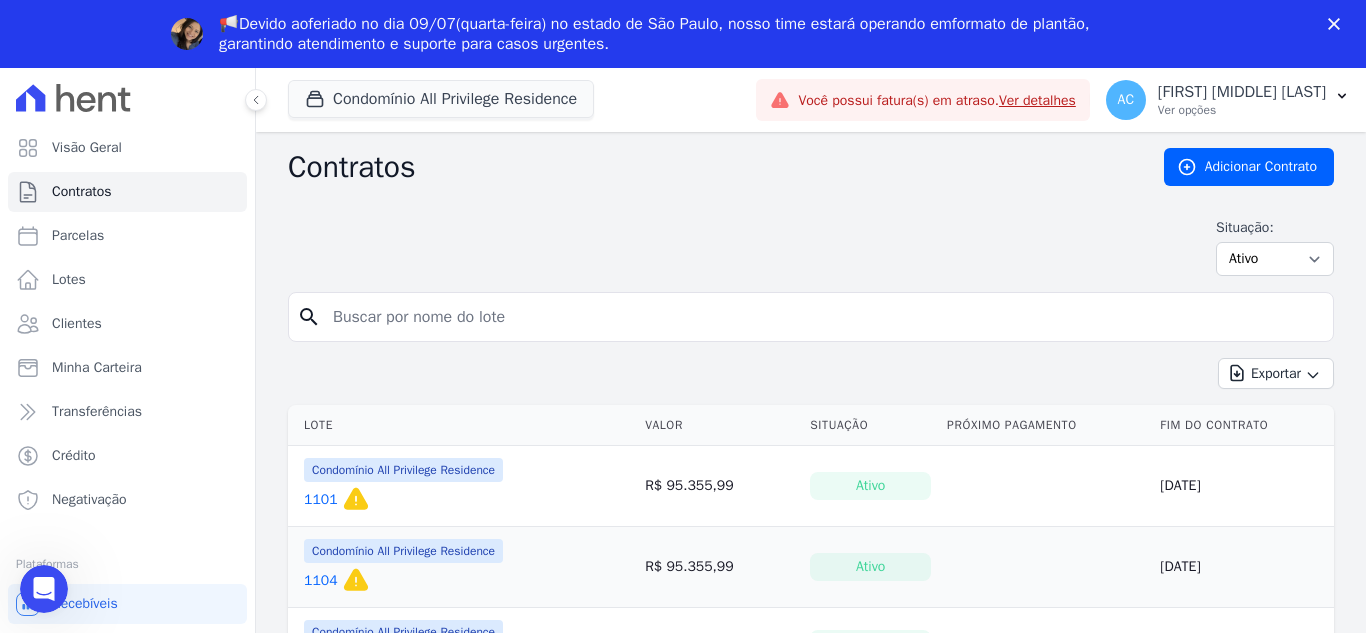 scroll, scrollTop: 0, scrollLeft: 0, axis: both 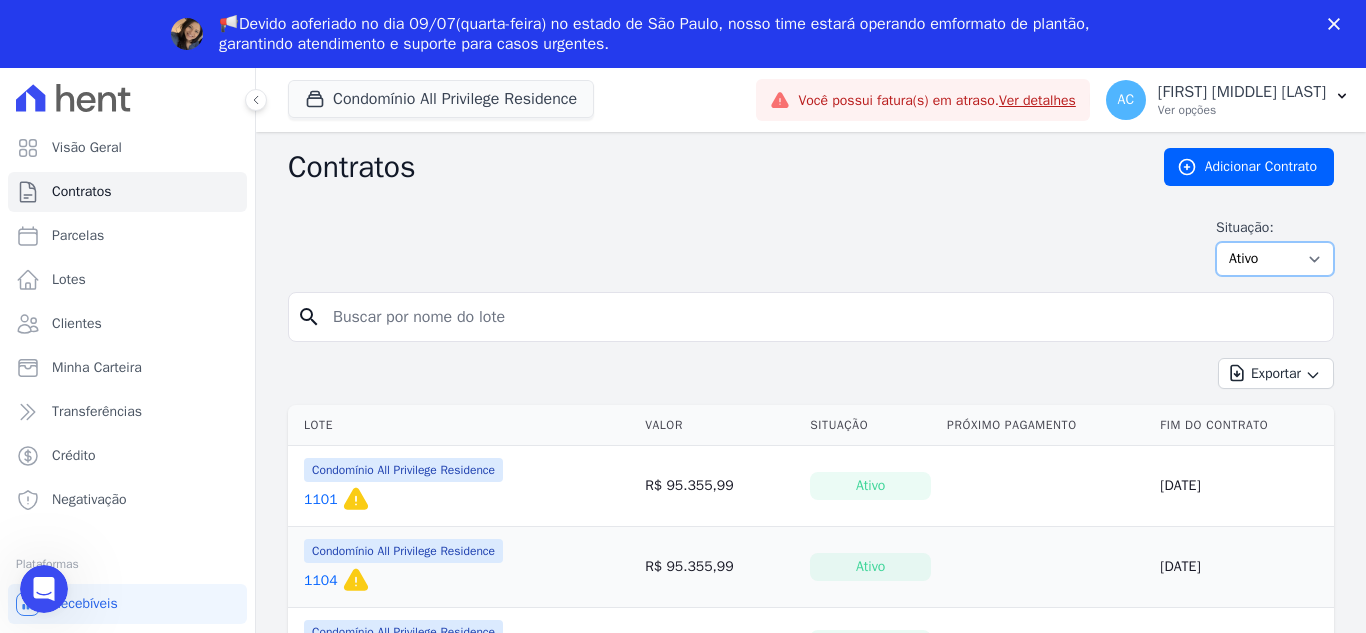 click on "Ativo
Todos
Pausado
Distratado
Rascunho
Expirado
Encerrado" at bounding box center (1275, 259) 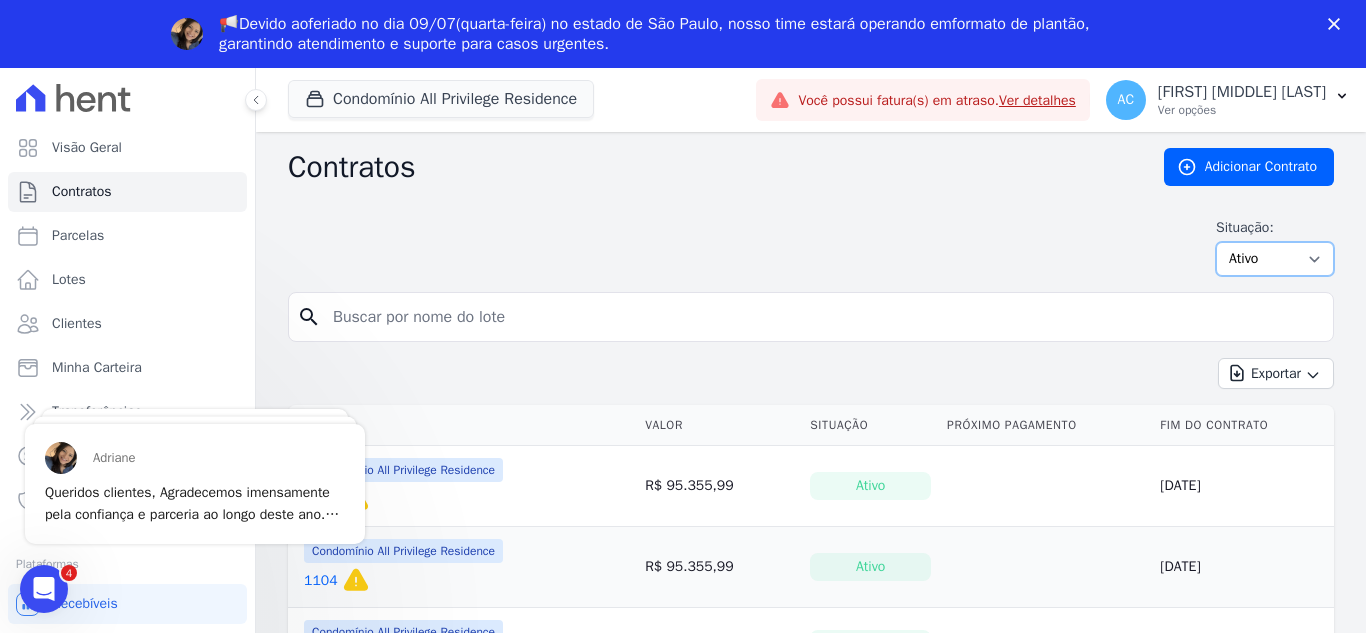 scroll, scrollTop: 0, scrollLeft: 0, axis: both 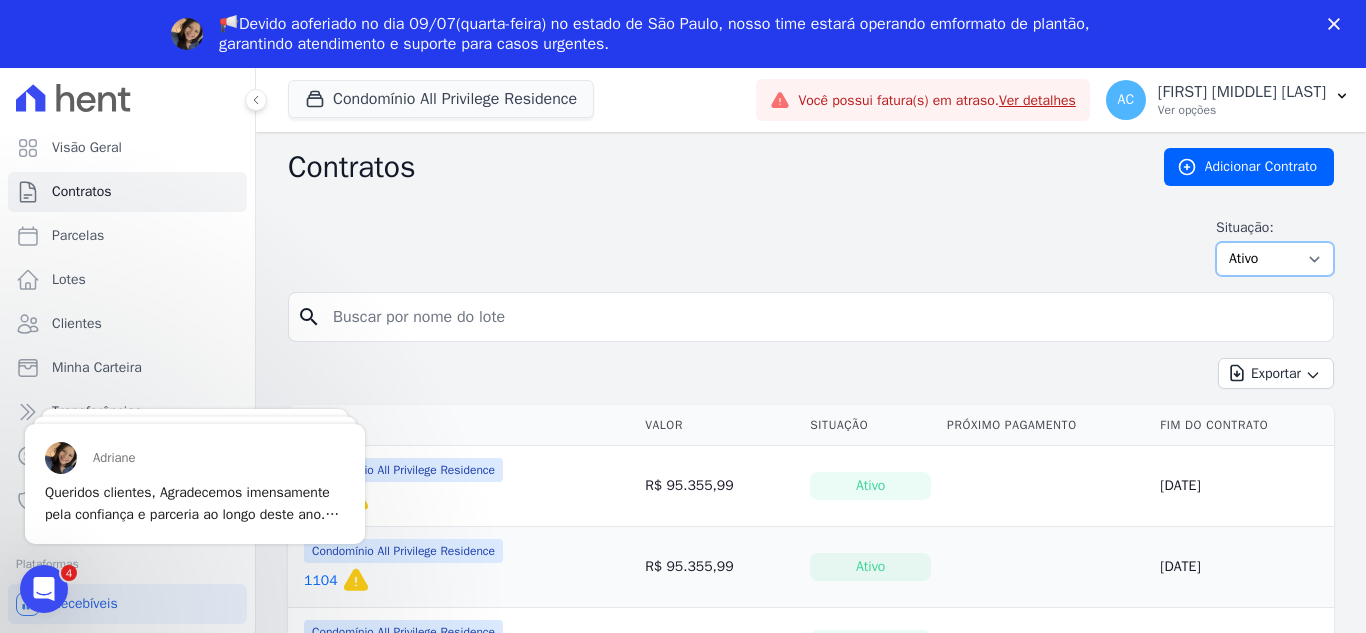 select on "all" 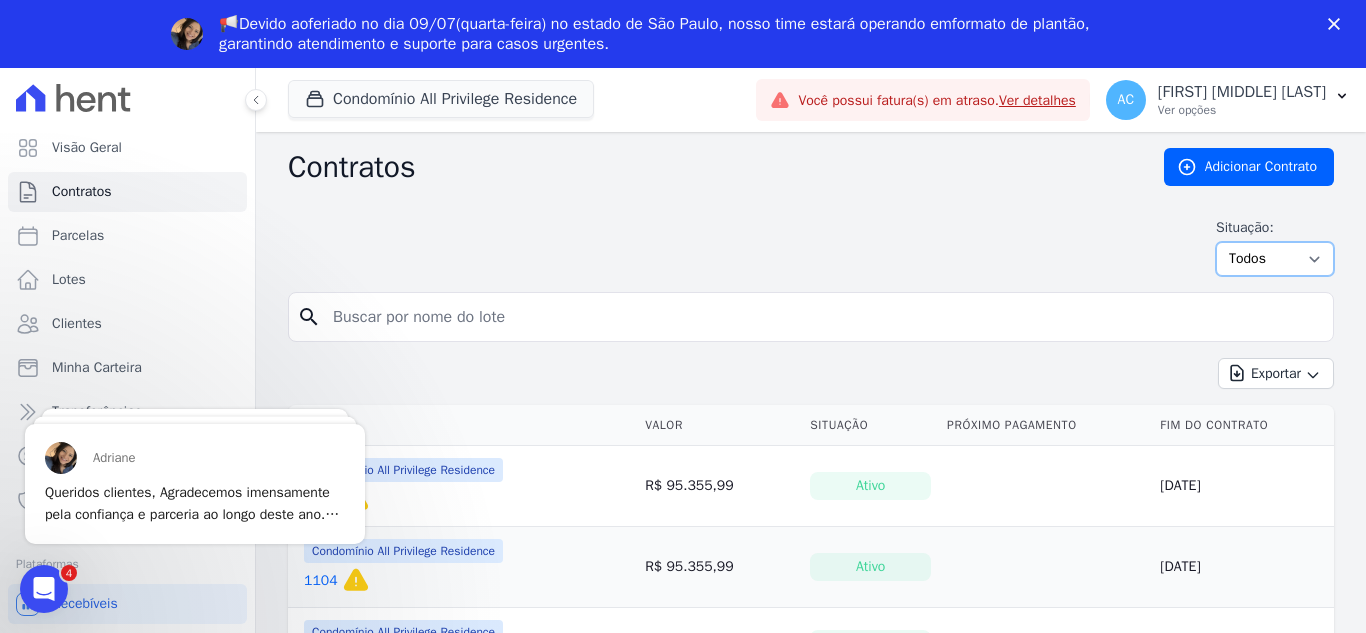 click on "Ativo
Todos
Pausado
Distratado
Rascunho
Expirado
Encerrado" at bounding box center [1275, 259] 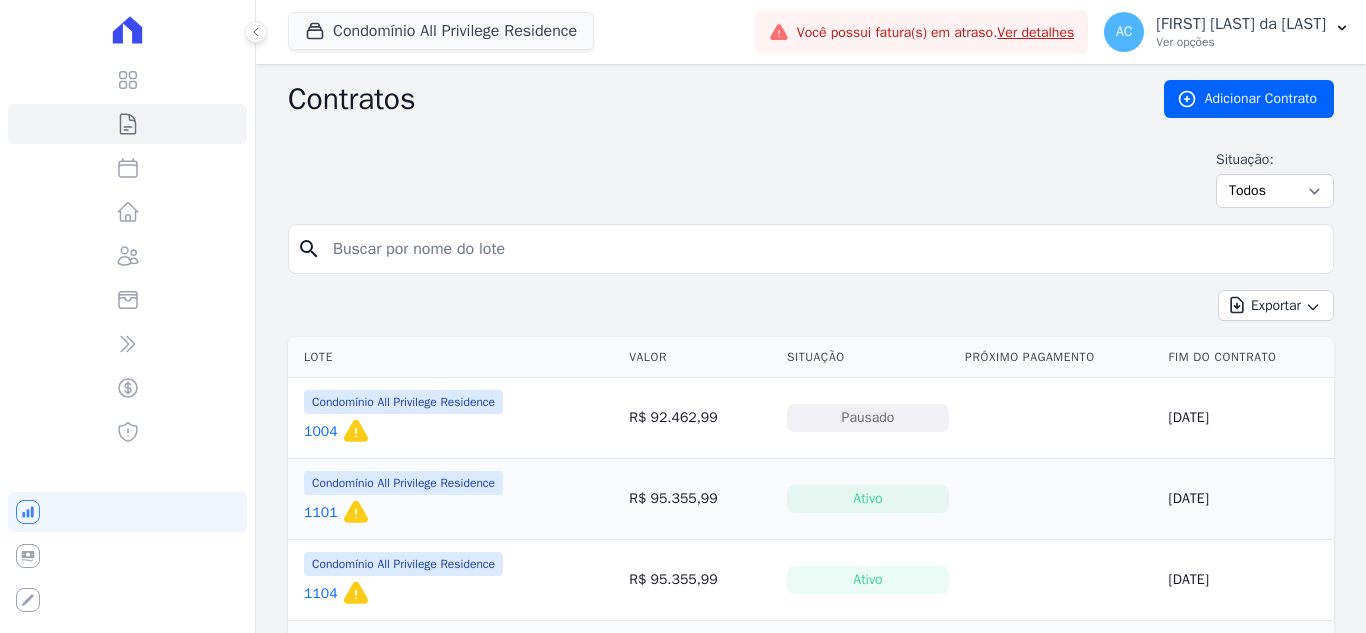 scroll, scrollTop: 0, scrollLeft: 0, axis: both 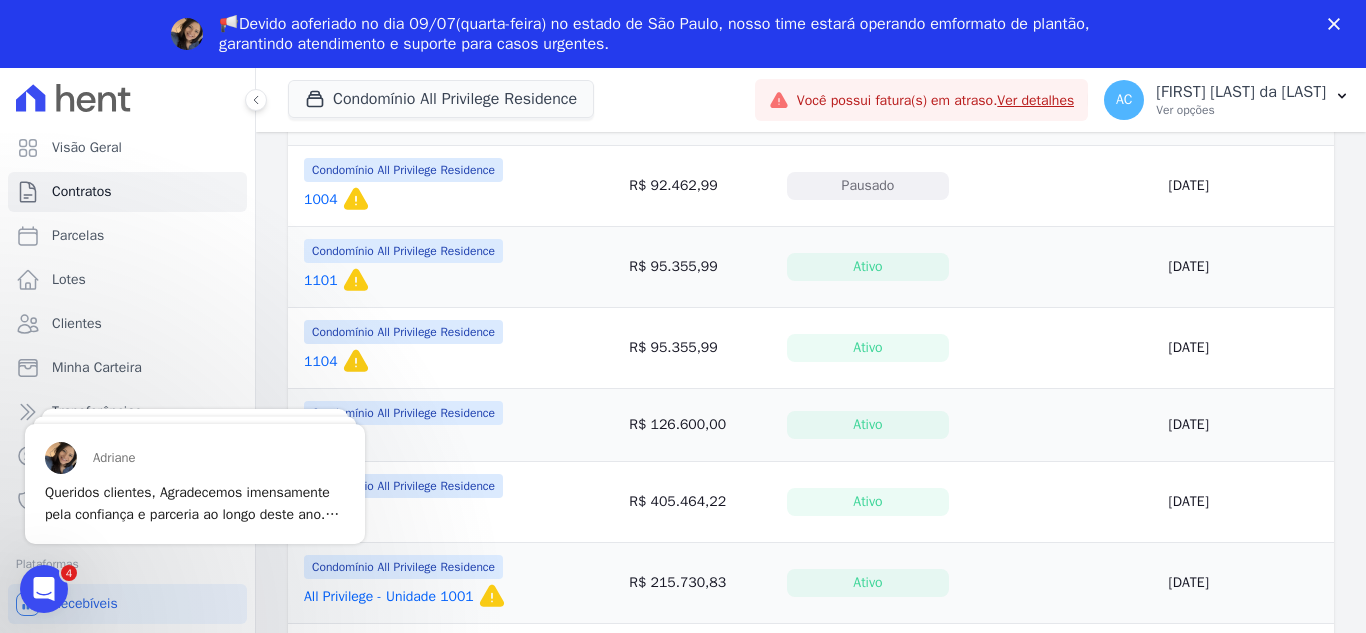 click on "1101" at bounding box center (321, 281) 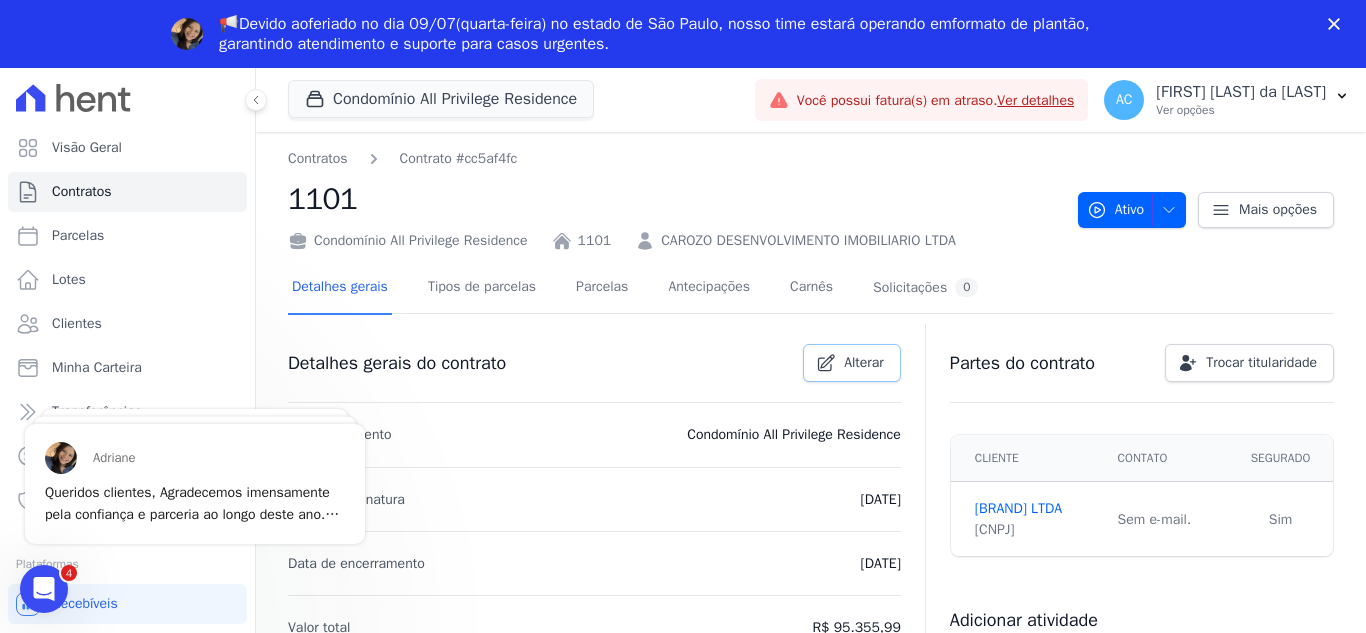 scroll, scrollTop: 0, scrollLeft: 0, axis: both 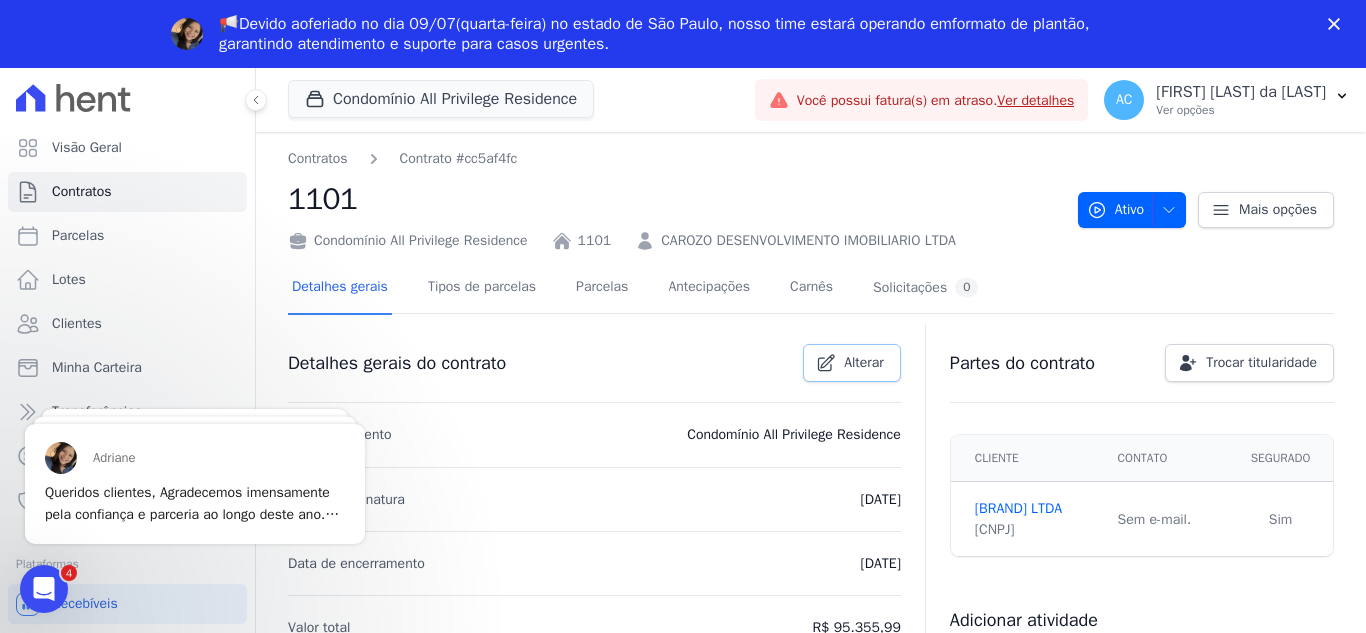 click on "Alterar" at bounding box center (864, 363) 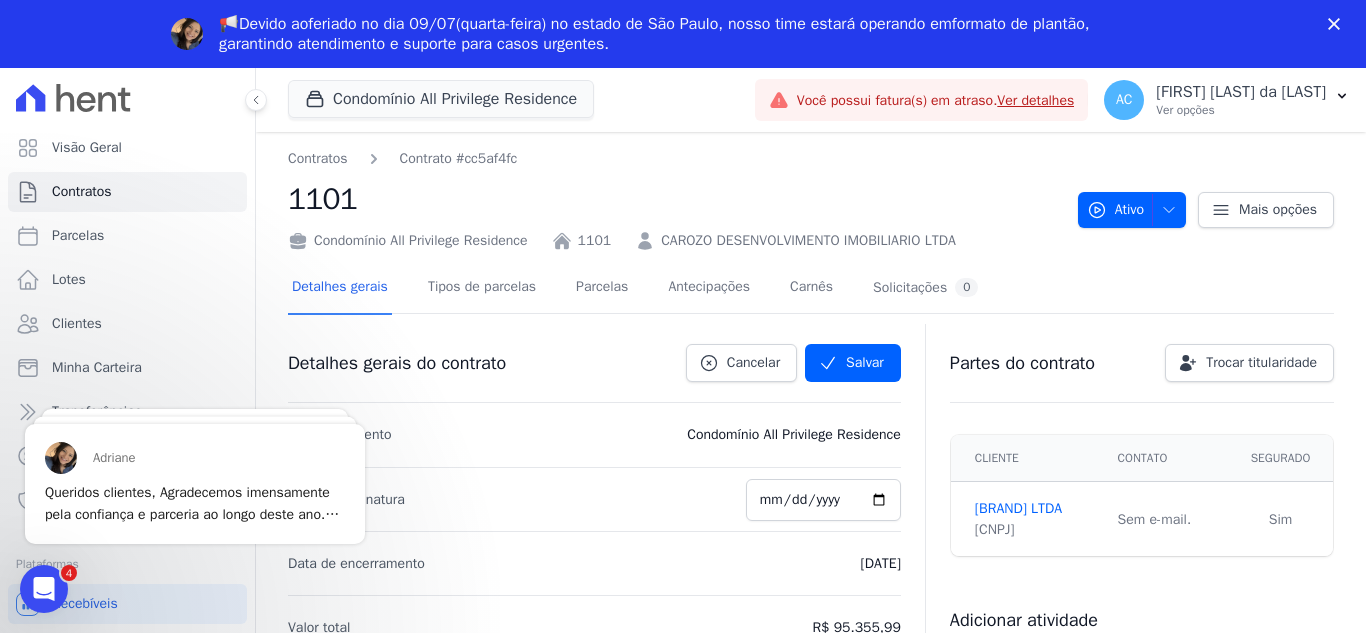 click on "Empreendimento
Condomínio All Privilege Residence" at bounding box center (594, 435) 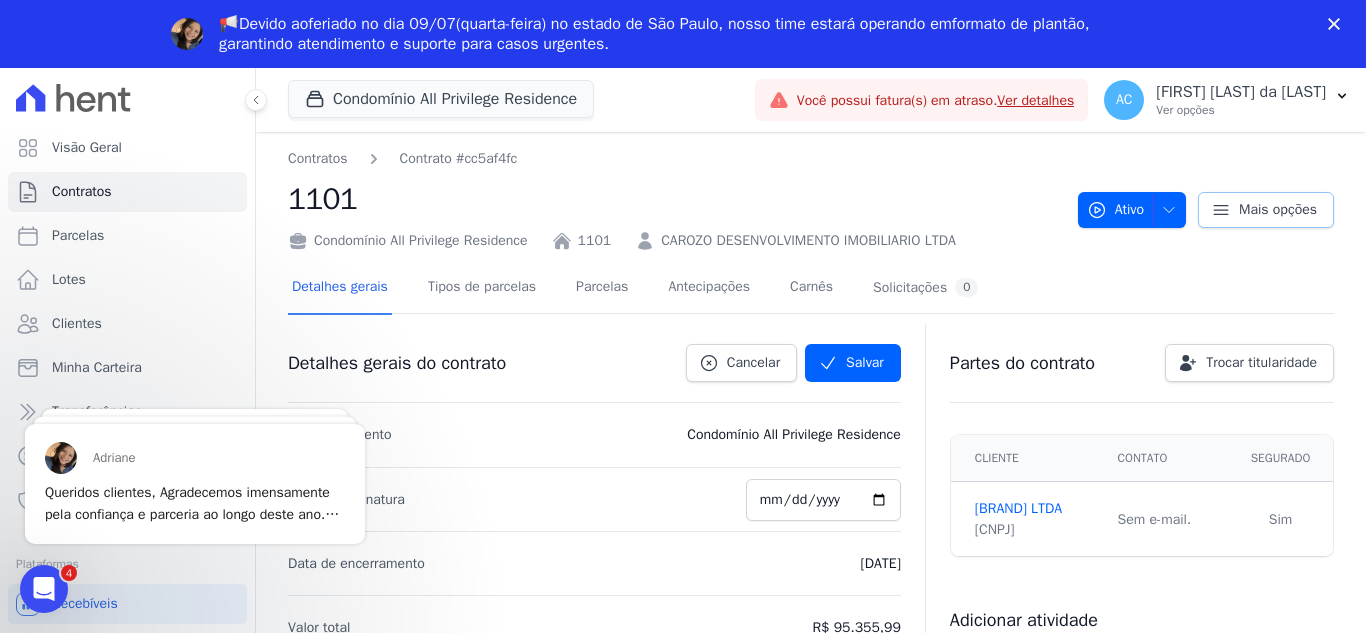 click at bounding box center (1221, 210) 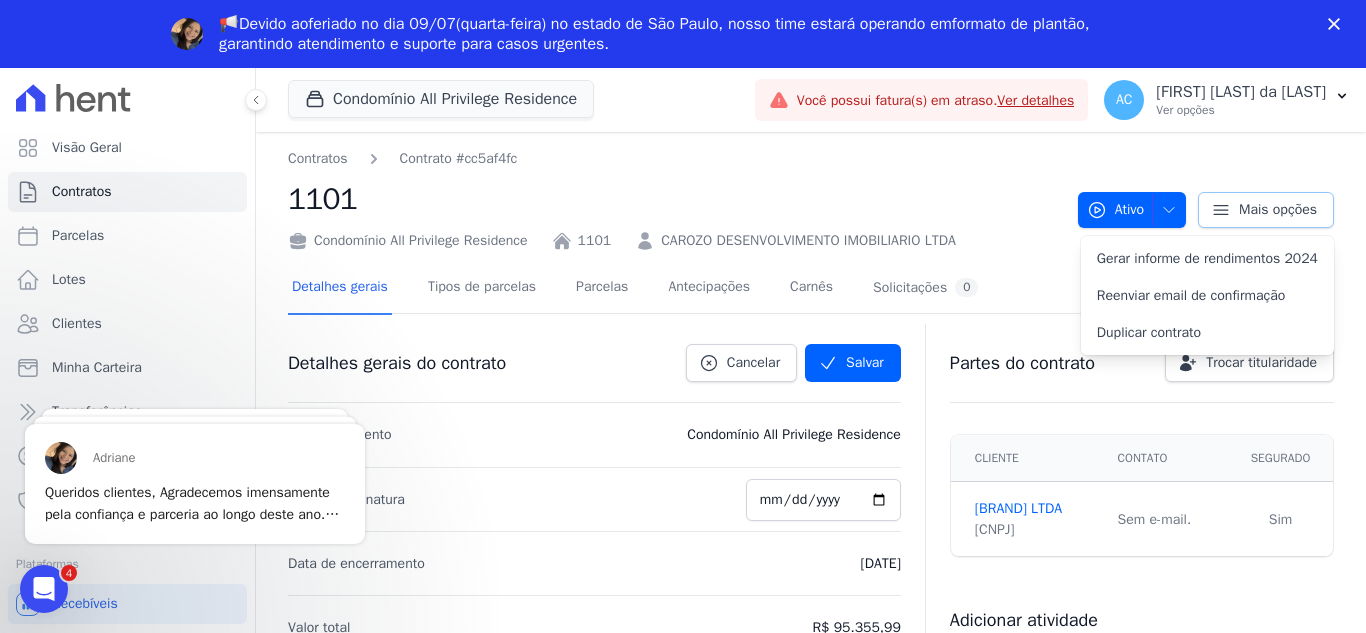 click at bounding box center [1221, 210] 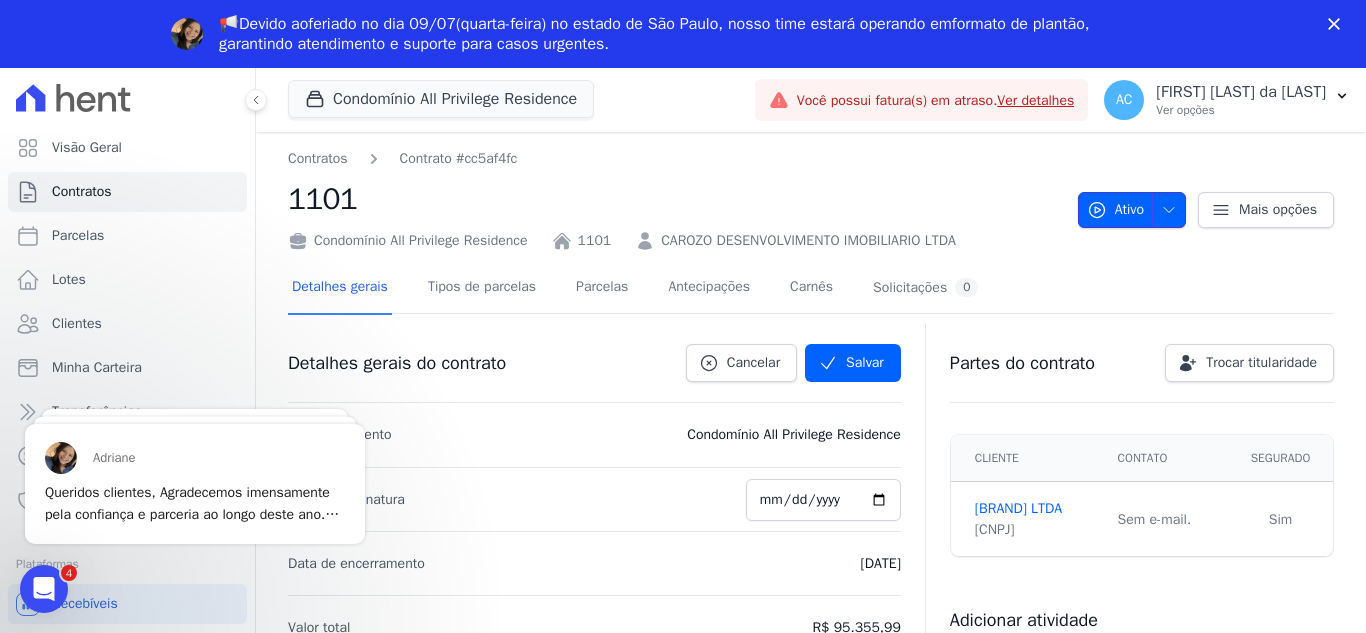 click on "Ativo" at bounding box center [1132, 210] 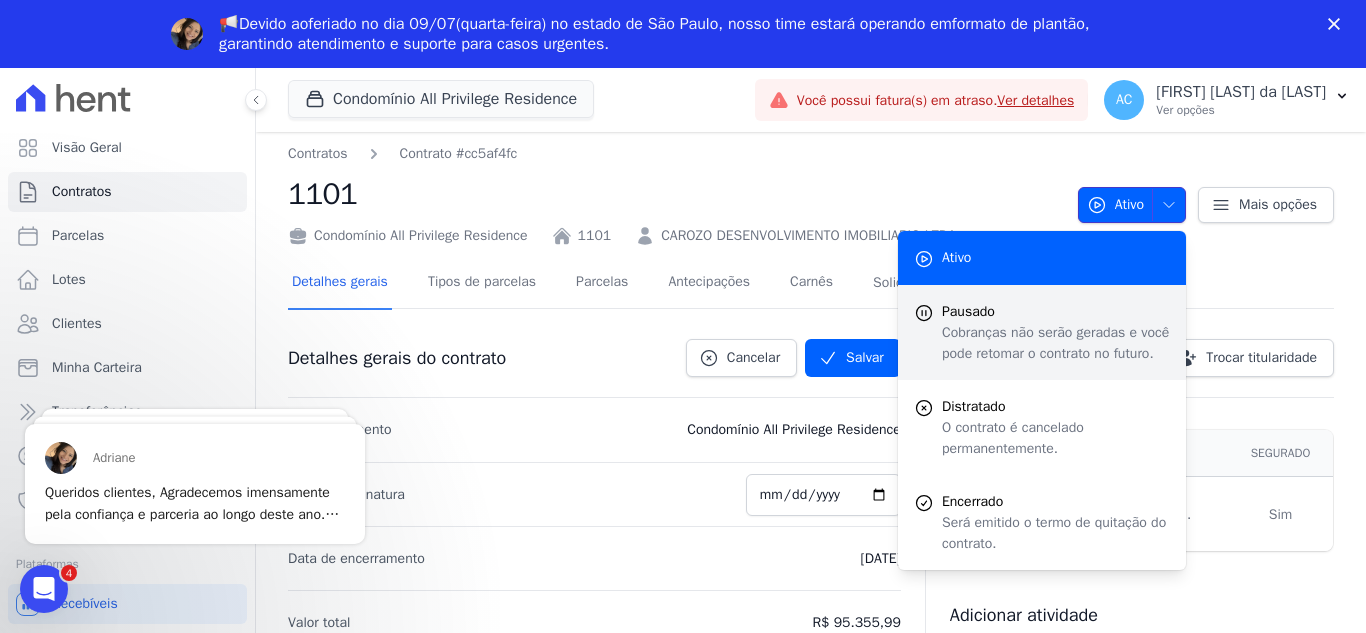 scroll, scrollTop: 0, scrollLeft: 0, axis: both 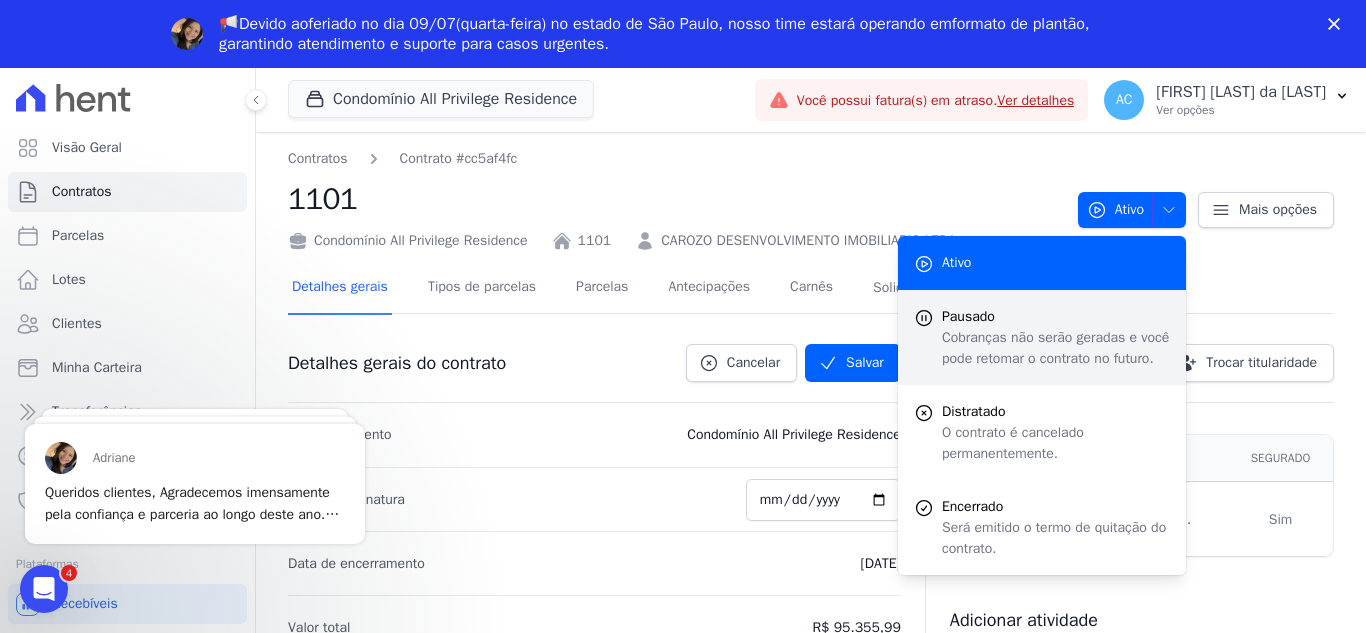 click on "Cobranças não serão geradas e você pode retomar o contrato no futuro." at bounding box center [1056, 348] 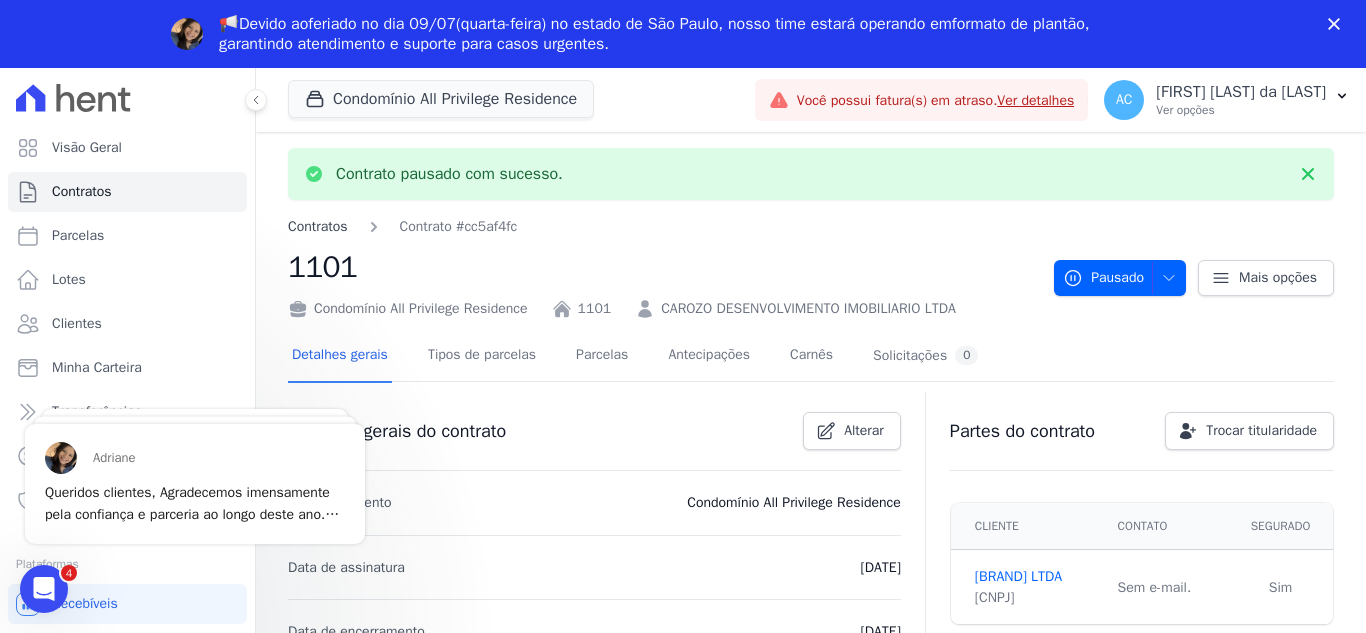 scroll, scrollTop: 0, scrollLeft: 0, axis: both 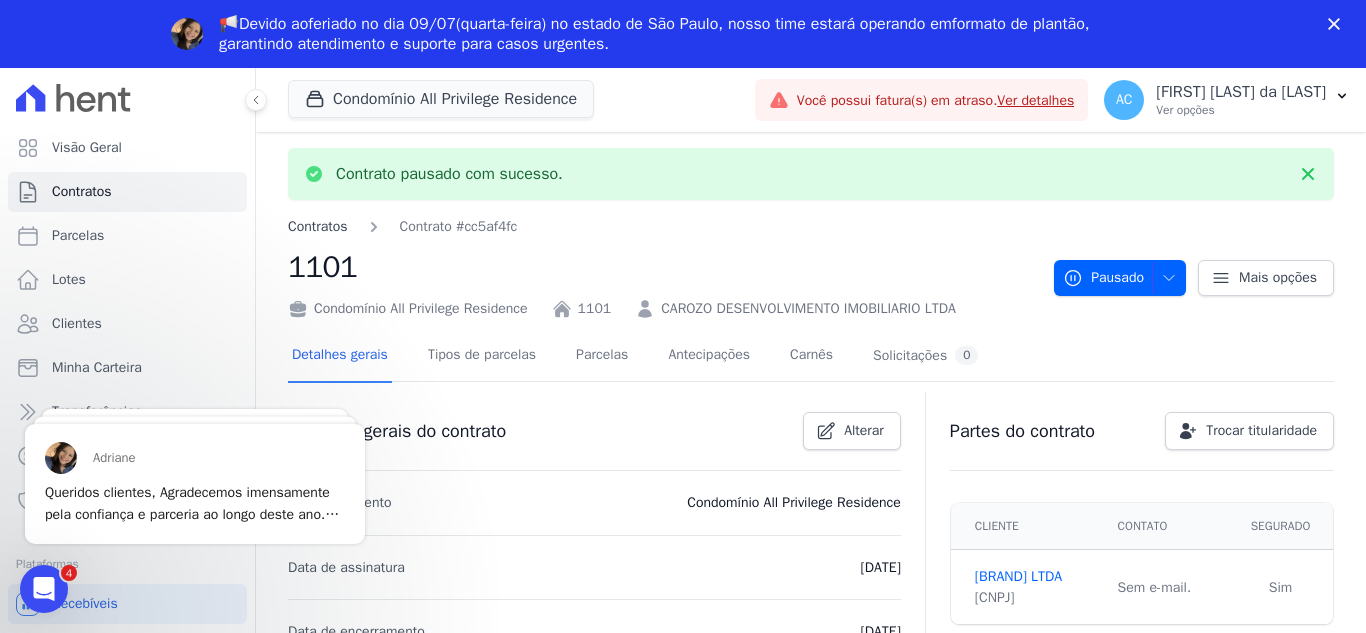 click on "Contratos" at bounding box center [318, 226] 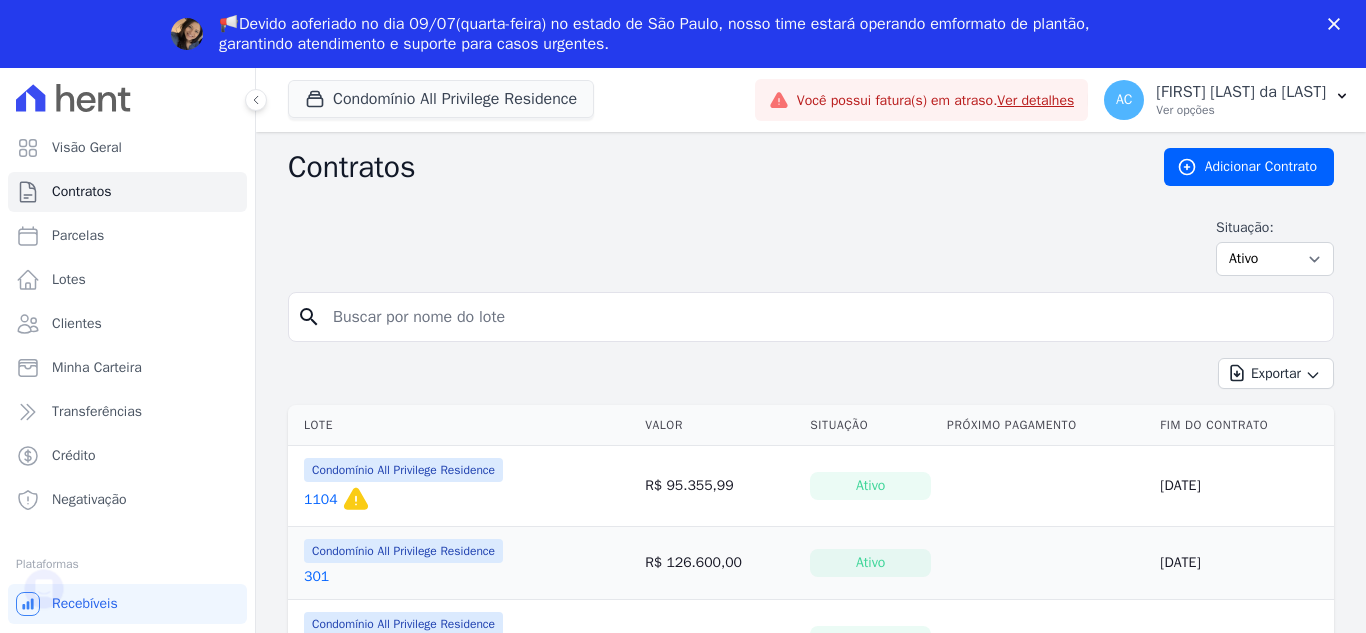scroll, scrollTop: 0, scrollLeft: 0, axis: both 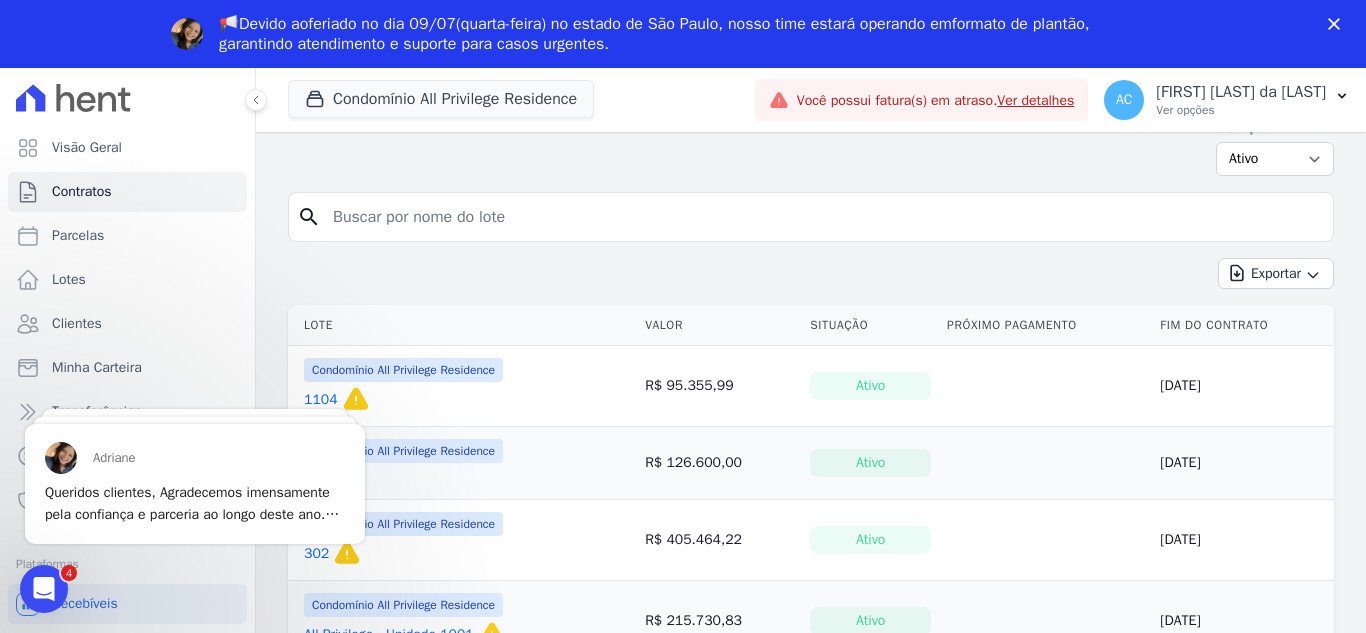 click on "Condomínio All Privilege Residence
1104
Esse contrato irá expirar em [DATE] e a partir dessa data não gerará novos pagamentos!" at bounding box center (403, 386) 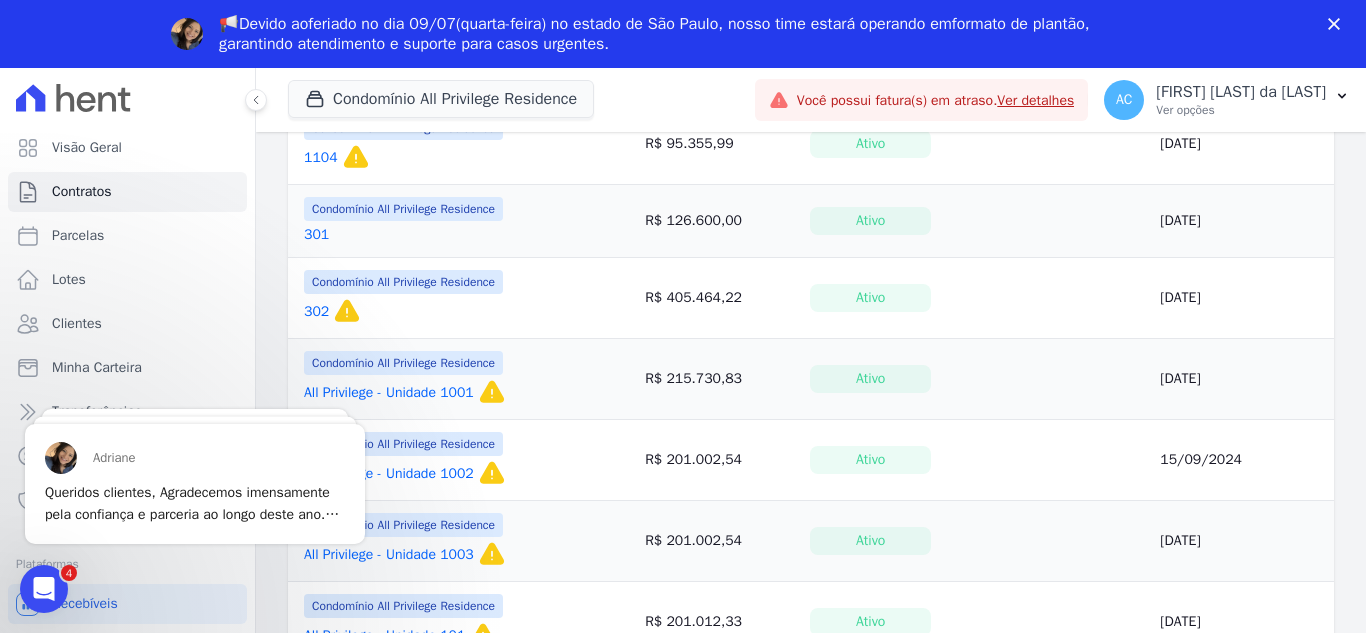 scroll, scrollTop: 400, scrollLeft: 0, axis: vertical 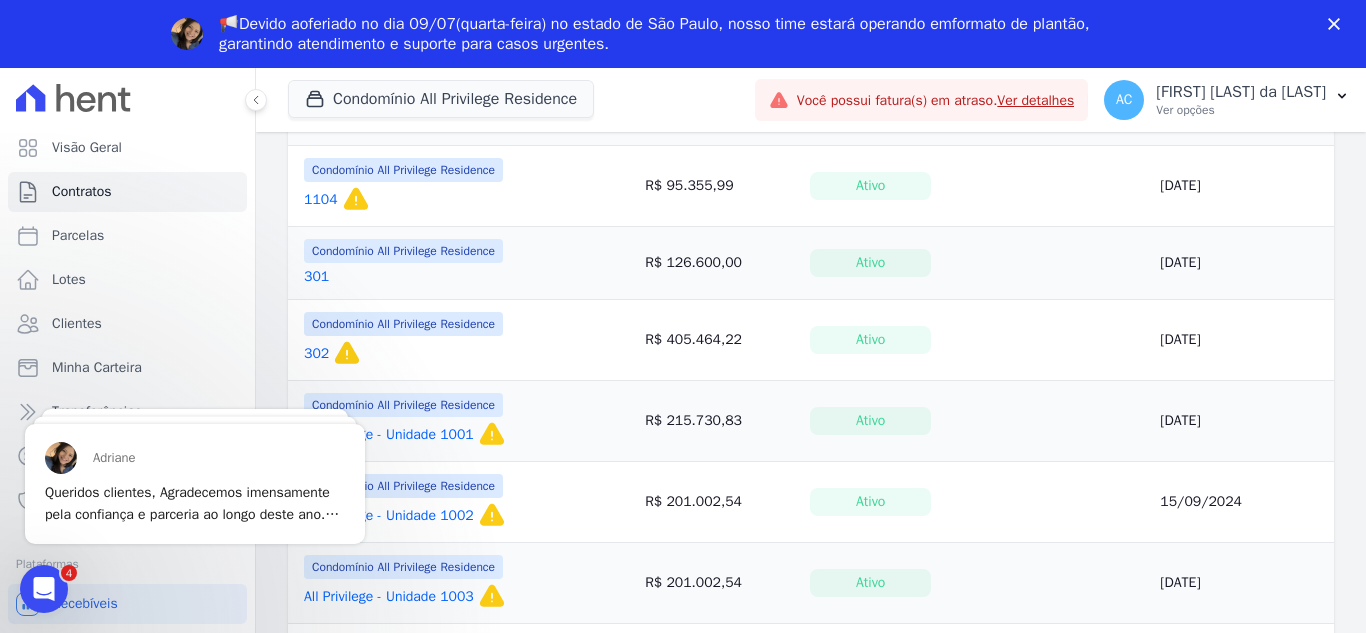 click on "1104" at bounding box center (321, 200) 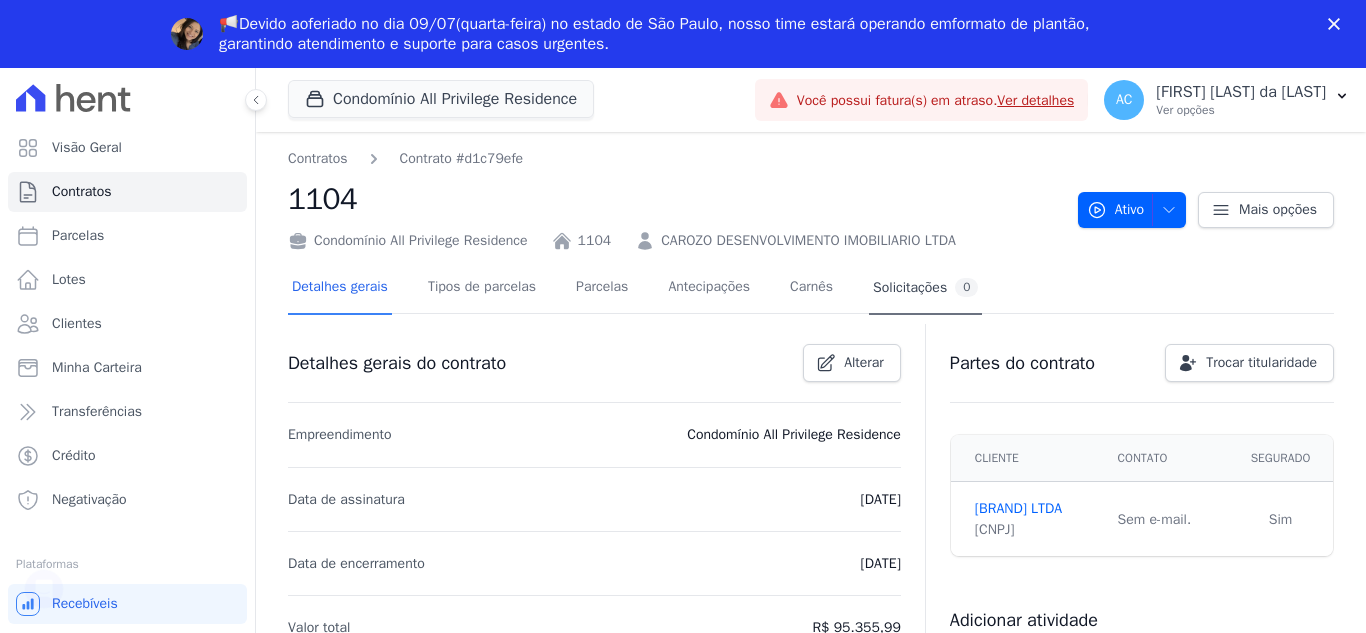 scroll, scrollTop: 0, scrollLeft: 0, axis: both 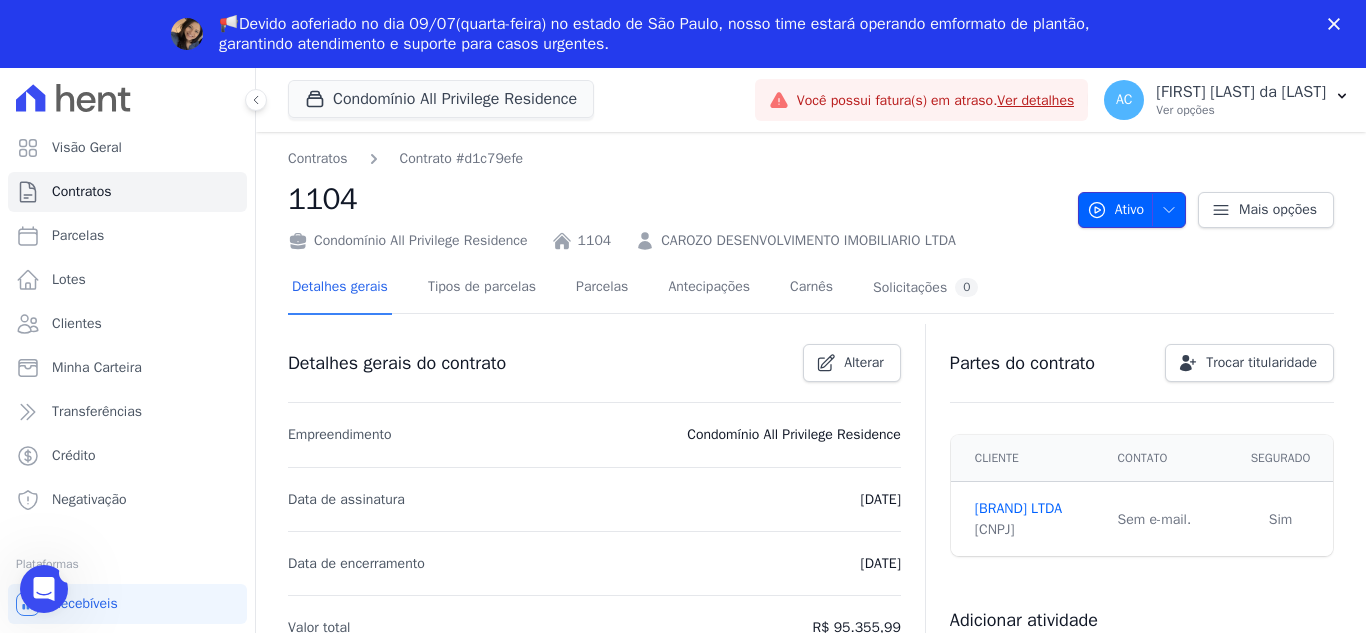 click at bounding box center [1169, 210] 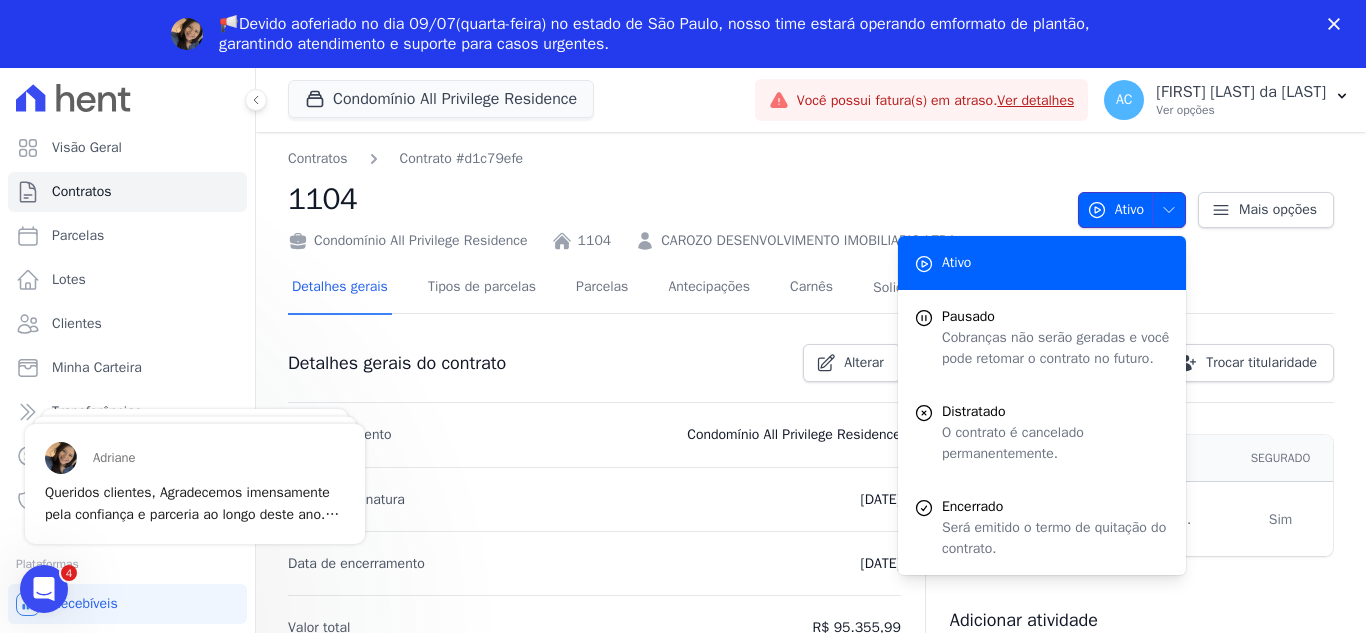 scroll, scrollTop: 0, scrollLeft: 0, axis: both 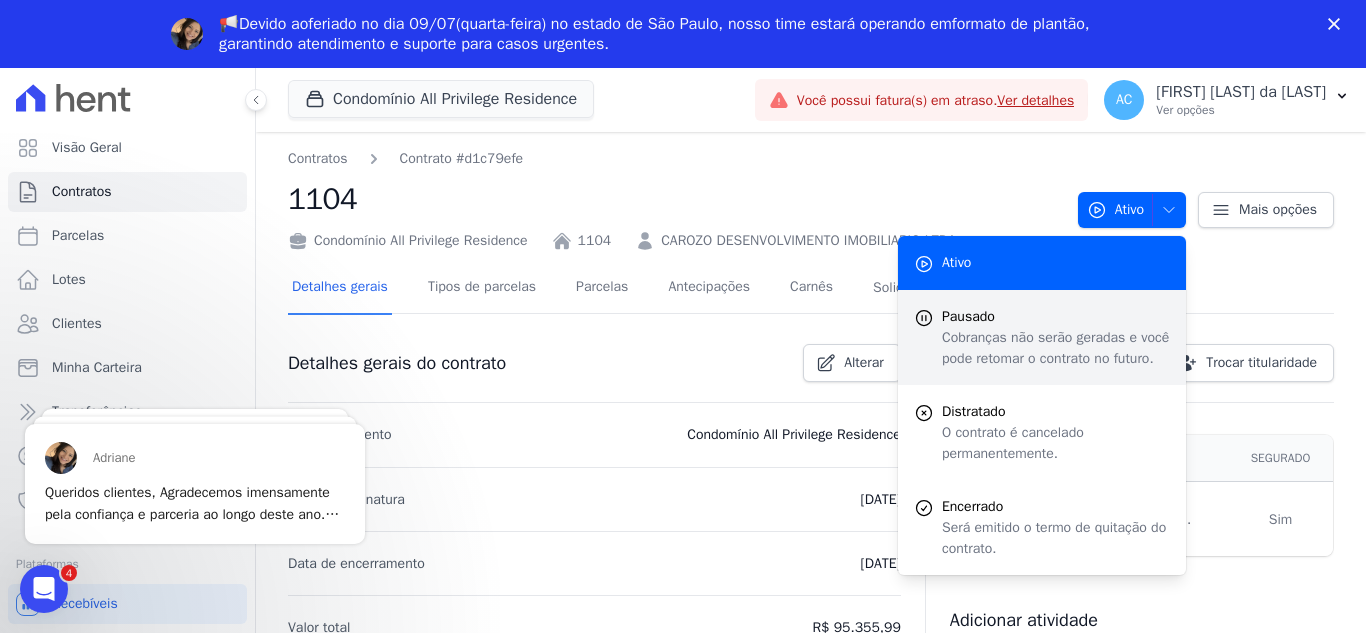 click on "Pausado" at bounding box center [1056, 316] 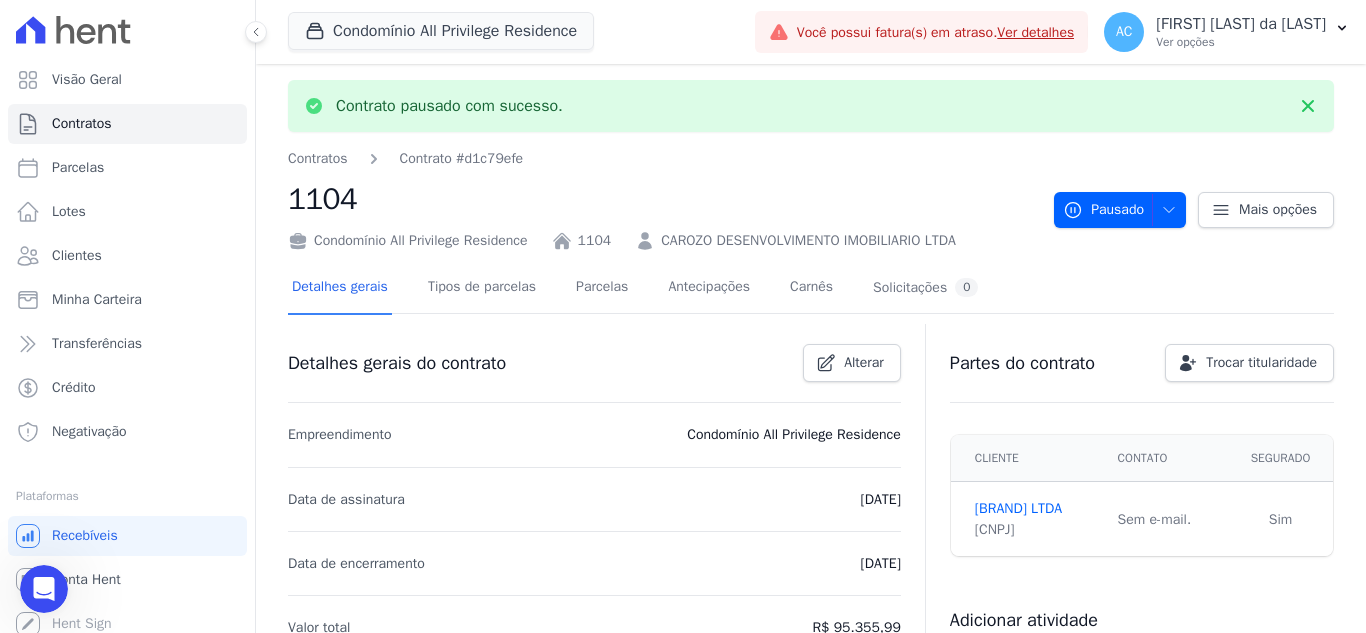 scroll, scrollTop: 0, scrollLeft: 0, axis: both 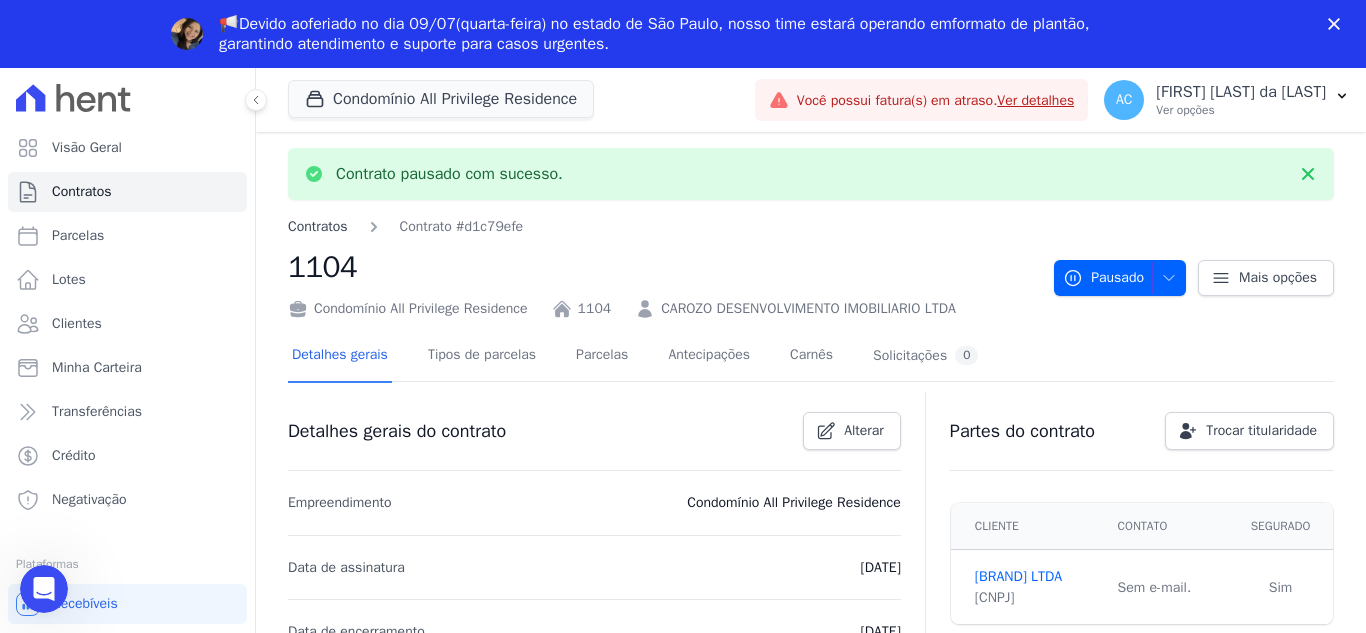 click on "Contratos" at bounding box center [318, 226] 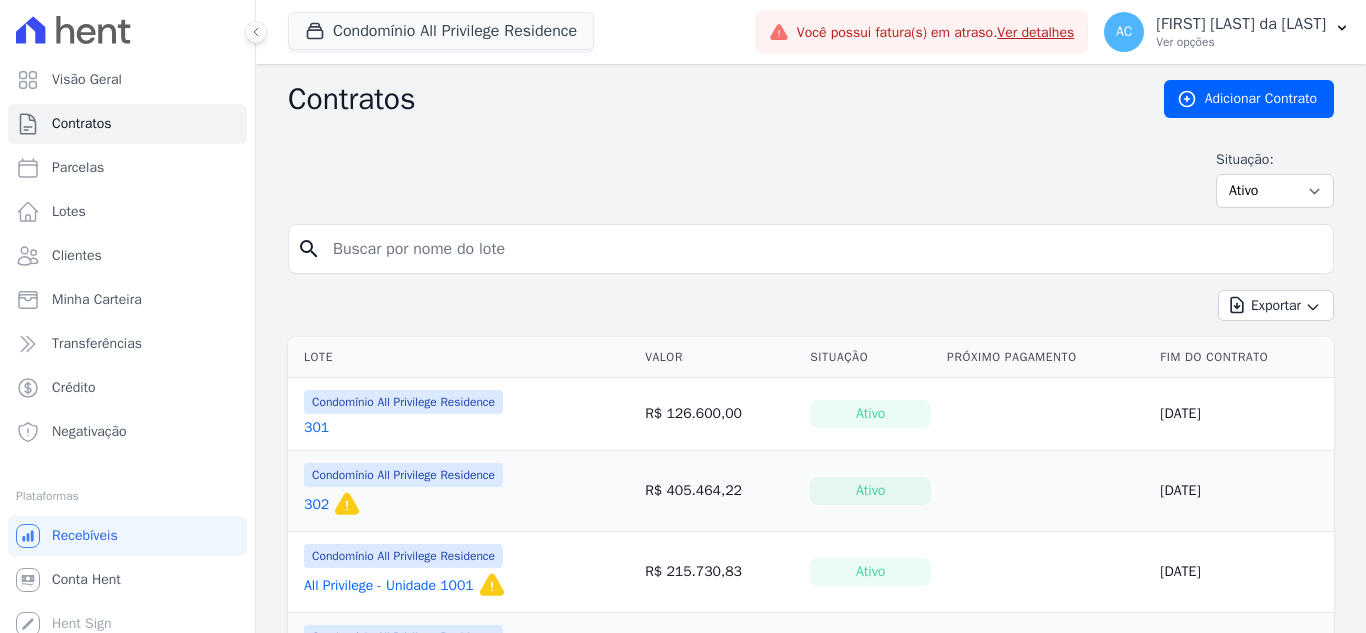 scroll, scrollTop: 100, scrollLeft: 0, axis: vertical 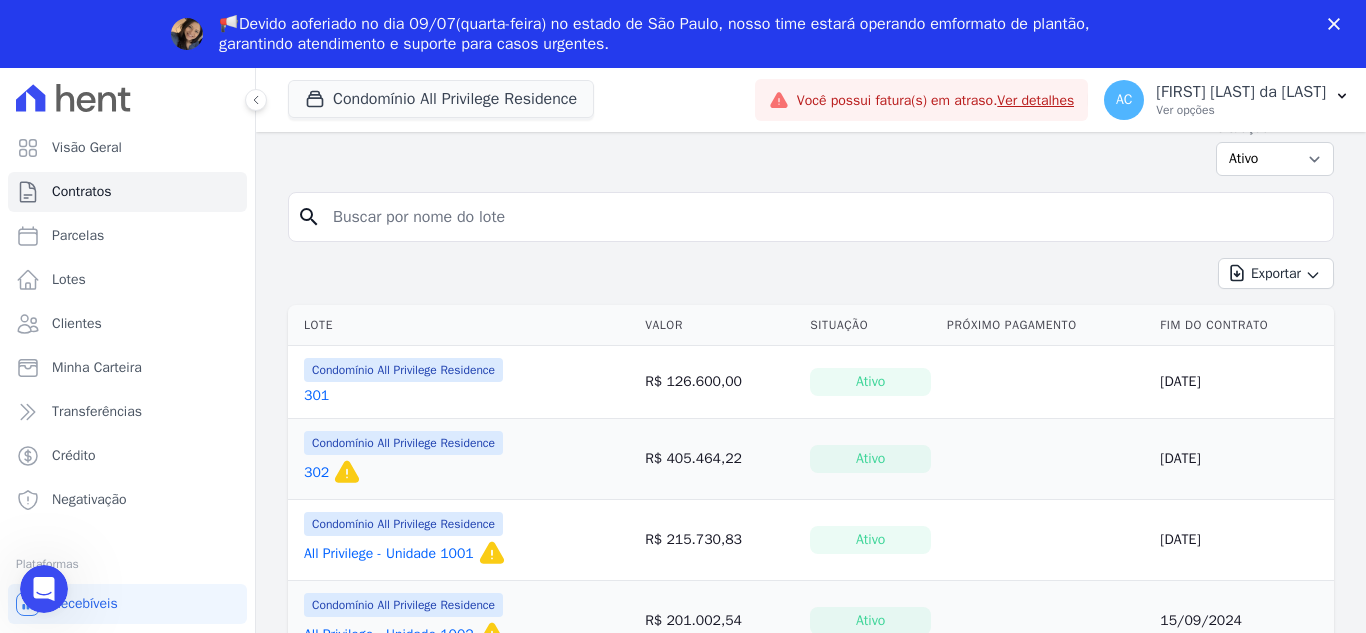 click on "301" at bounding box center (316, 396) 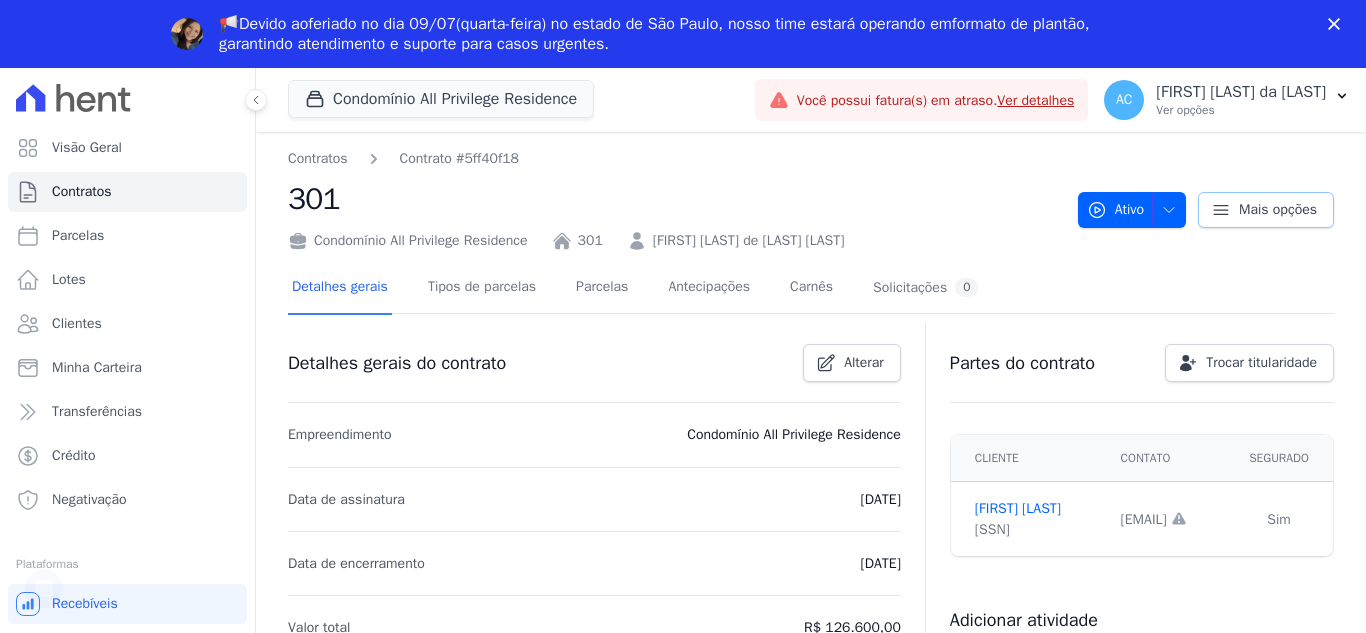 scroll, scrollTop: 0, scrollLeft: 0, axis: both 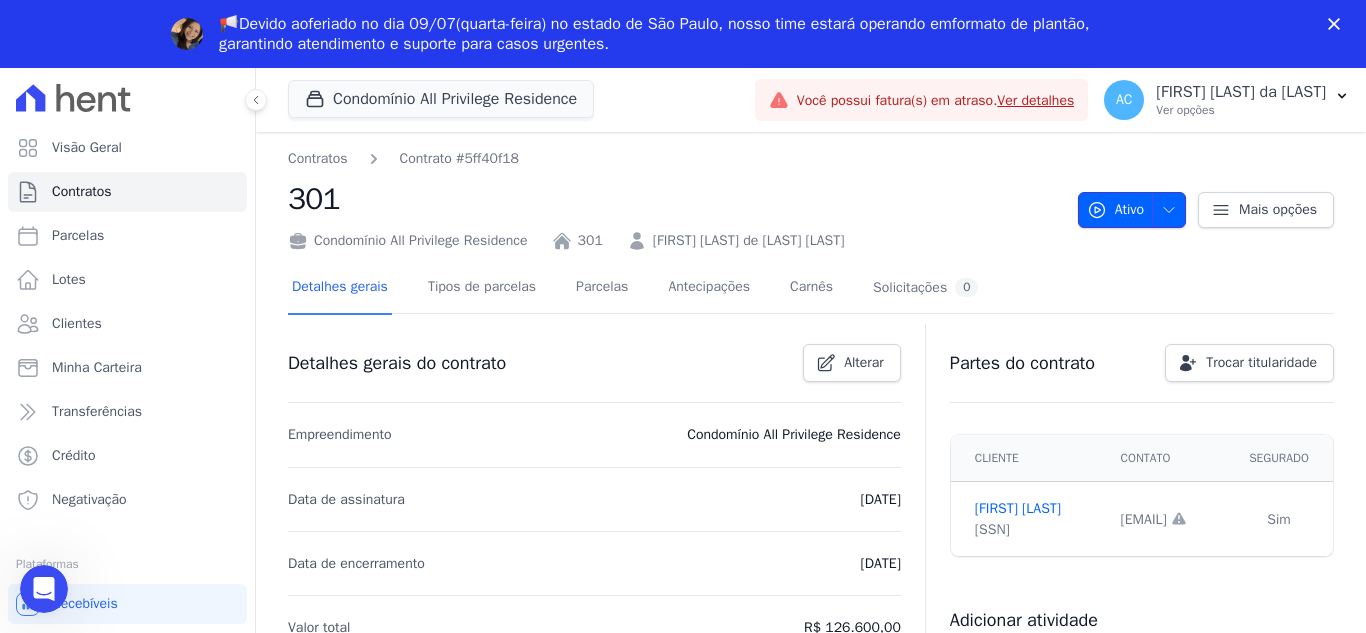 click on "Ativo" at bounding box center (1132, 210) 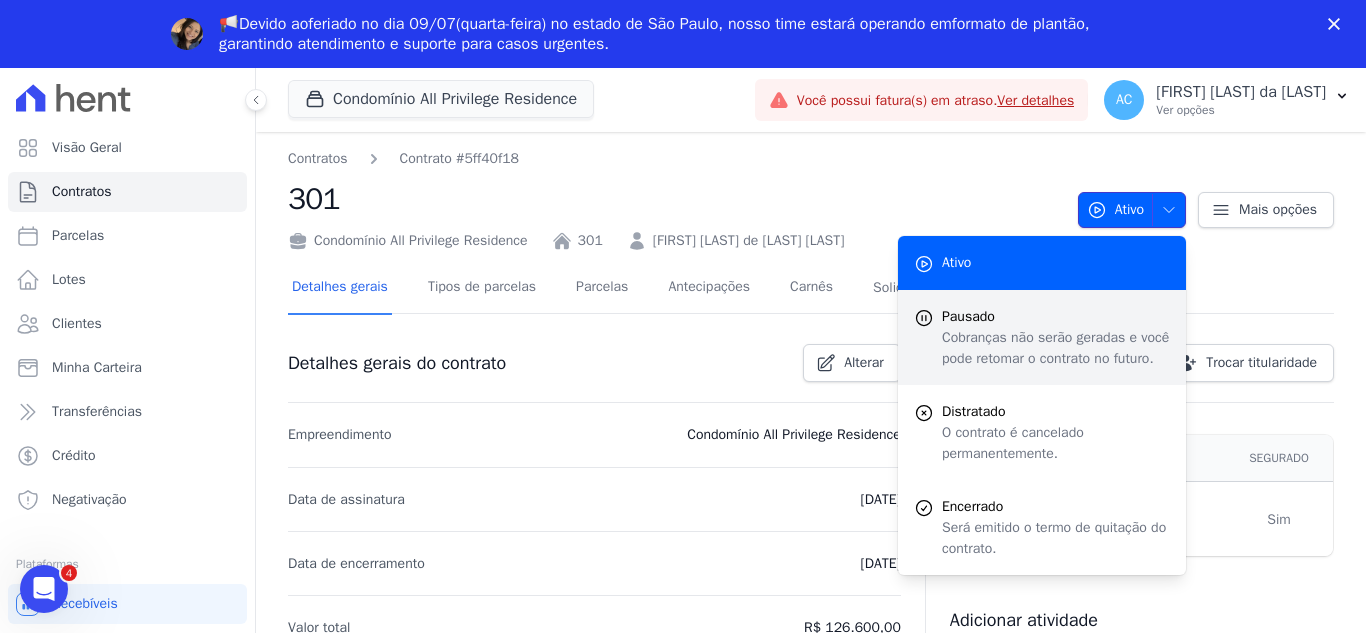 scroll, scrollTop: 0, scrollLeft: 0, axis: both 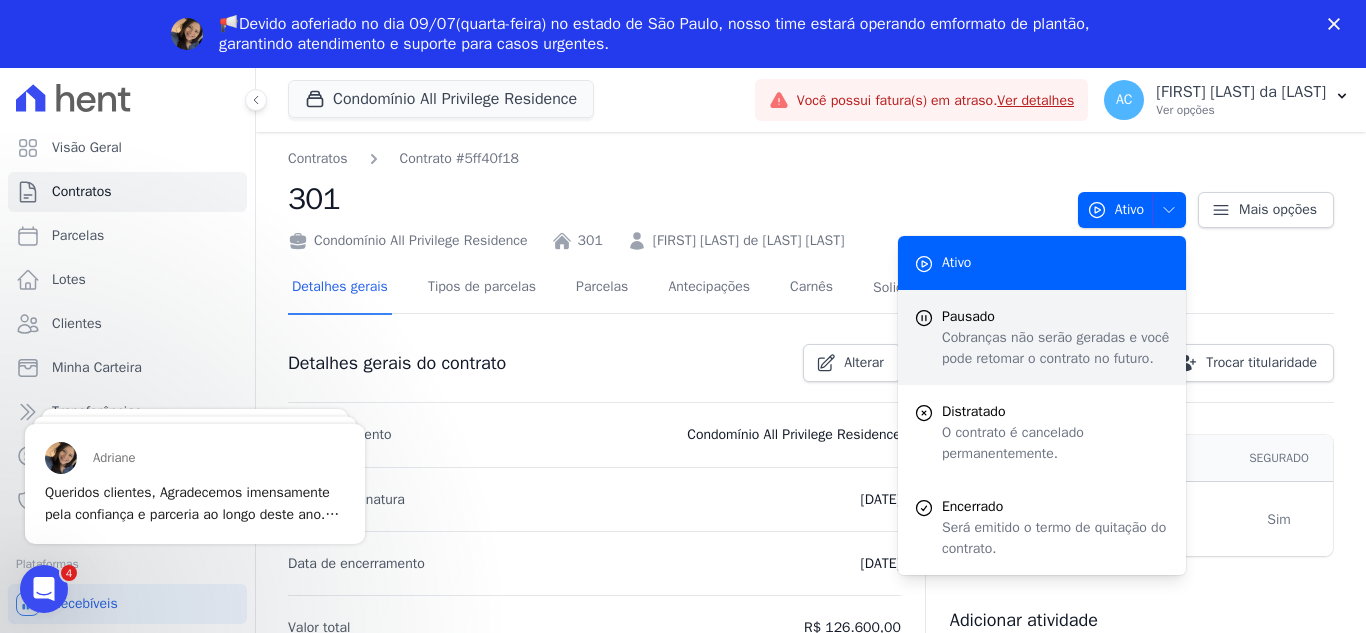 click on "Pausado" at bounding box center (1056, 316) 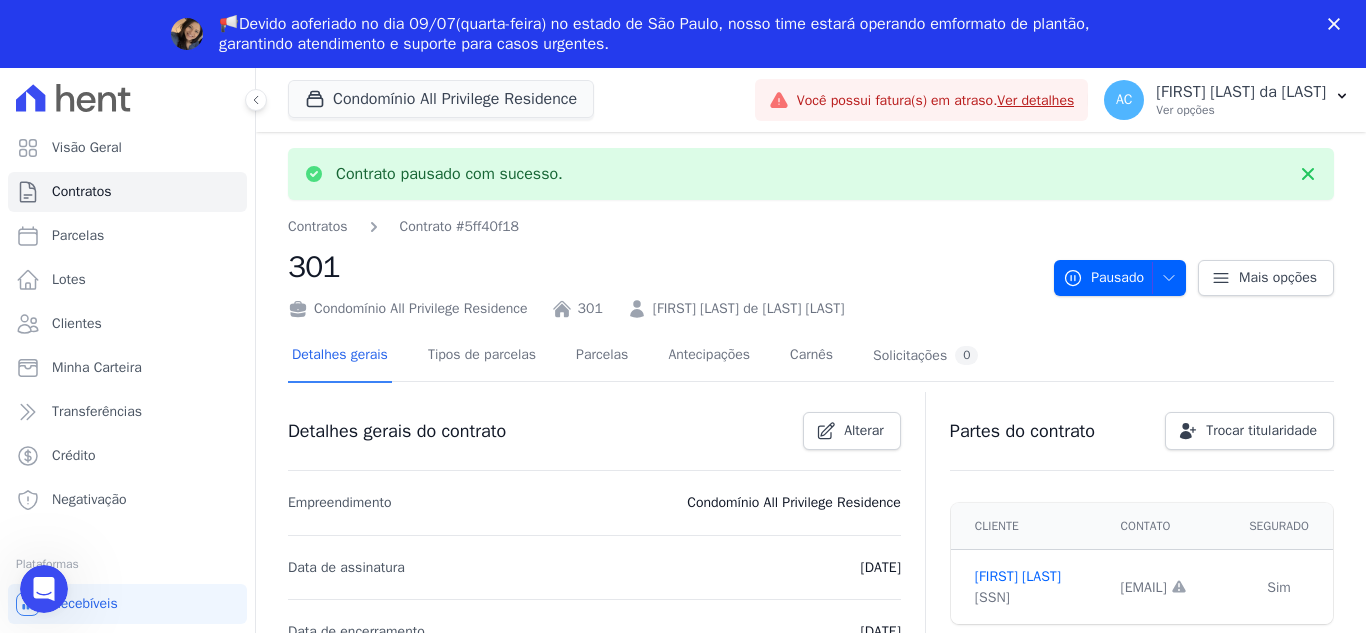 scroll, scrollTop: 0, scrollLeft: 0, axis: both 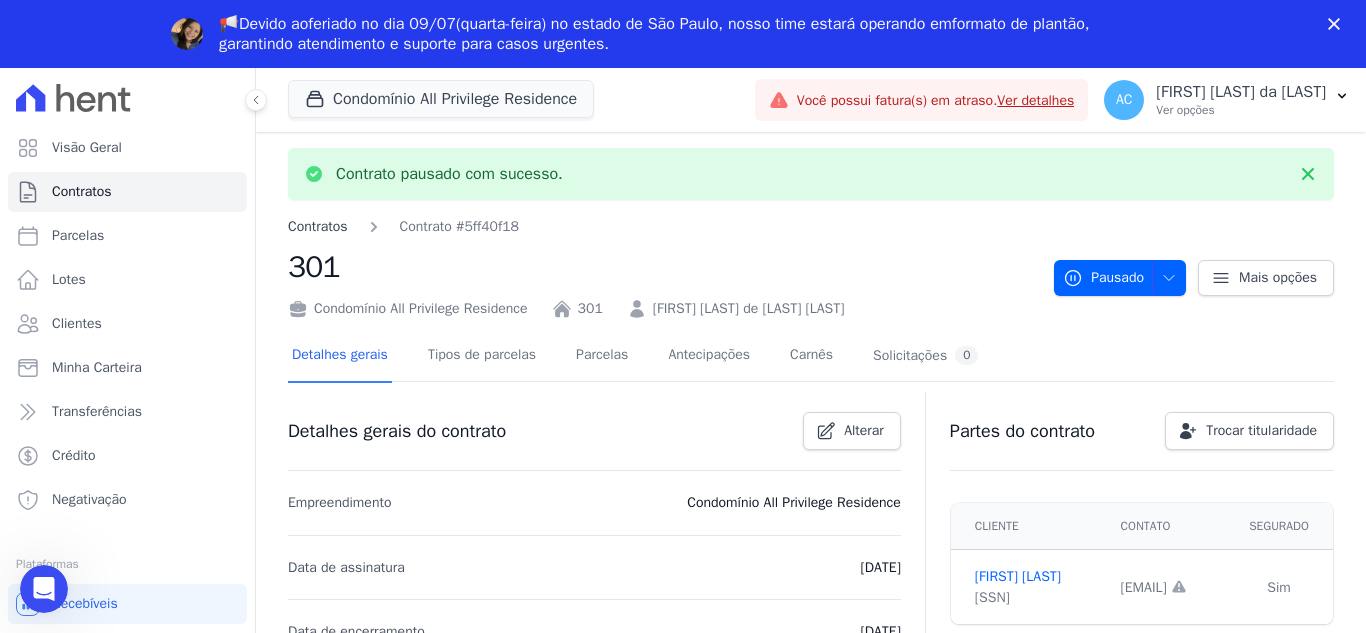 click on "Contratos" at bounding box center [318, 226] 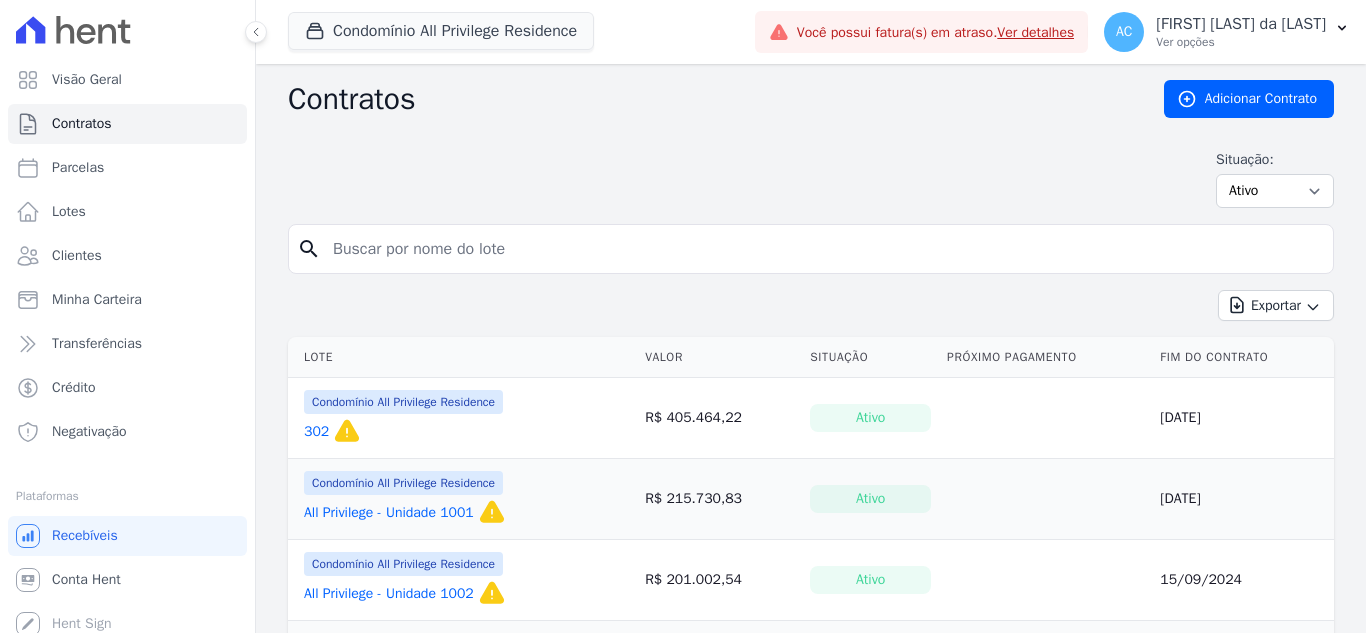 scroll, scrollTop: 200, scrollLeft: 0, axis: vertical 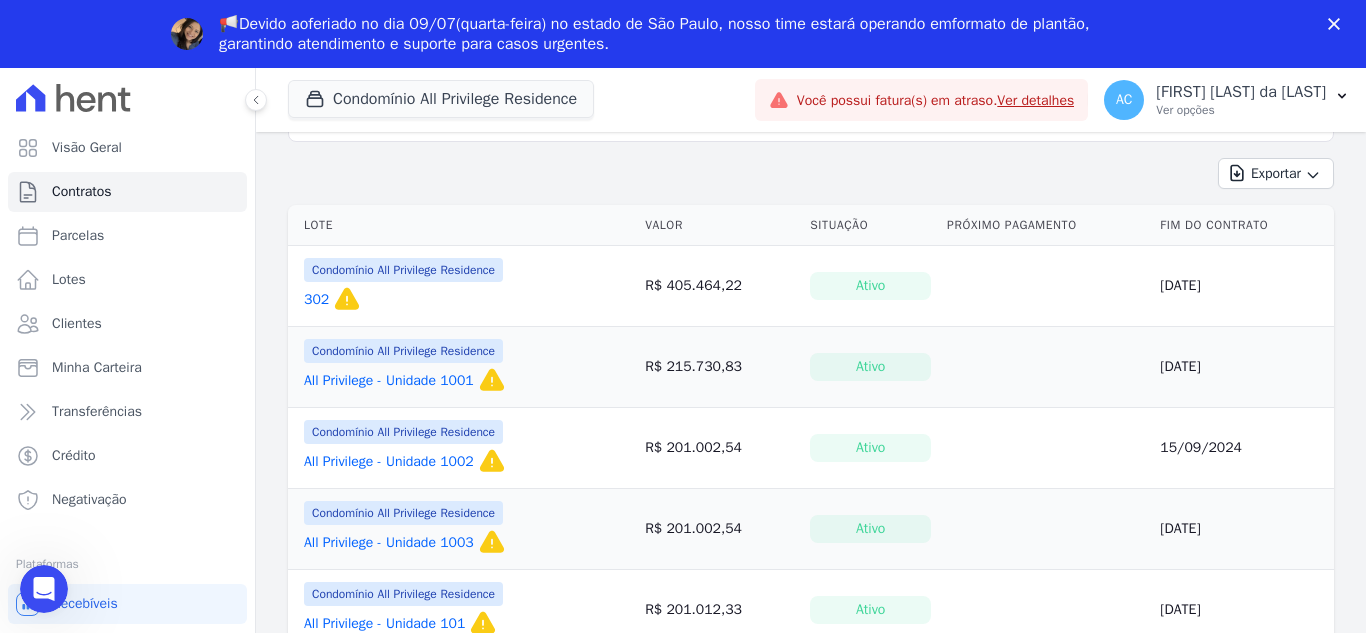 click on "302" at bounding box center (316, 300) 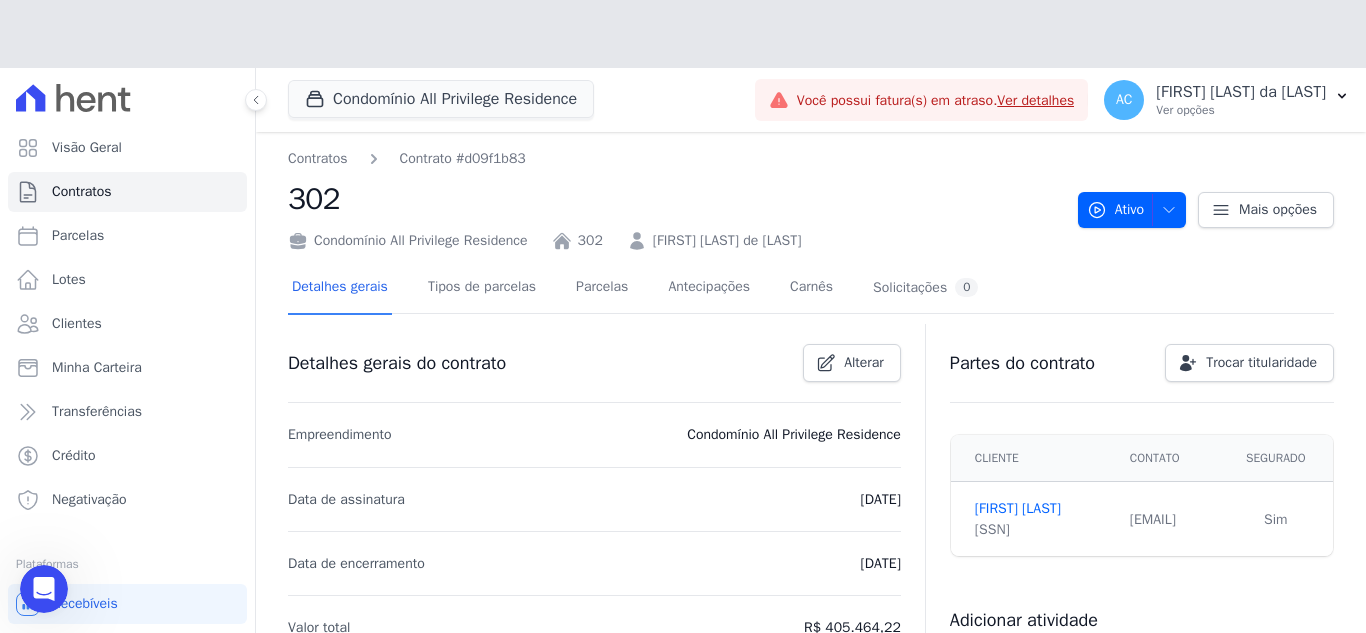 scroll, scrollTop: 0, scrollLeft: 0, axis: both 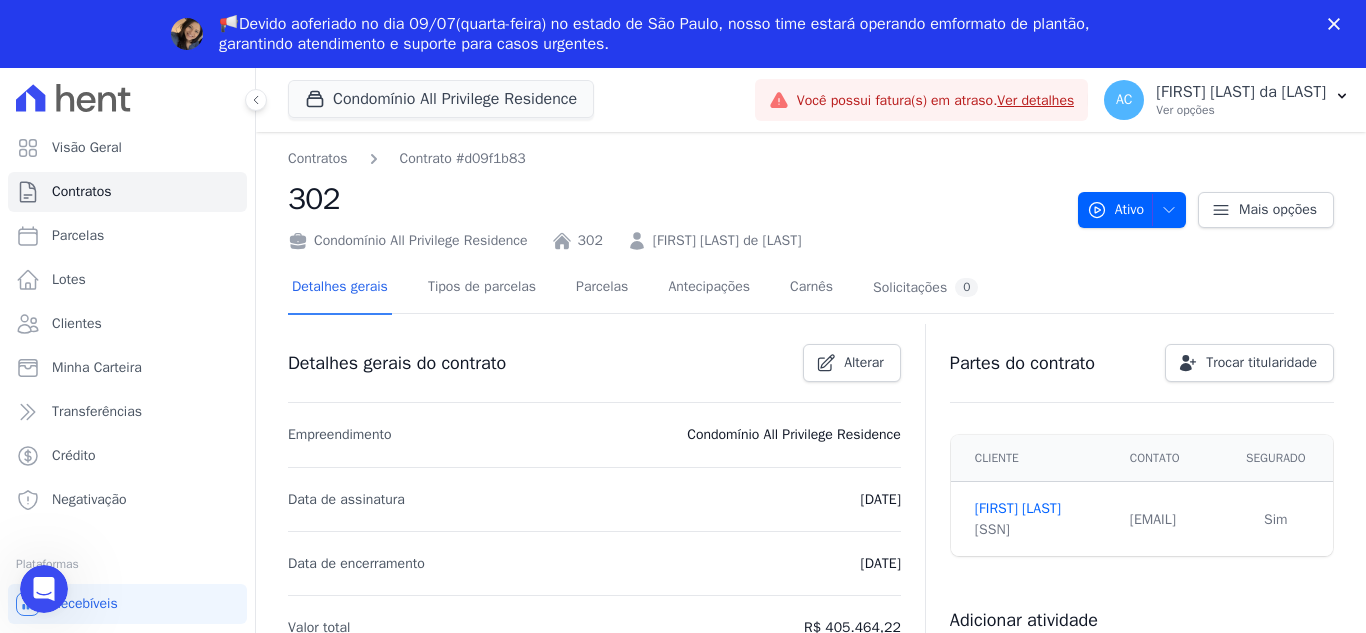 click on "Contratos
Contrato
#[HASH]
302
Condomínio All Privilege Residence
302
[FIRST] [LAST] de [LAST]
Ativo
Ativo
Pausado
Cobranças não serão geradas e você pode retomar o contrato no futuro." at bounding box center (811, 818) 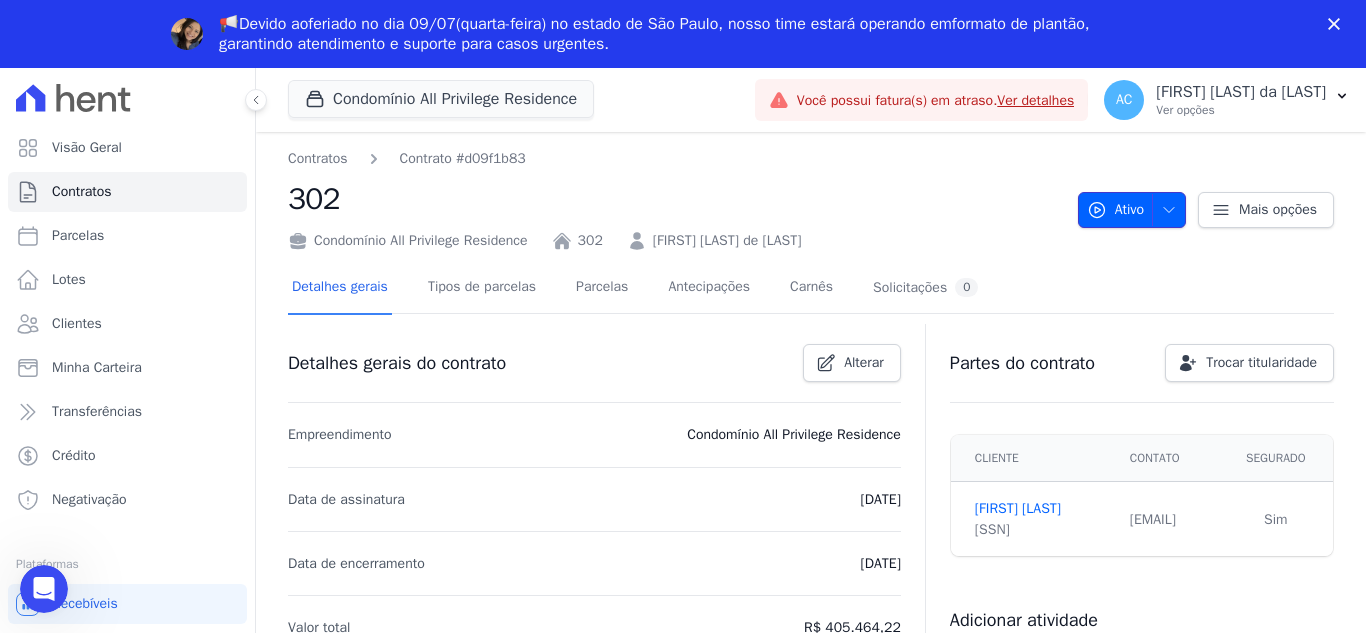 click at bounding box center (1164, 210) 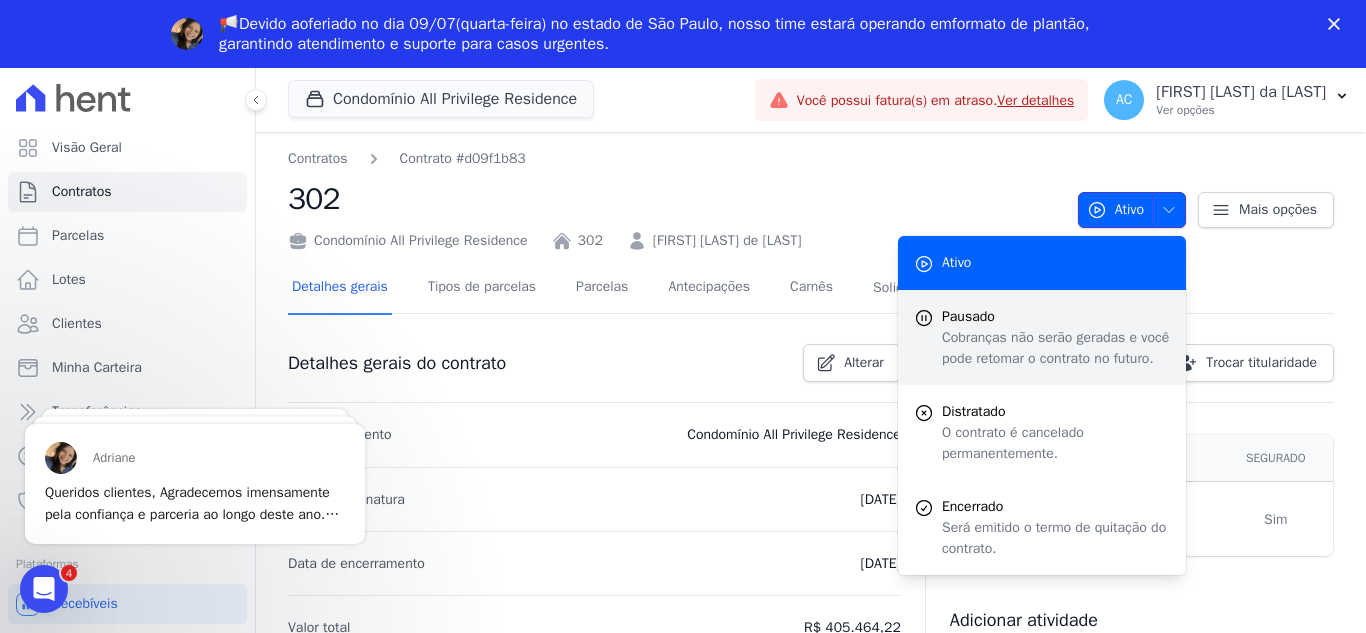 scroll, scrollTop: 0, scrollLeft: 0, axis: both 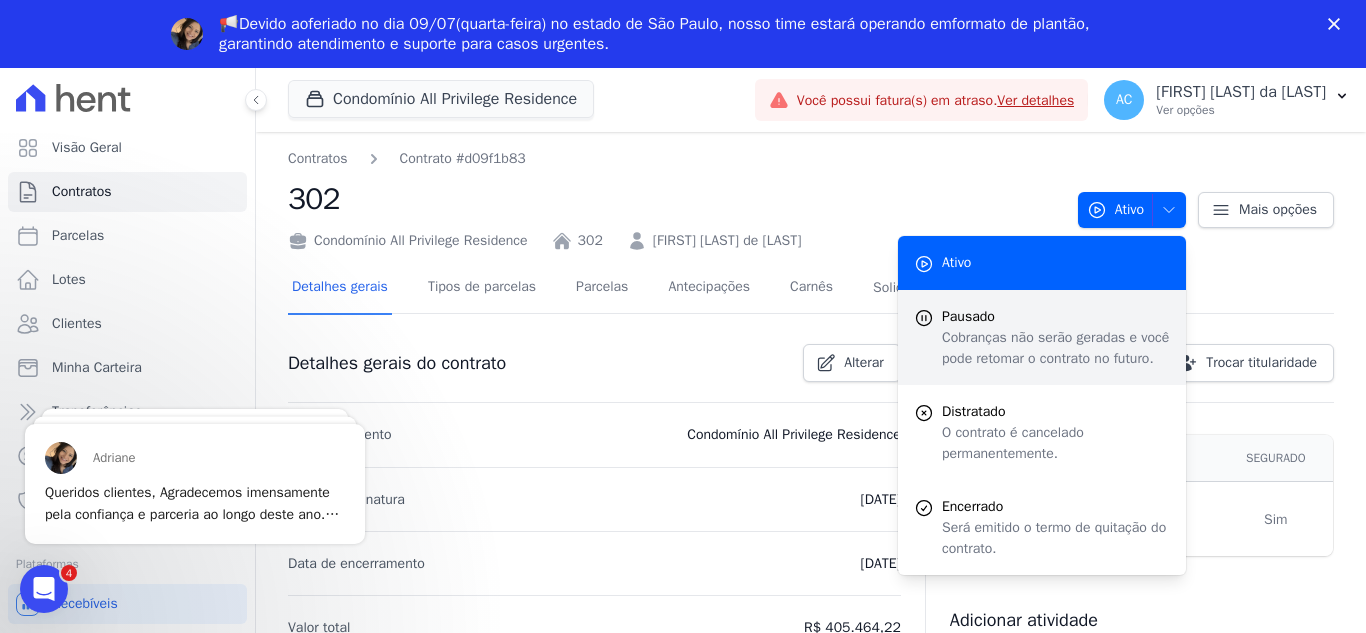 click on "Cobranças não serão geradas e você pode retomar o contrato no futuro." at bounding box center (1056, 348) 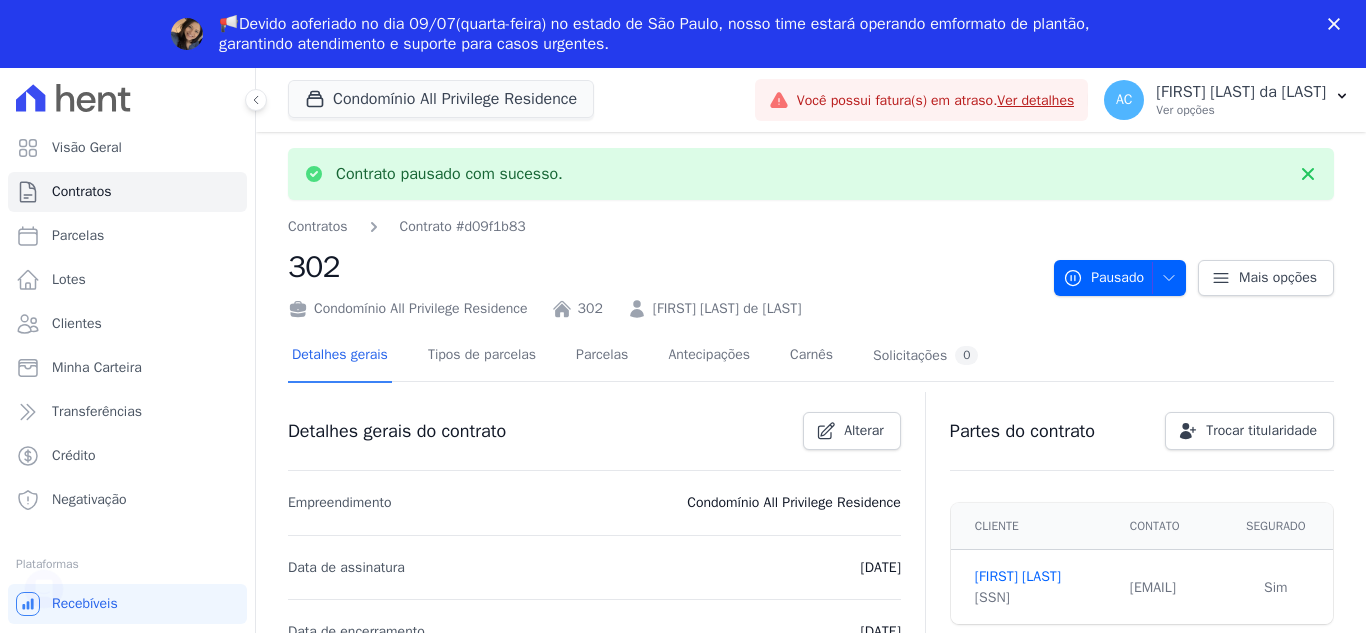 scroll, scrollTop: 0, scrollLeft: 0, axis: both 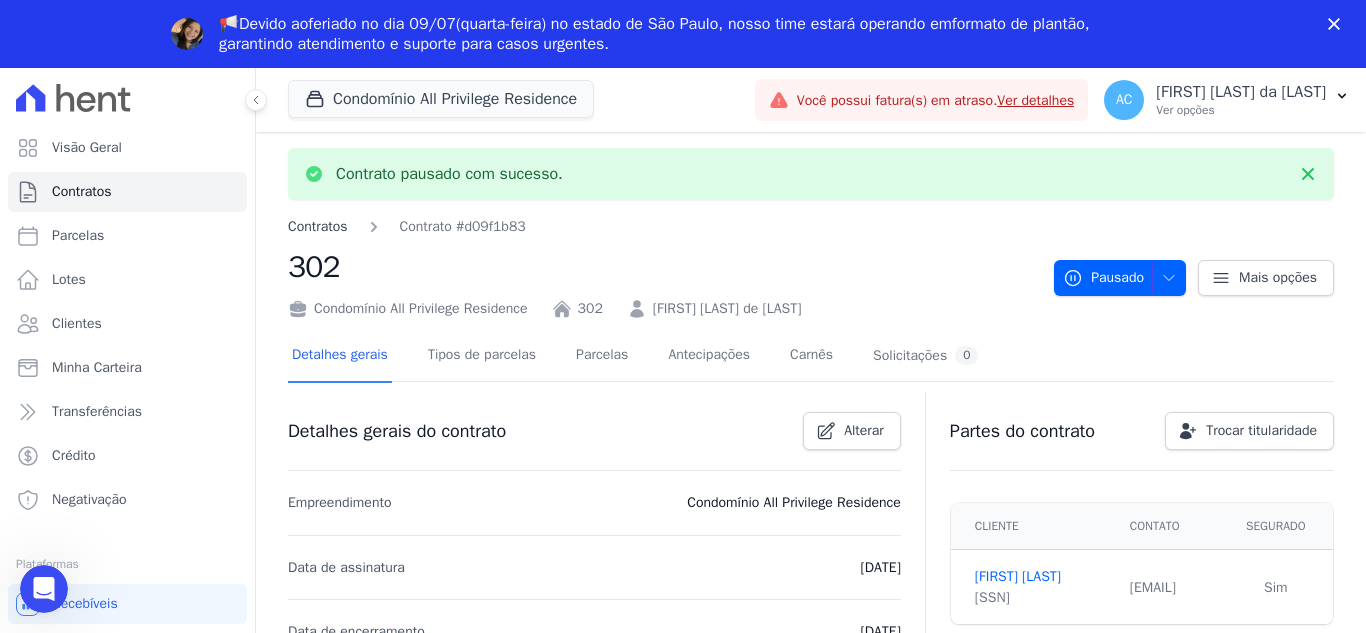 click on "Contratos" at bounding box center [318, 226] 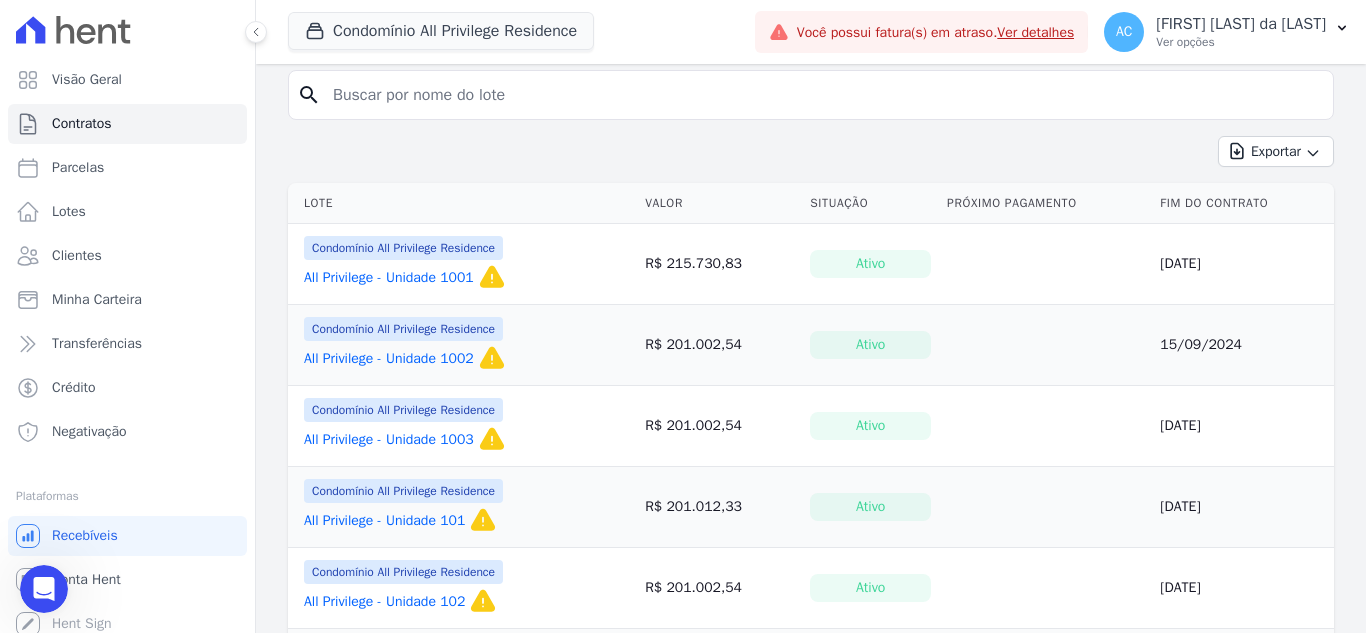 scroll, scrollTop: 200, scrollLeft: 0, axis: vertical 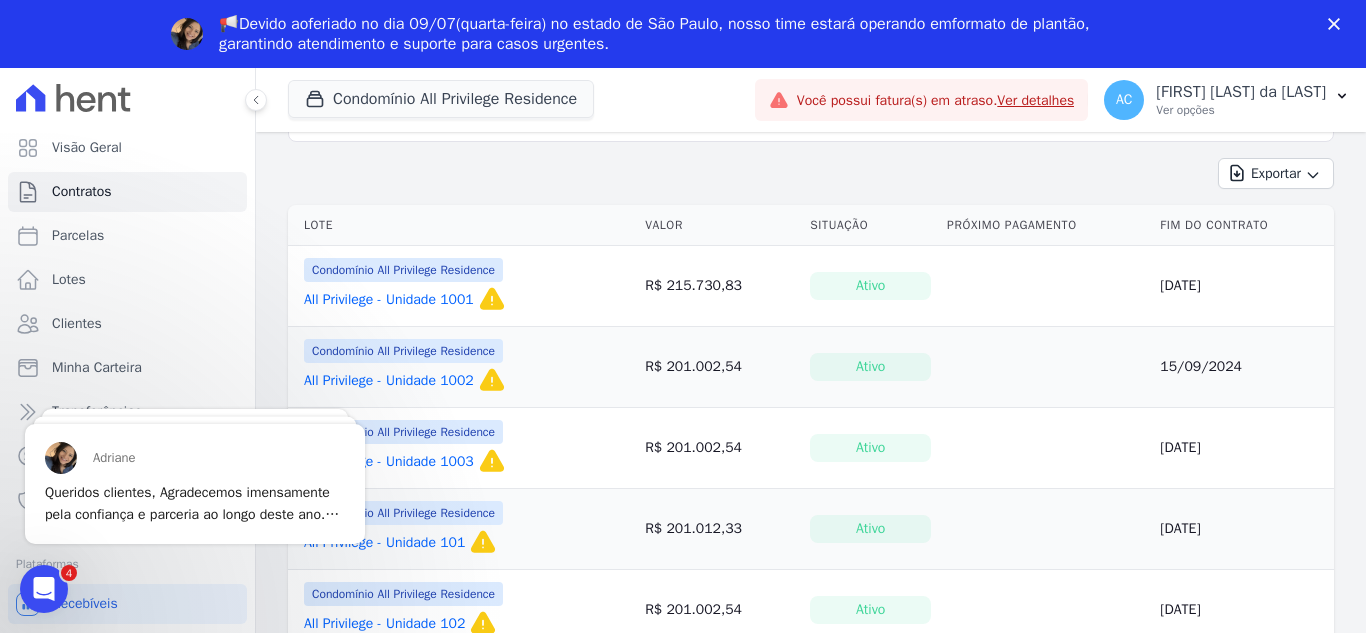 click on "All Privilege - Unidade 1001" at bounding box center [389, 300] 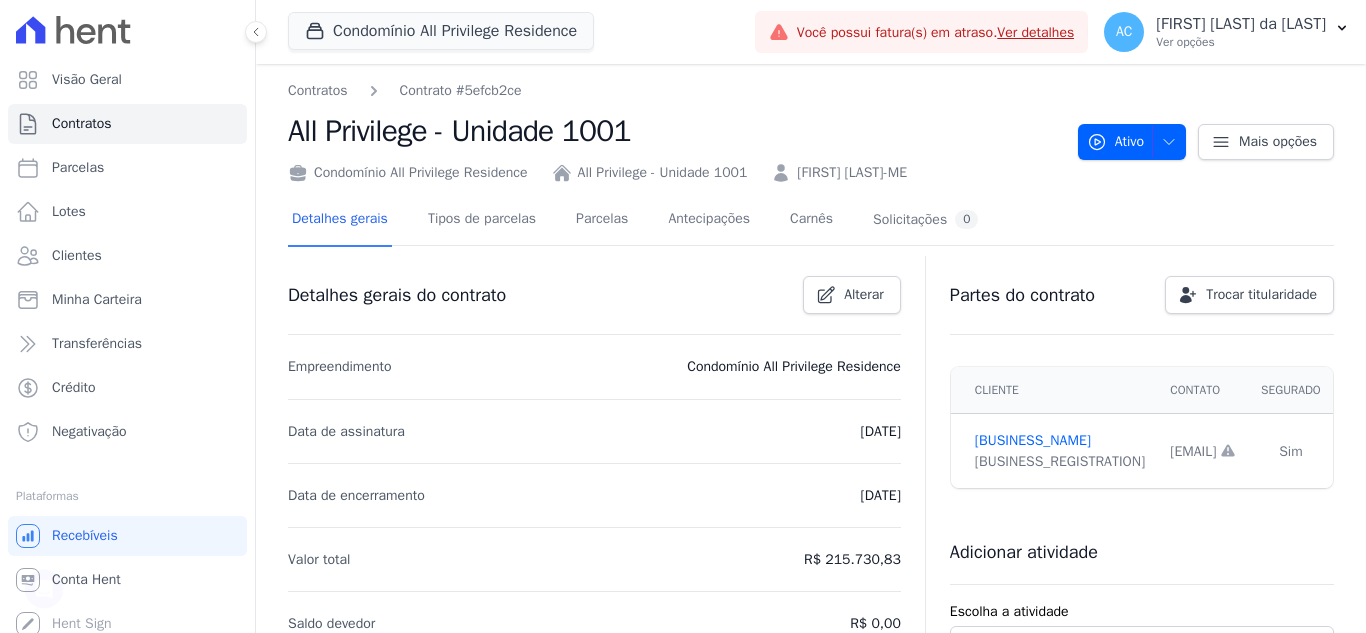 scroll, scrollTop: 0, scrollLeft: 0, axis: both 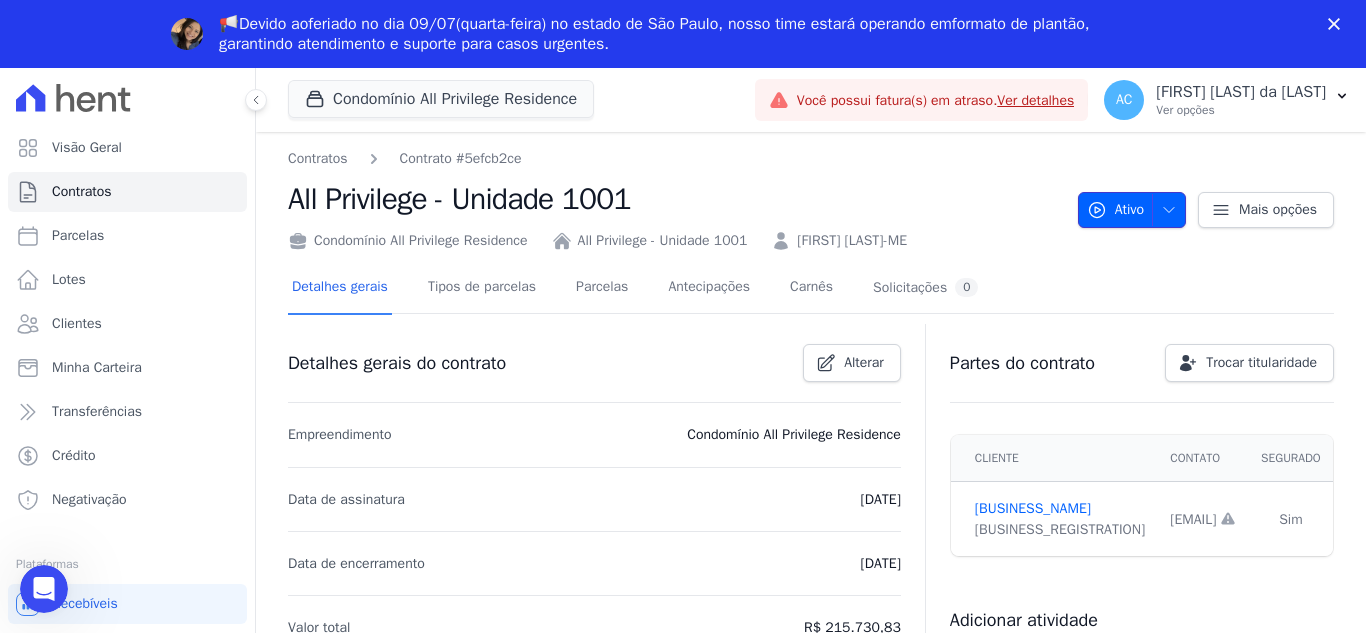 click at bounding box center [1164, 210] 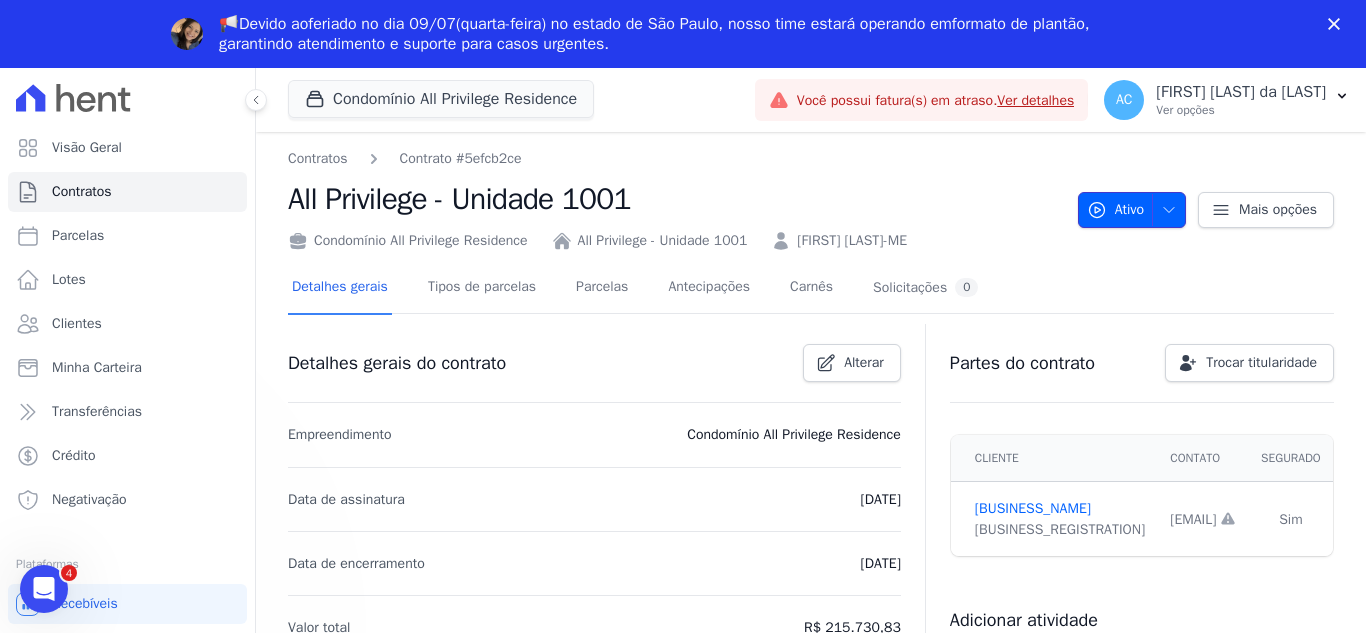 scroll 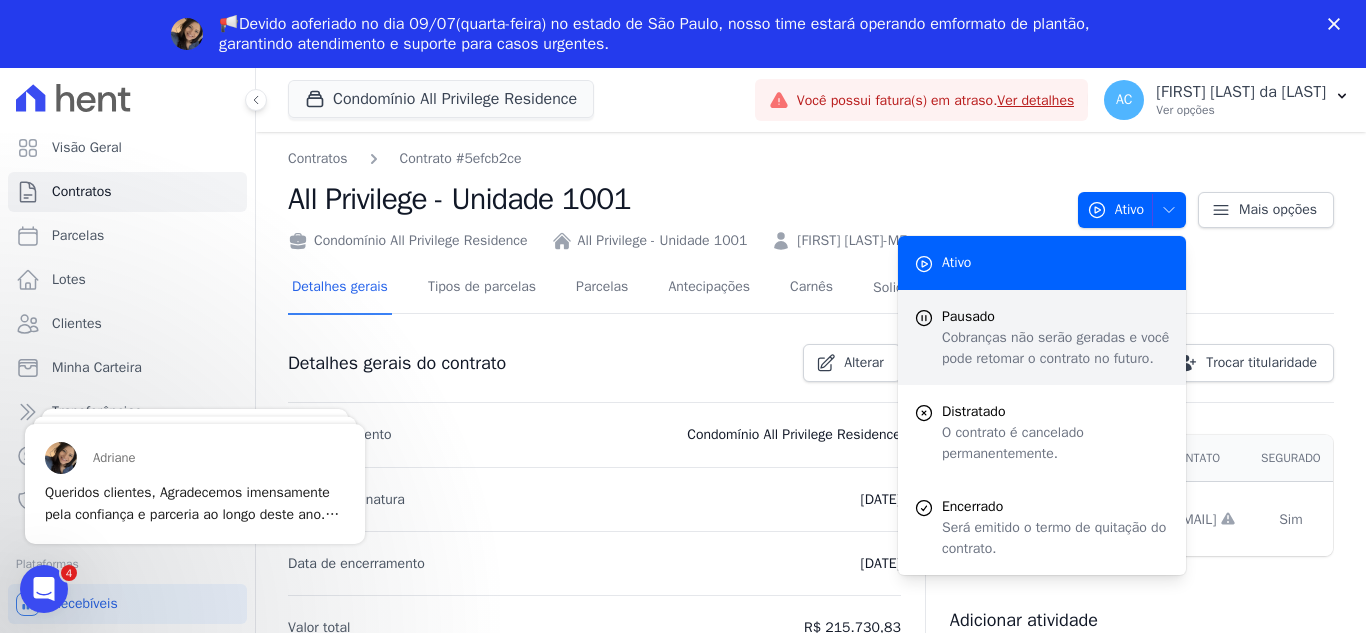 click on "Cobranças não serão geradas e você pode retomar o contrato no futuro." at bounding box center [1056, 348] 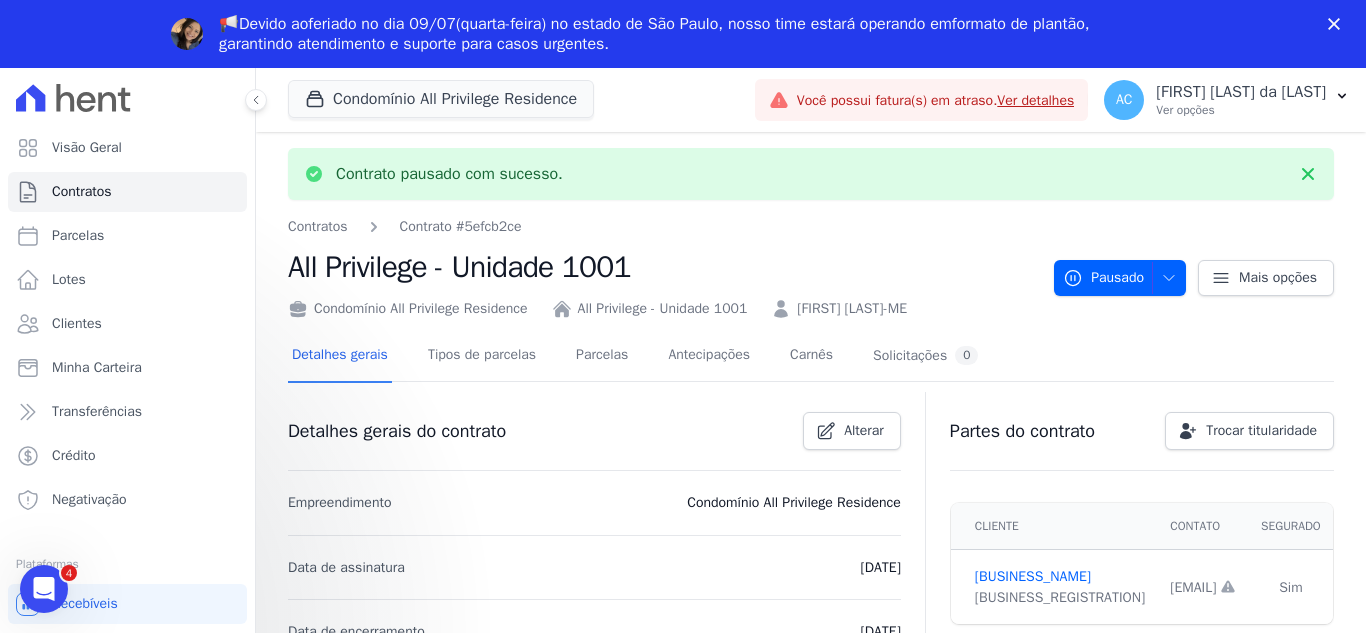 click on "Contratos
Contrato
#5efcb2ce
All Privilege - Unidade 1001
Condomínio All Privilege Residence
All Privilege - Unidade 1001
Leandro Caroso Ribeiro-ME" at bounding box center (663, 267) 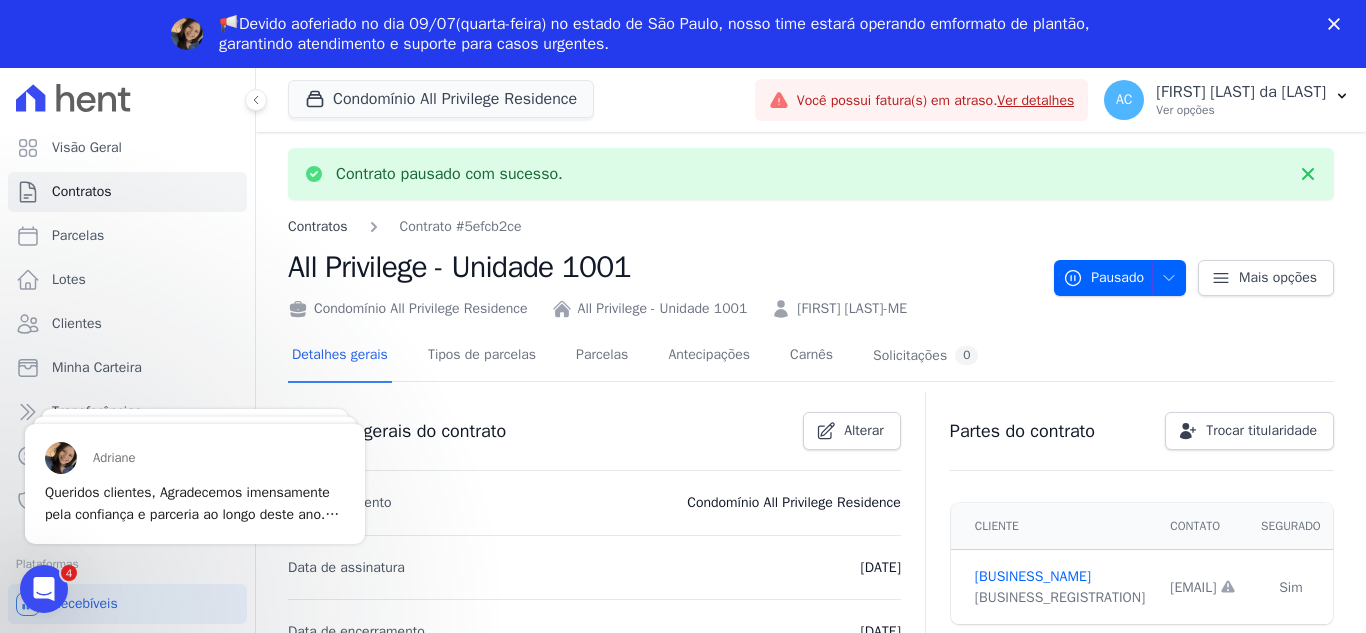 click on "Contratos" at bounding box center [318, 226] 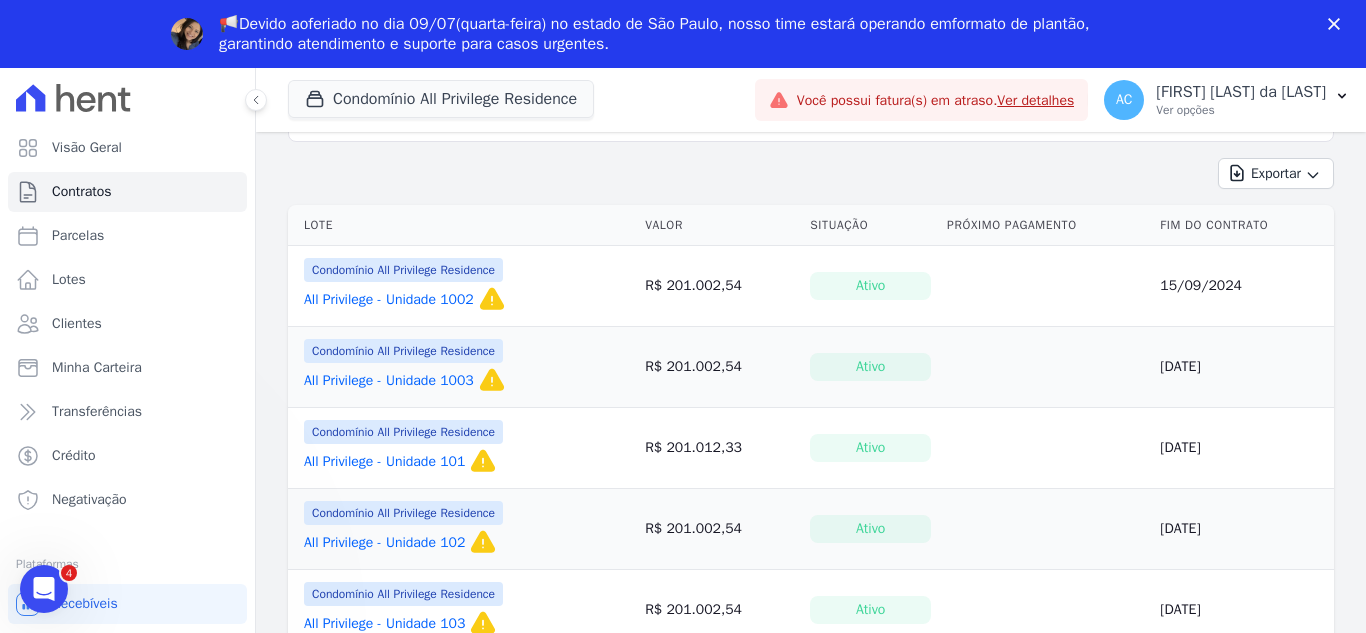 click on "All Privilege - Unidade 1002" at bounding box center (389, 300) 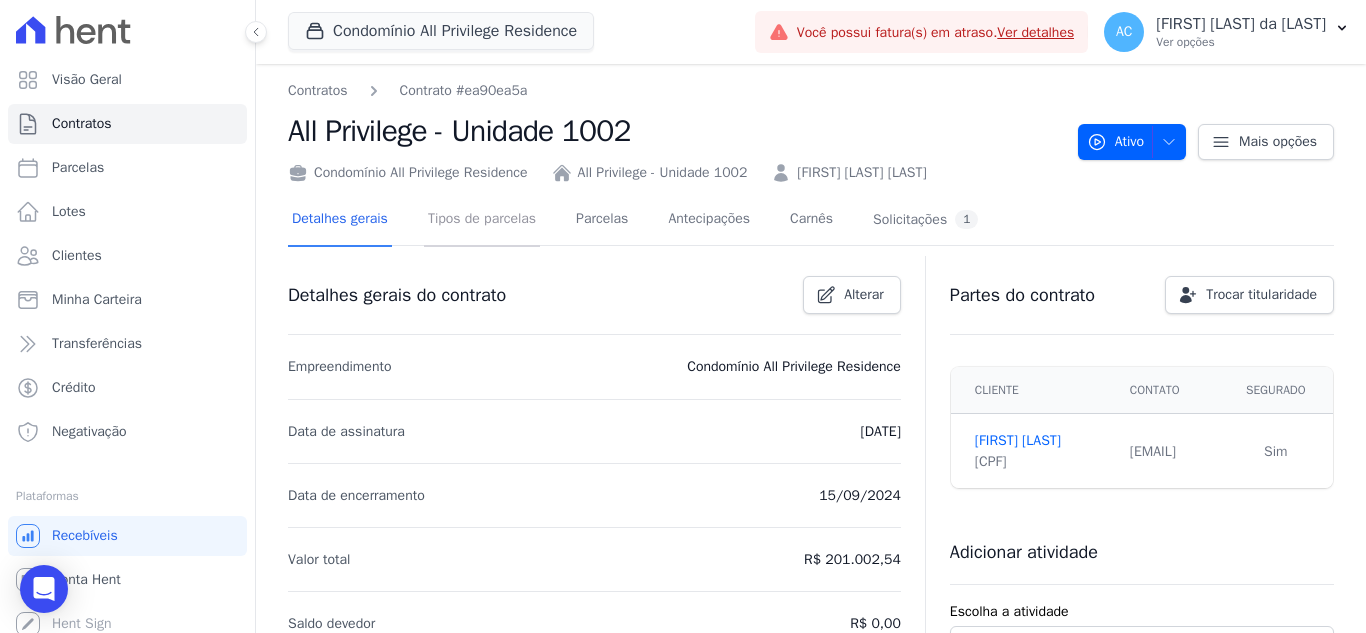 click on "Tipos de parcelas" at bounding box center [482, 220] 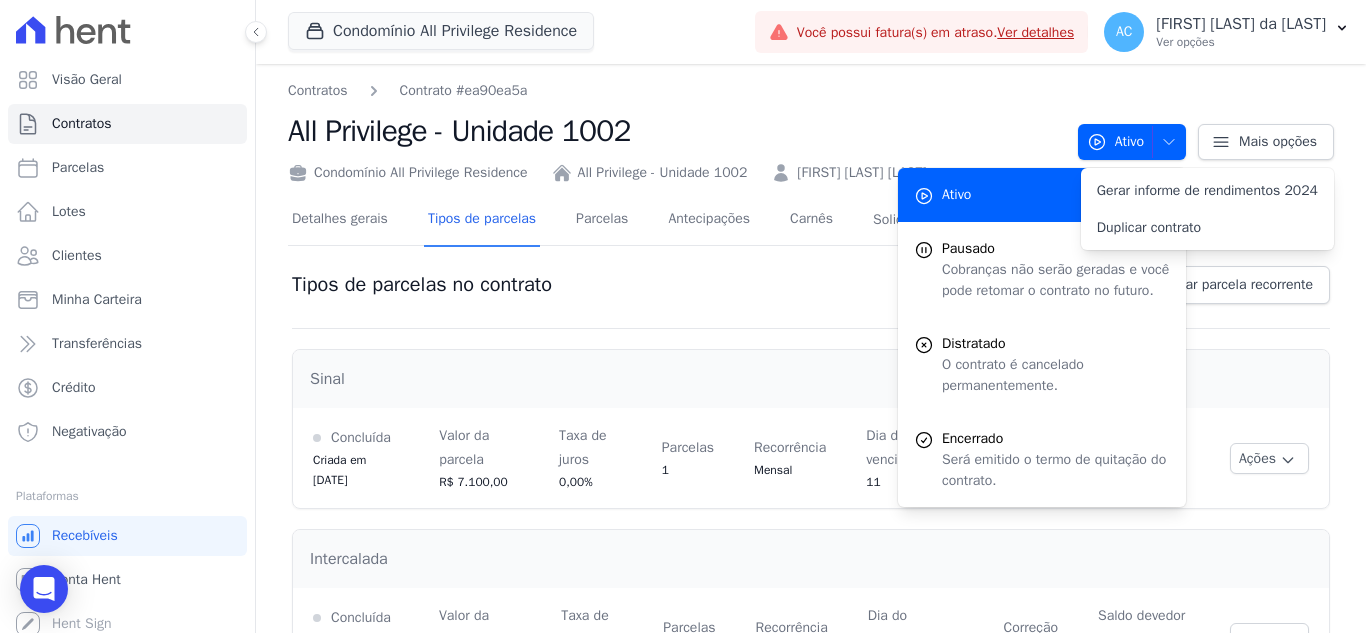 click at bounding box center (1169, 141) 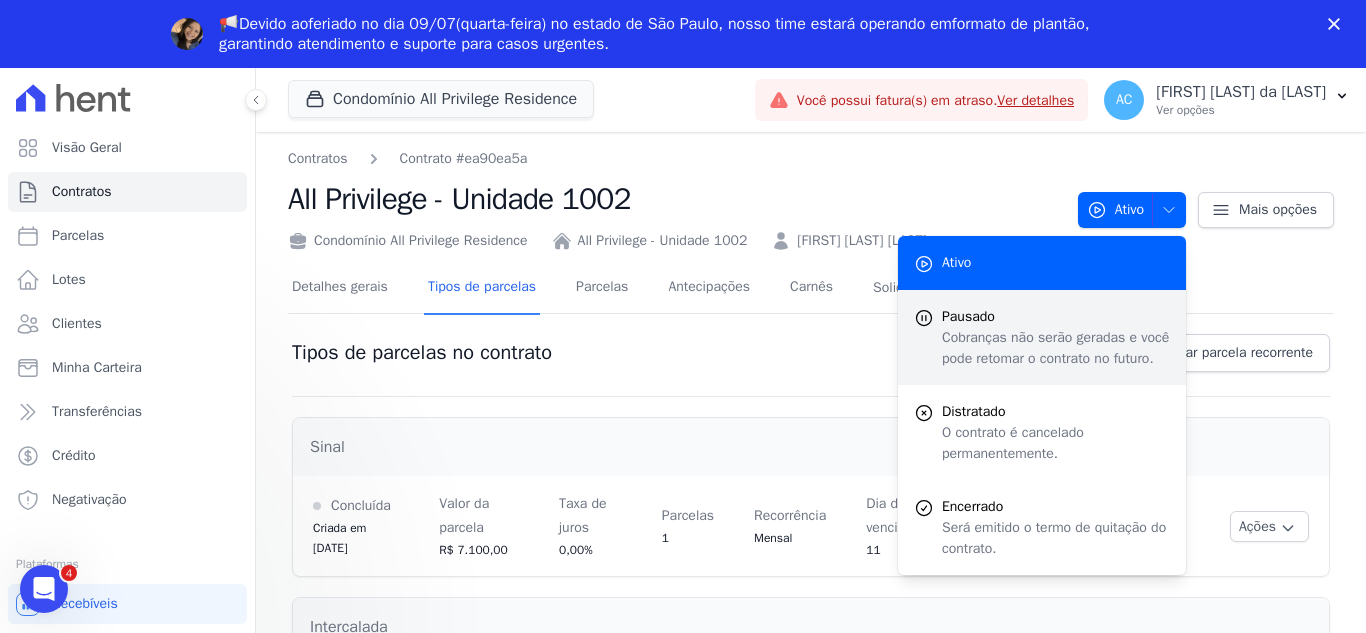click on "Pausado" at bounding box center [1056, 316] 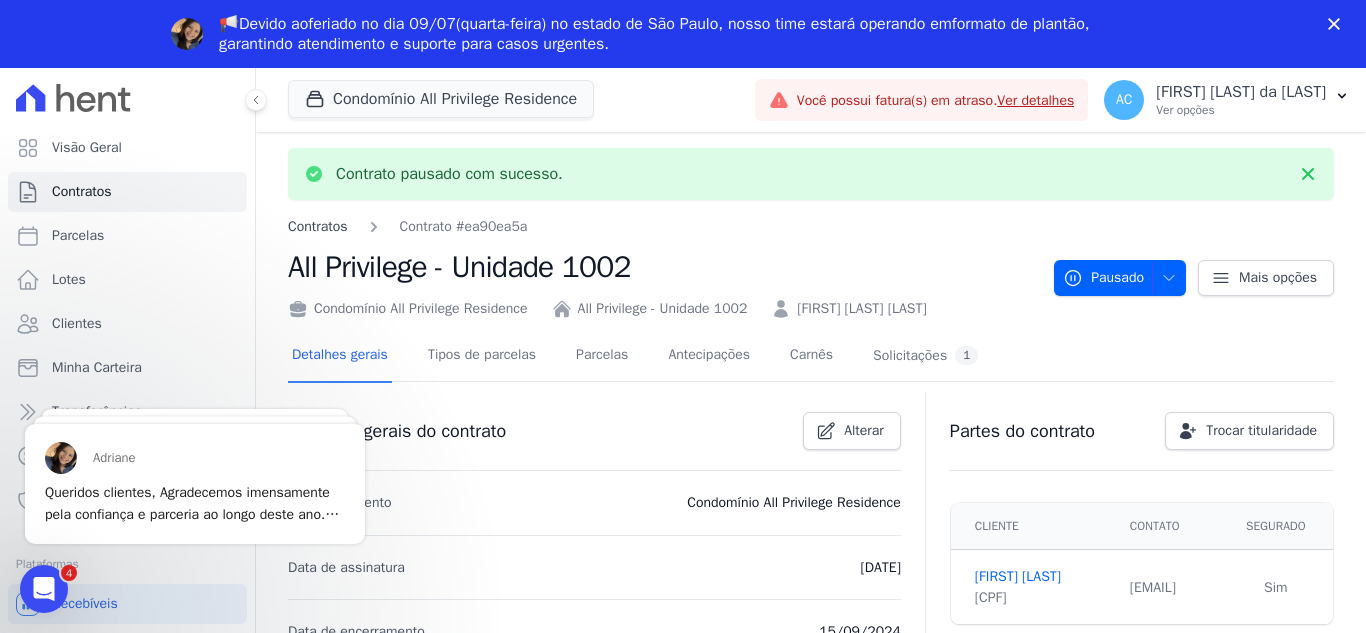 click on "Contratos" at bounding box center [318, 226] 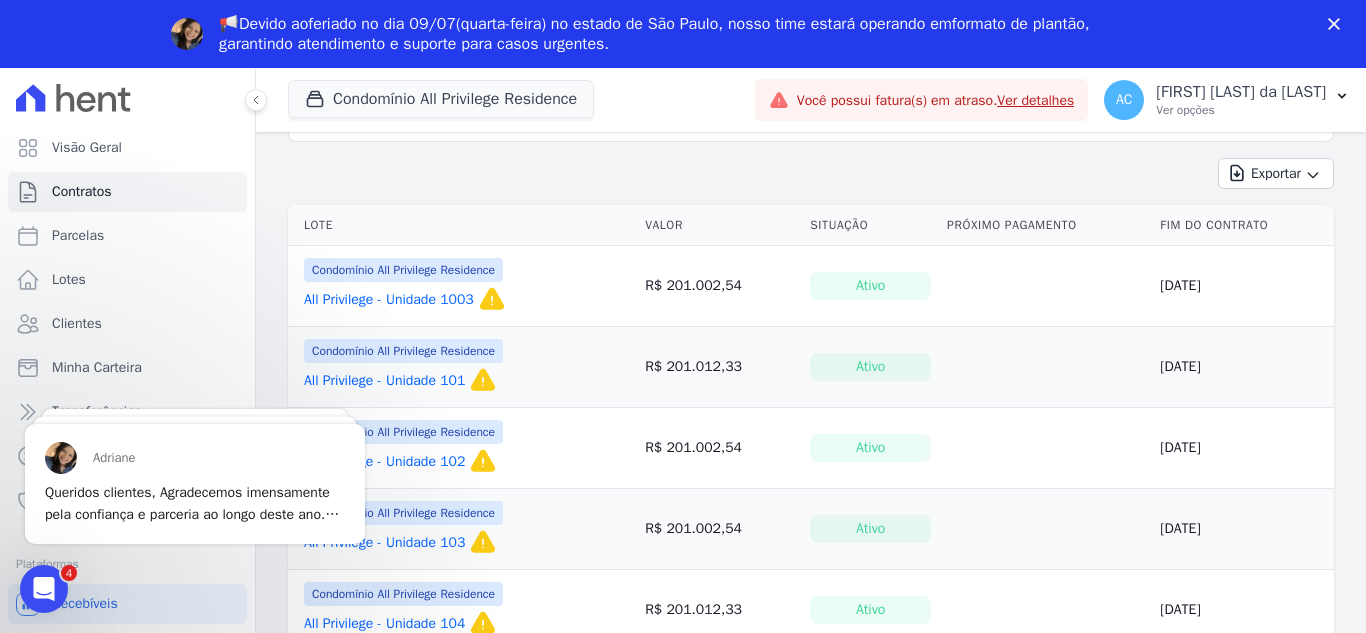 click on "All Privilege - Unidade 1003" at bounding box center (389, 300) 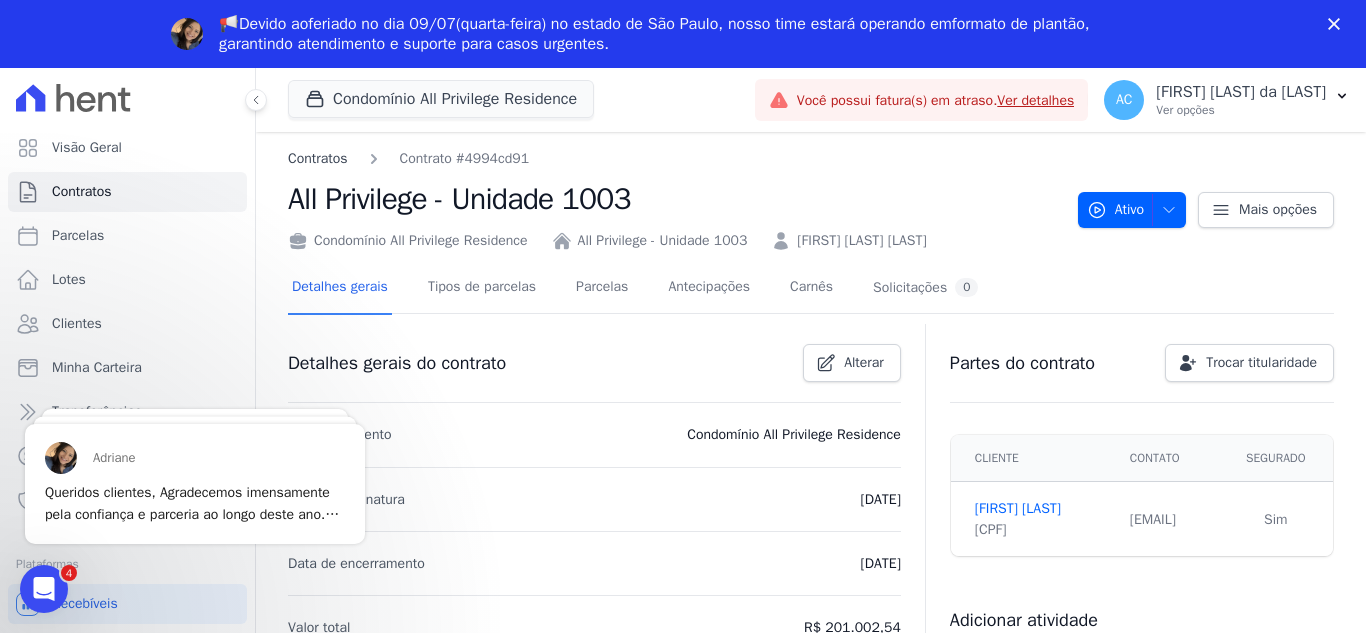 click on "Contratos" at bounding box center (318, 158) 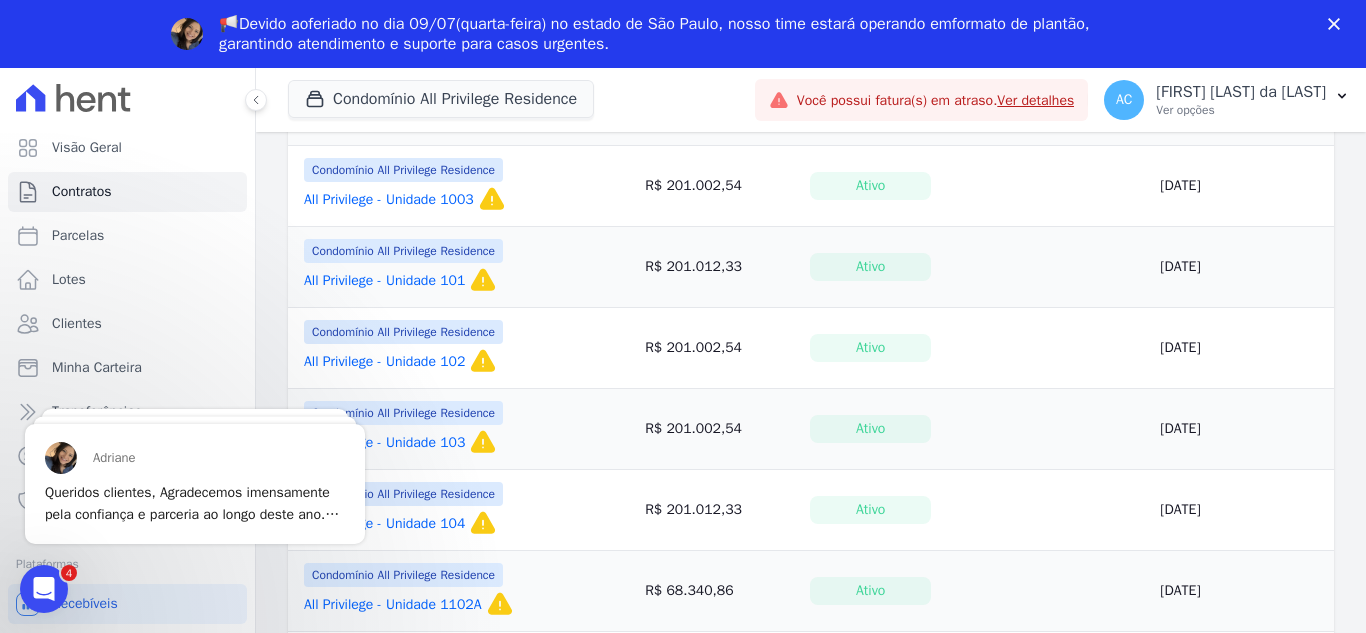 click on "All Privilege - Unidade 101" at bounding box center (384, 281) 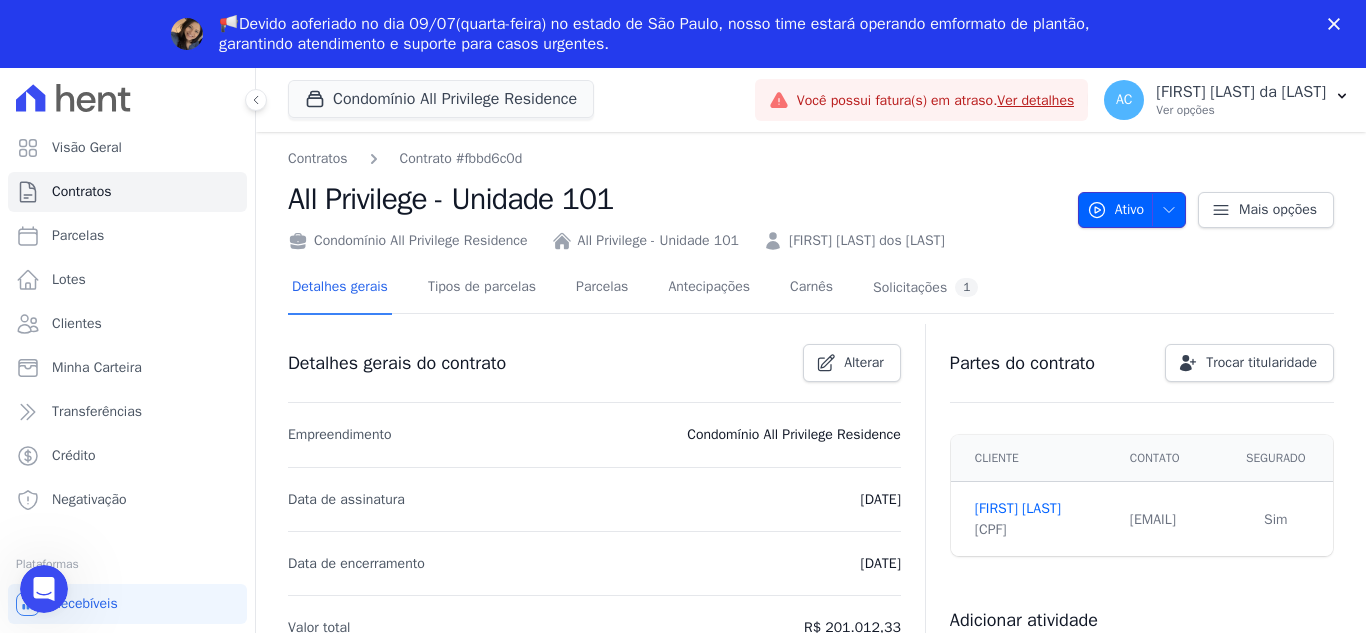 click at bounding box center (1169, 210) 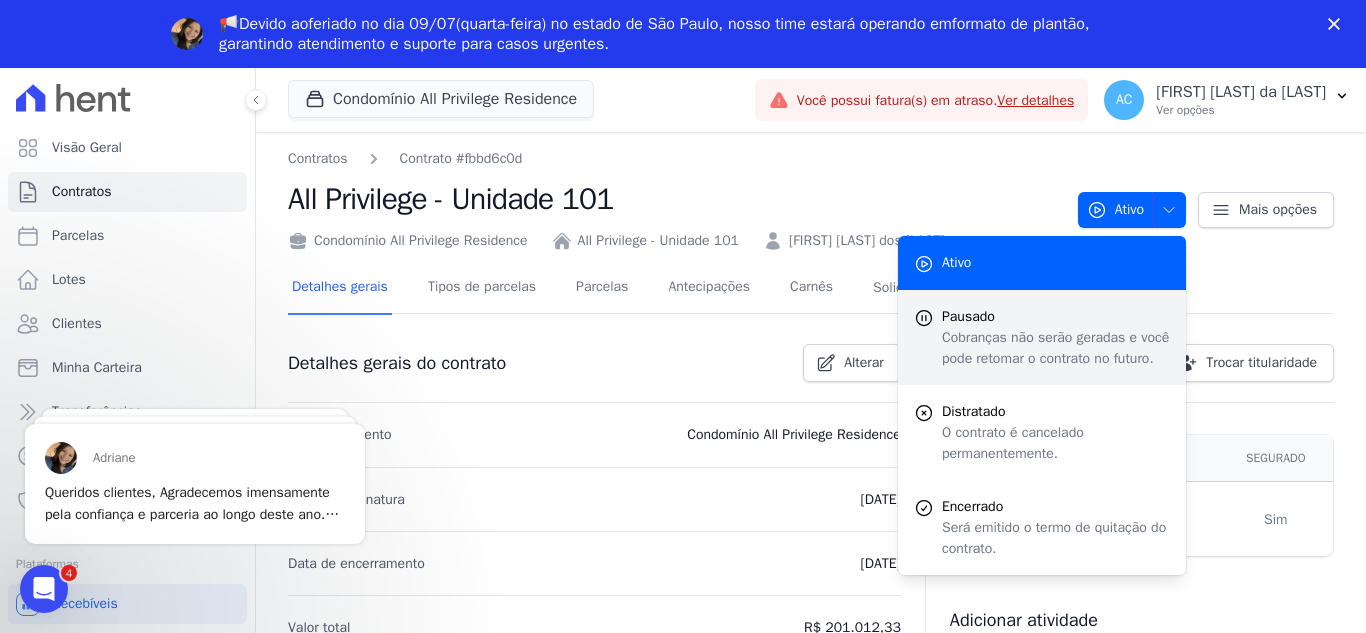 click on "Cobranças não serão geradas e você pode retomar o contrato no futuro." at bounding box center (1056, 348) 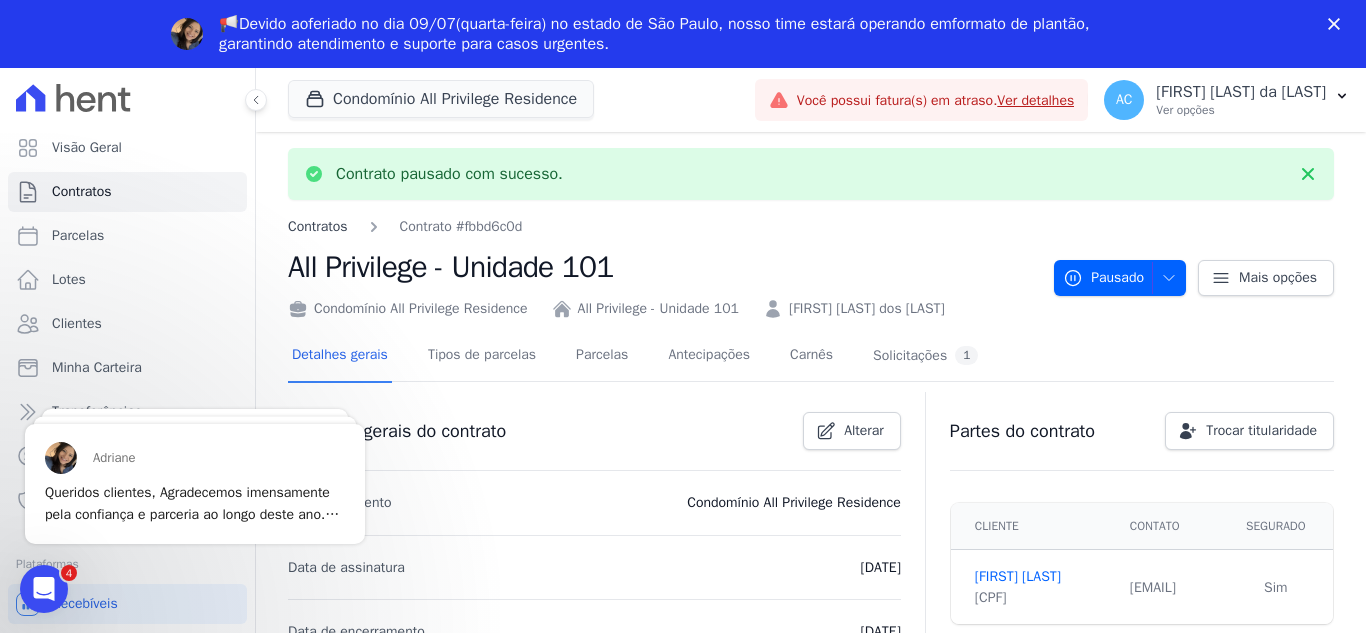 click on "Contratos" at bounding box center [318, 226] 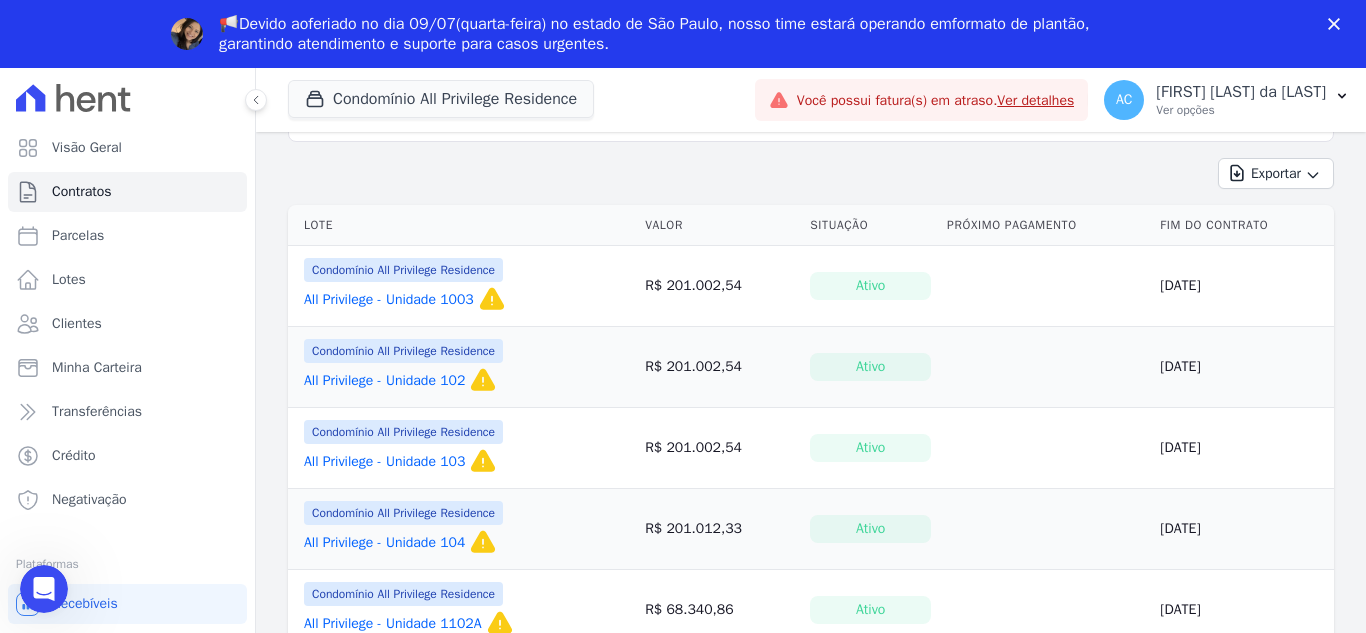 click on "All Privilege - Unidade 102" at bounding box center (384, 381) 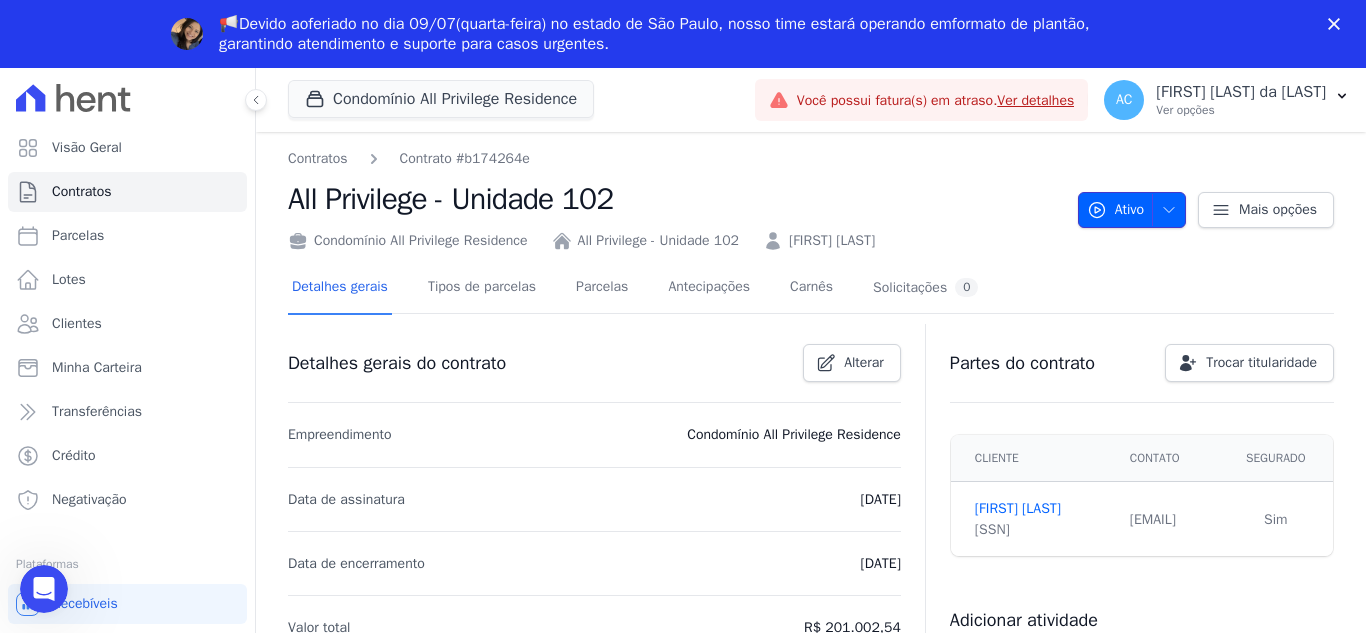 click at bounding box center (1164, 210) 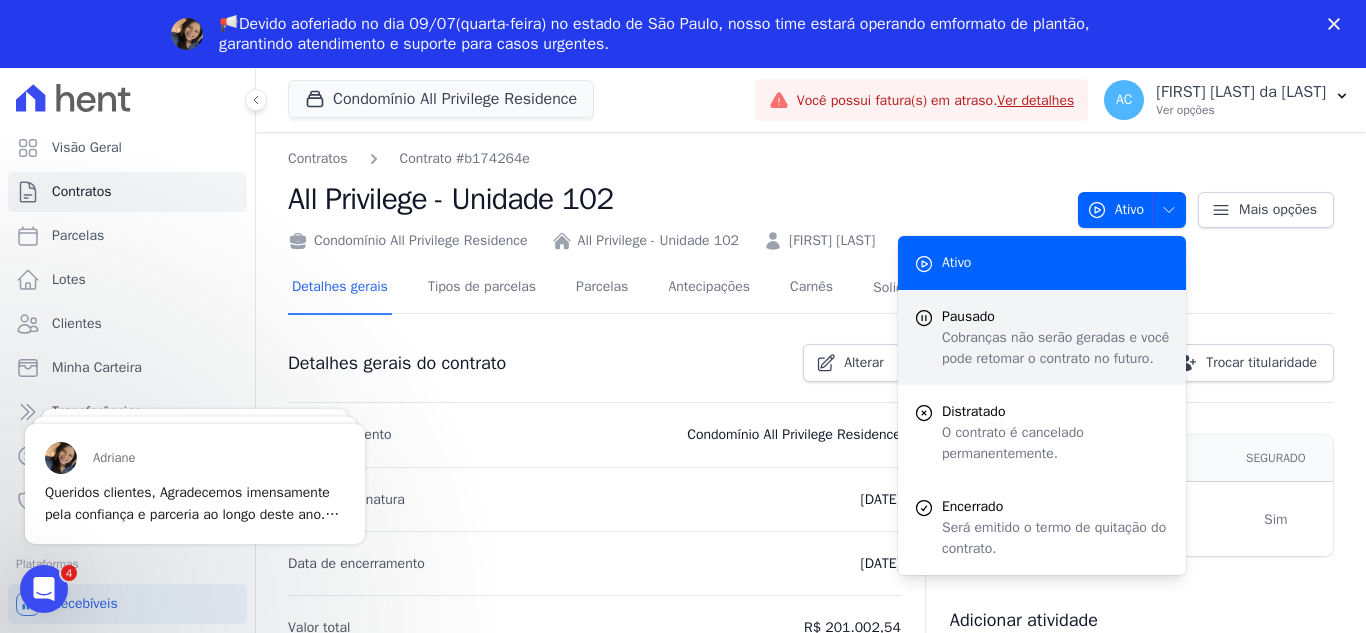 click on "Cobranças não serão geradas e você pode retomar o contrato no futuro." at bounding box center (1056, 348) 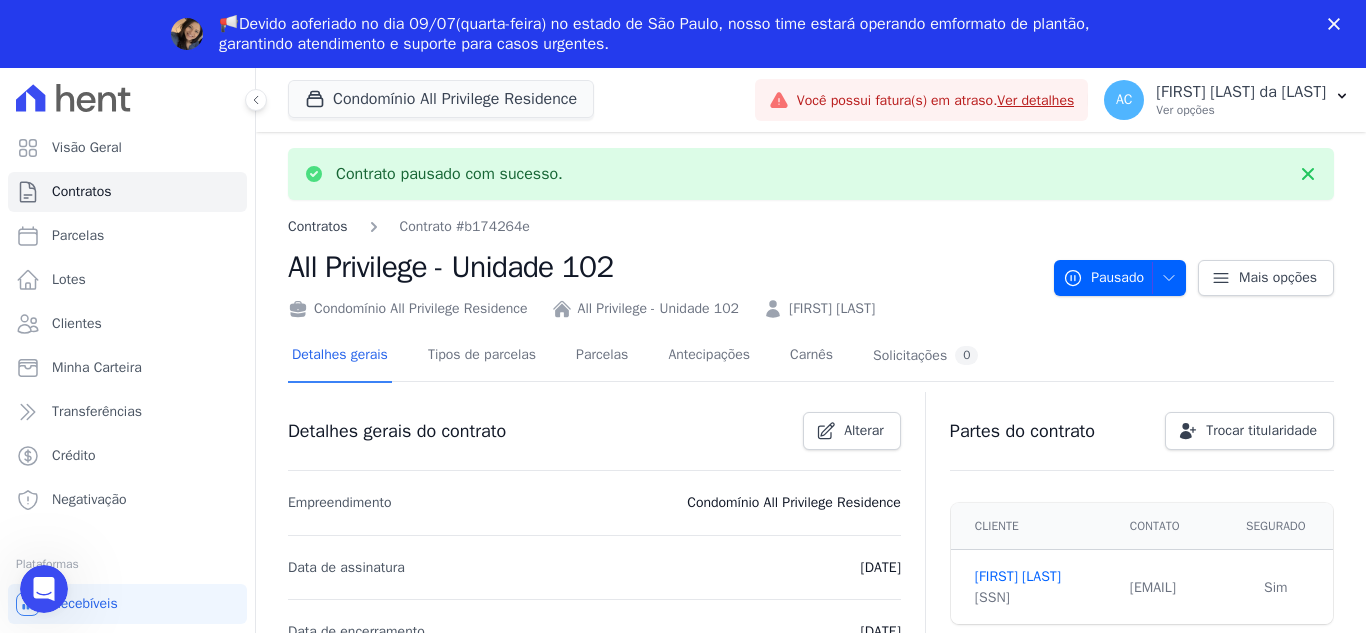 click on "Contratos" at bounding box center [318, 226] 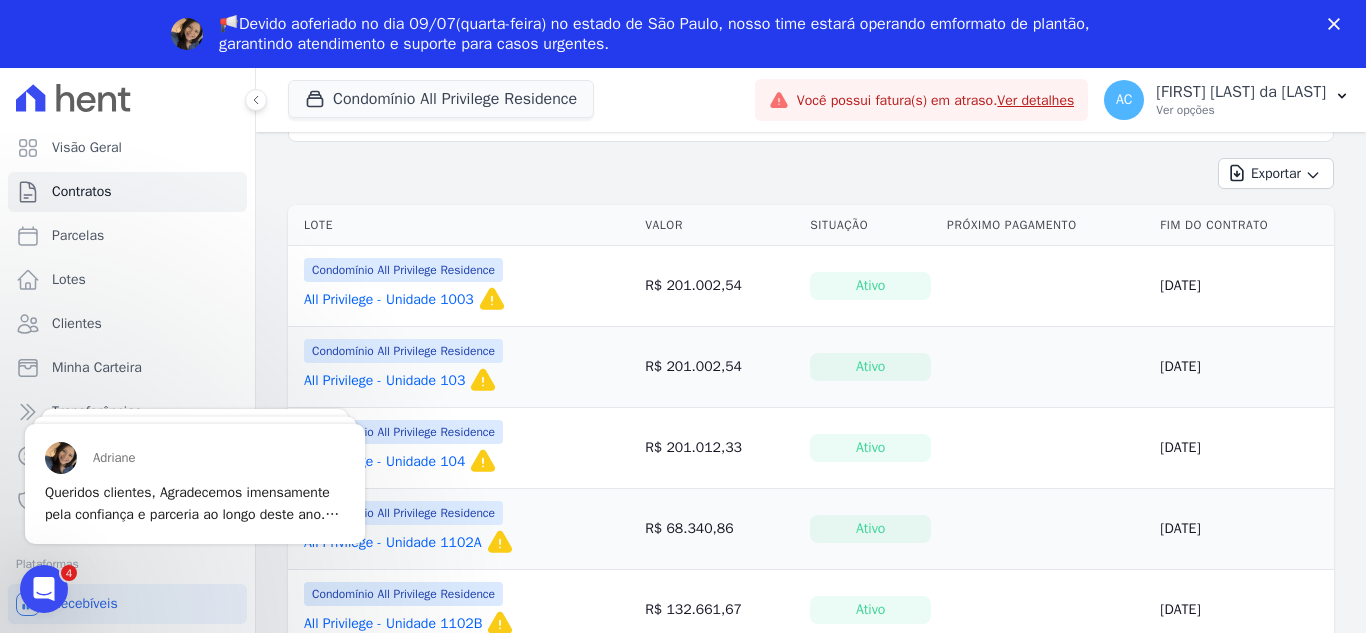 click on "All Privilege - Unidade 103" at bounding box center [384, 381] 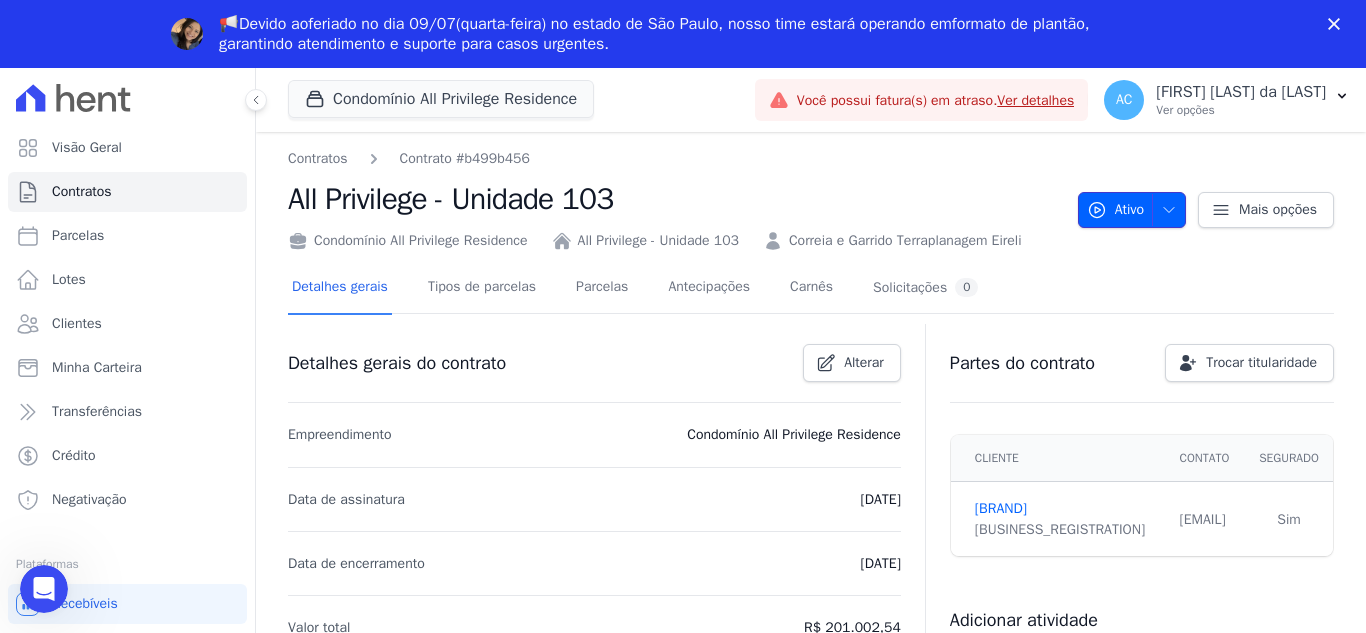 click on "Ativo" at bounding box center (1132, 210) 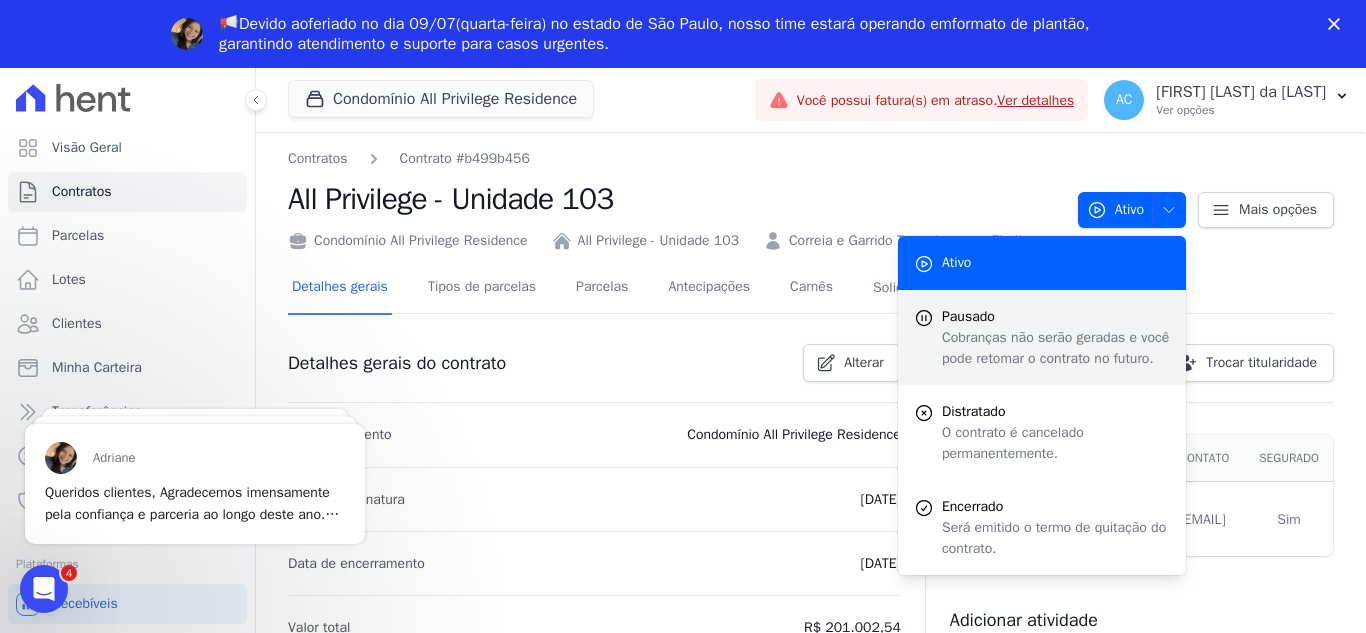 click on "Cobranças não serão geradas e você pode retomar o contrato no futuro." at bounding box center (1056, 348) 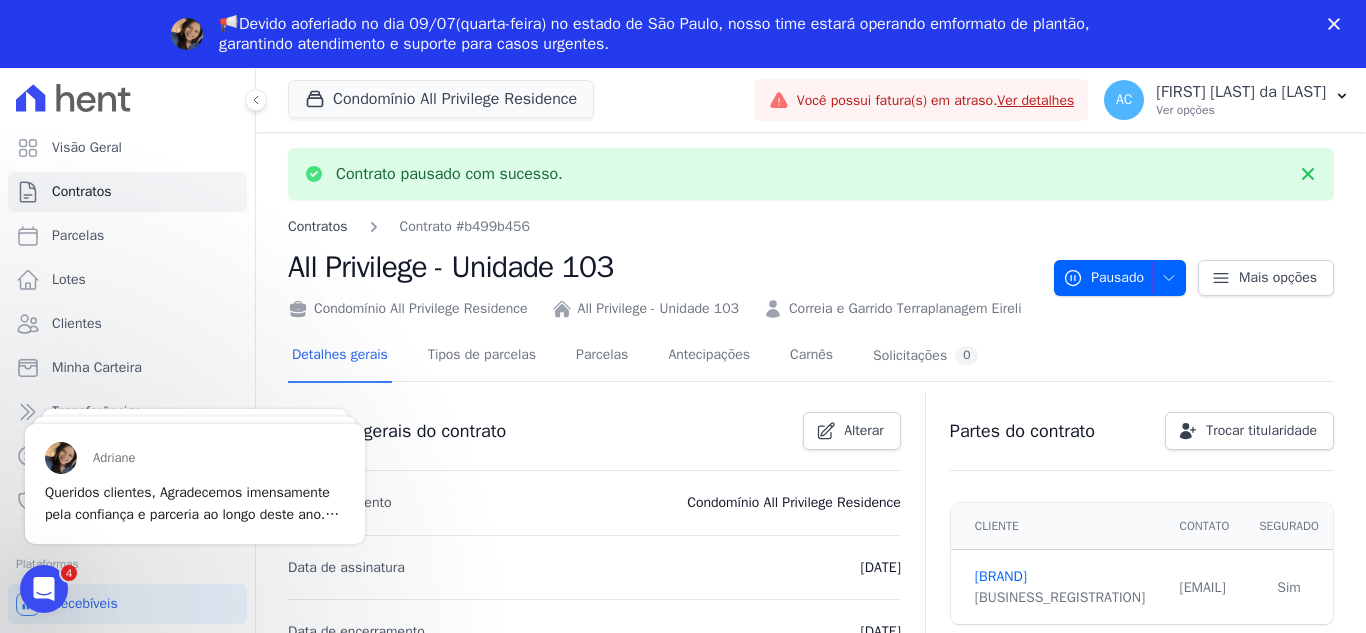 click on "Contratos" at bounding box center [318, 226] 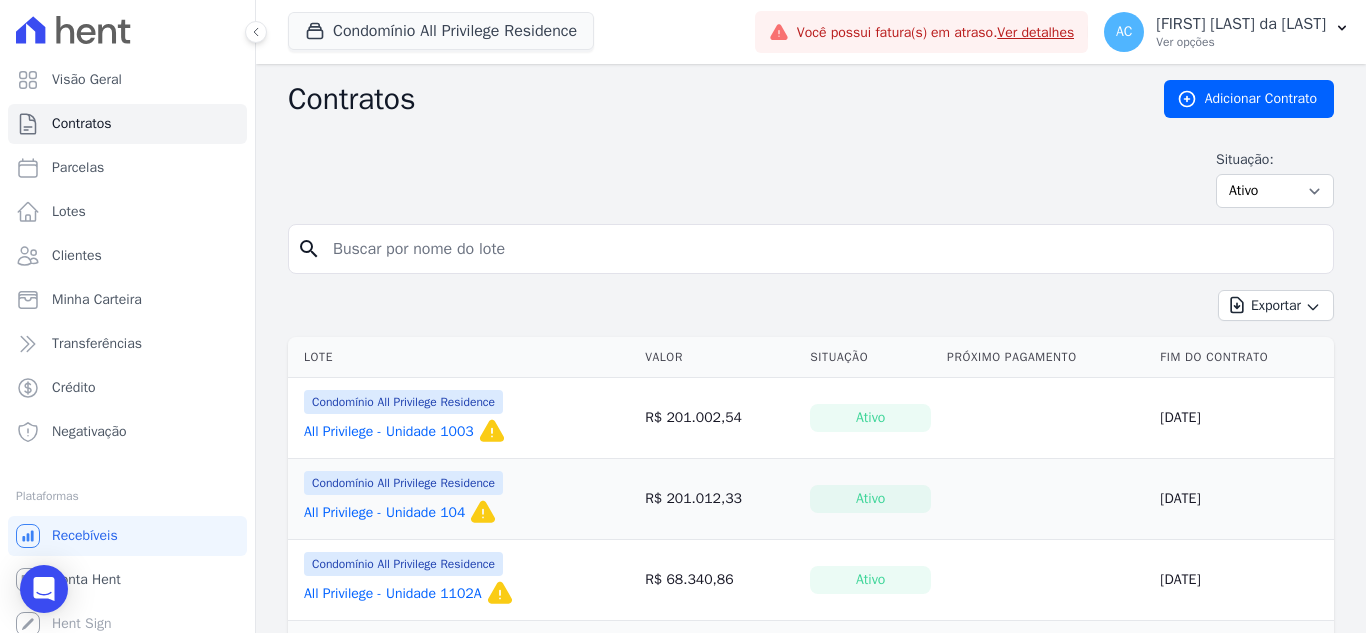 drag, startPoint x: 310, startPoint y: 229, endPoint x: 317, endPoint y: 205, distance: 25 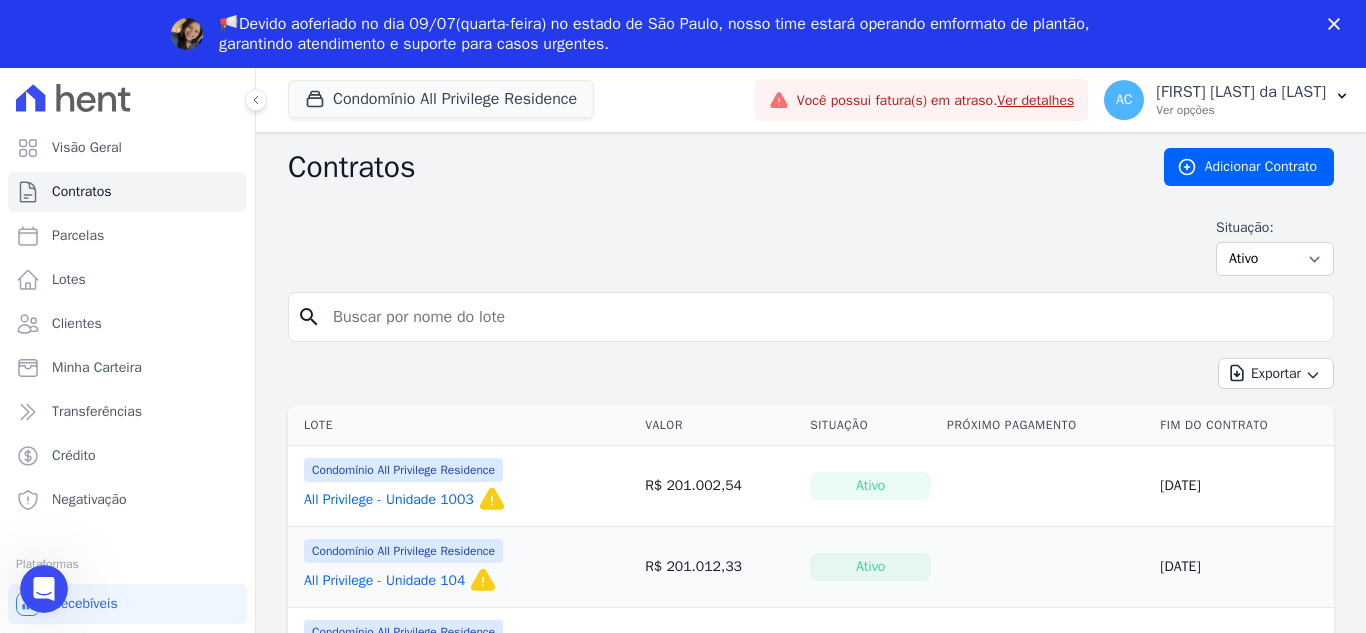 drag, startPoint x: 317, startPoint y: 205, endPoint x: 263, endPoint y: 208, distance: 54.08327 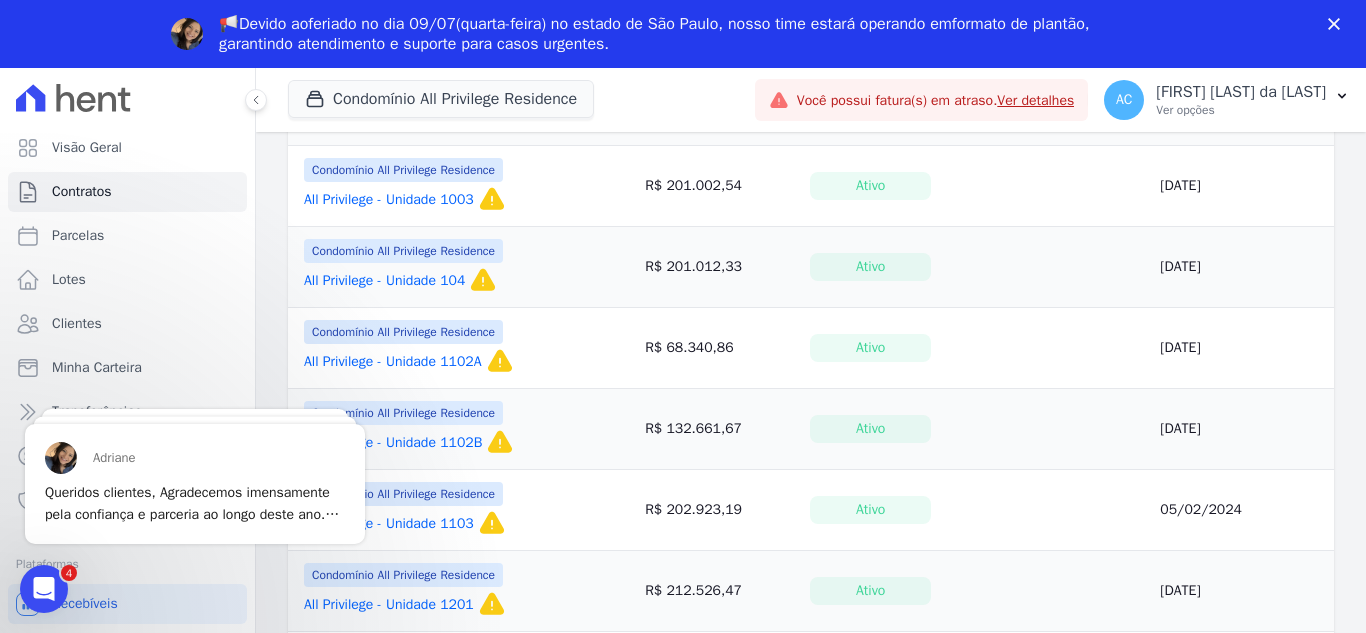 click on "All Privilege - Unidade 104" at bounding box center [384, 281] 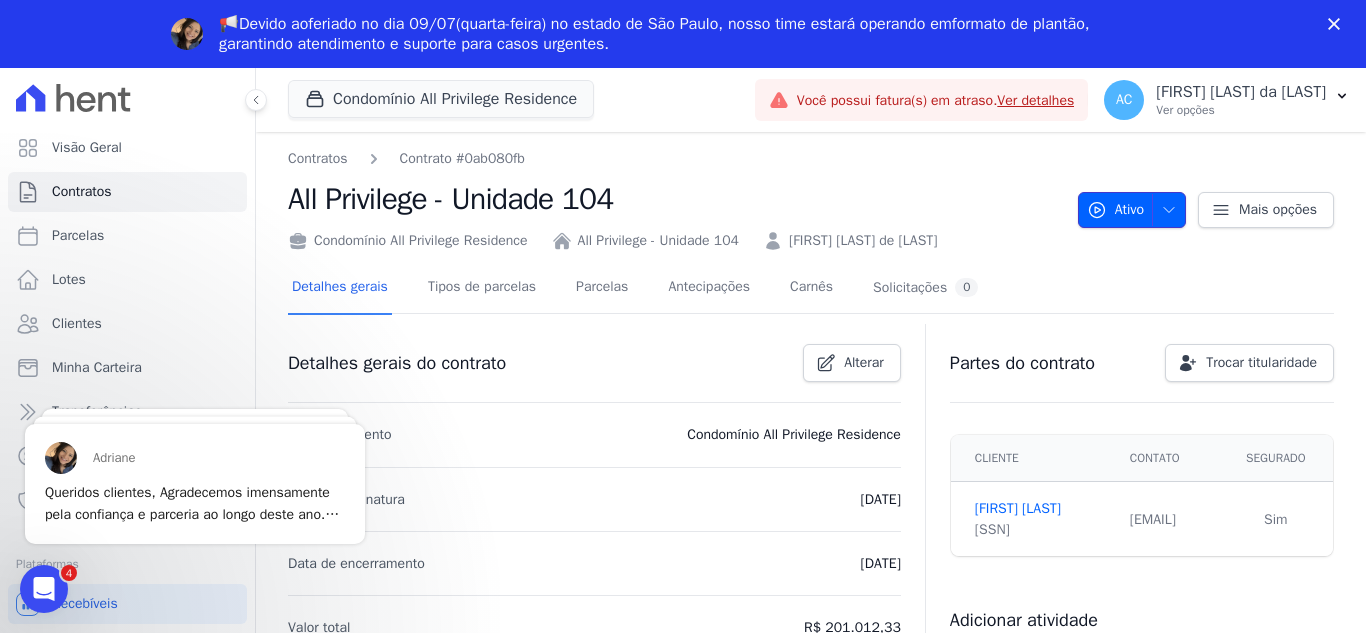 click at bounding box center [1169, 210] 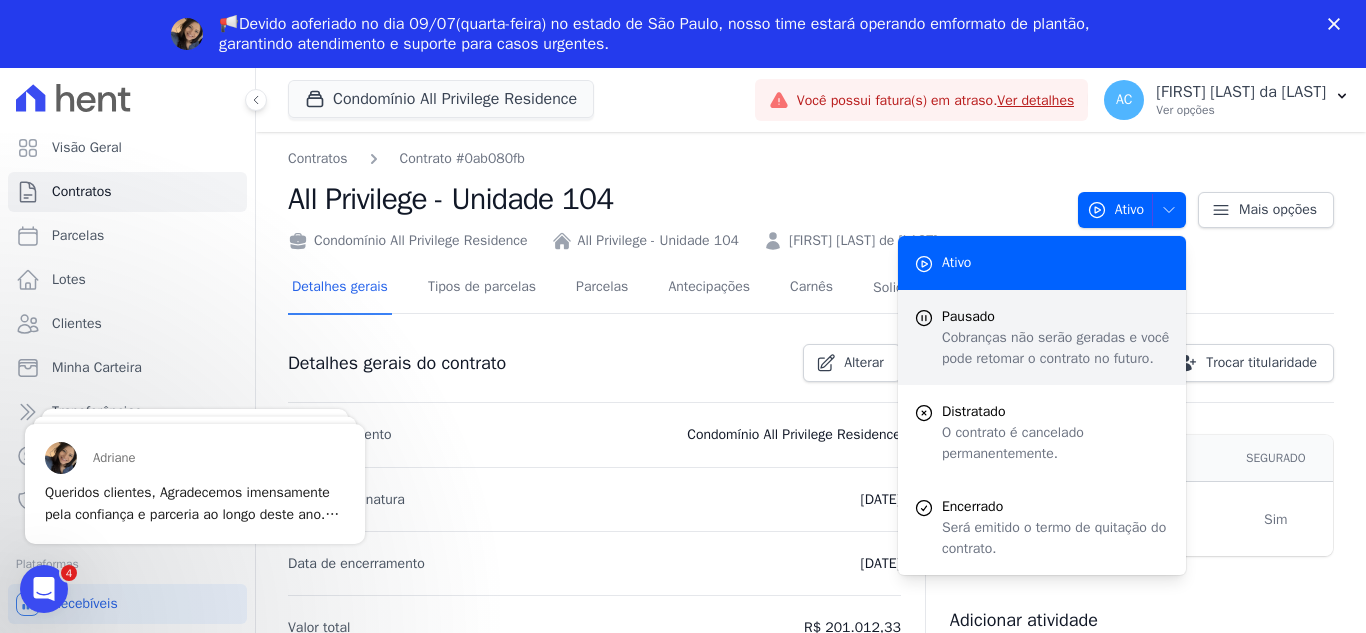 click on "Pausado" at bounding box center (1056, 316) 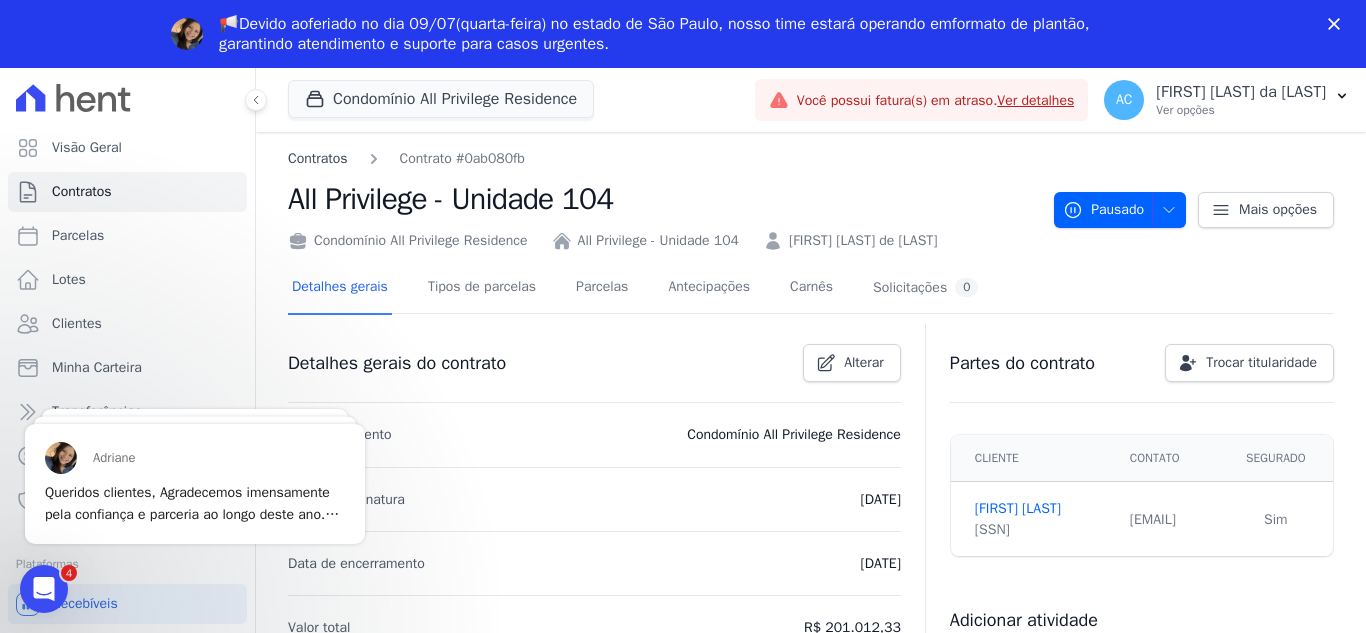 click on "Contratos" at bounding box center (318, 158) 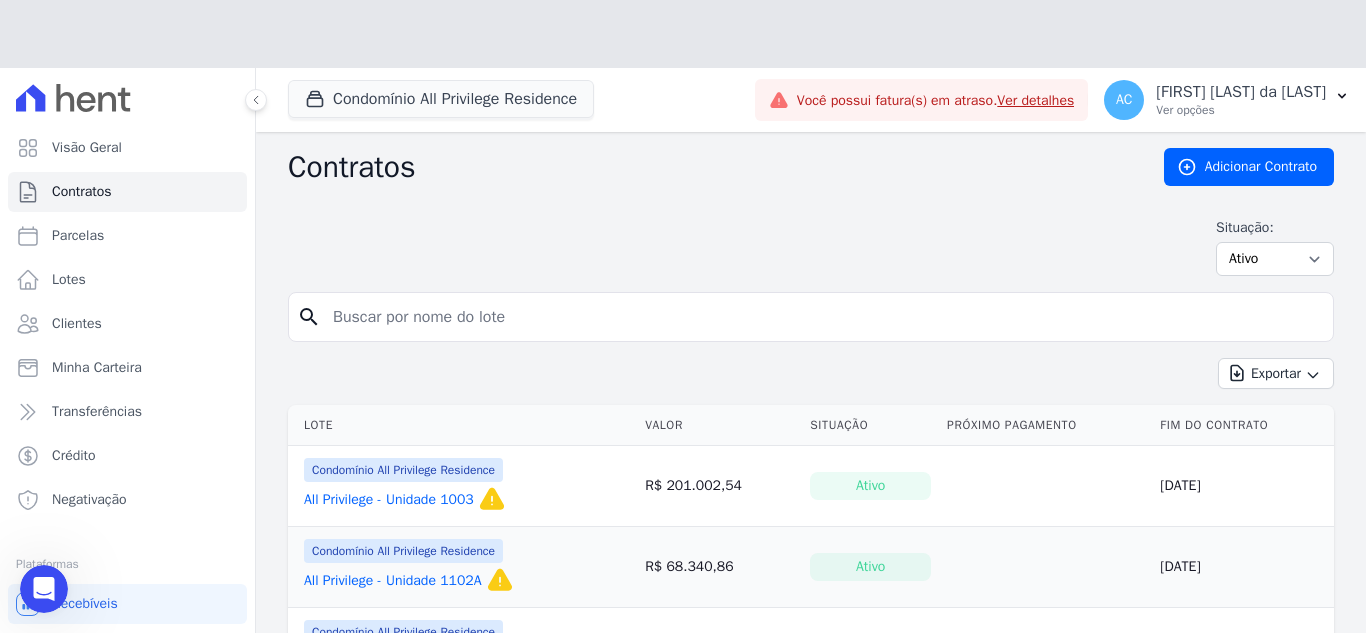 scroll, scrollTop: 0, scrollLeft: 0, axis: both 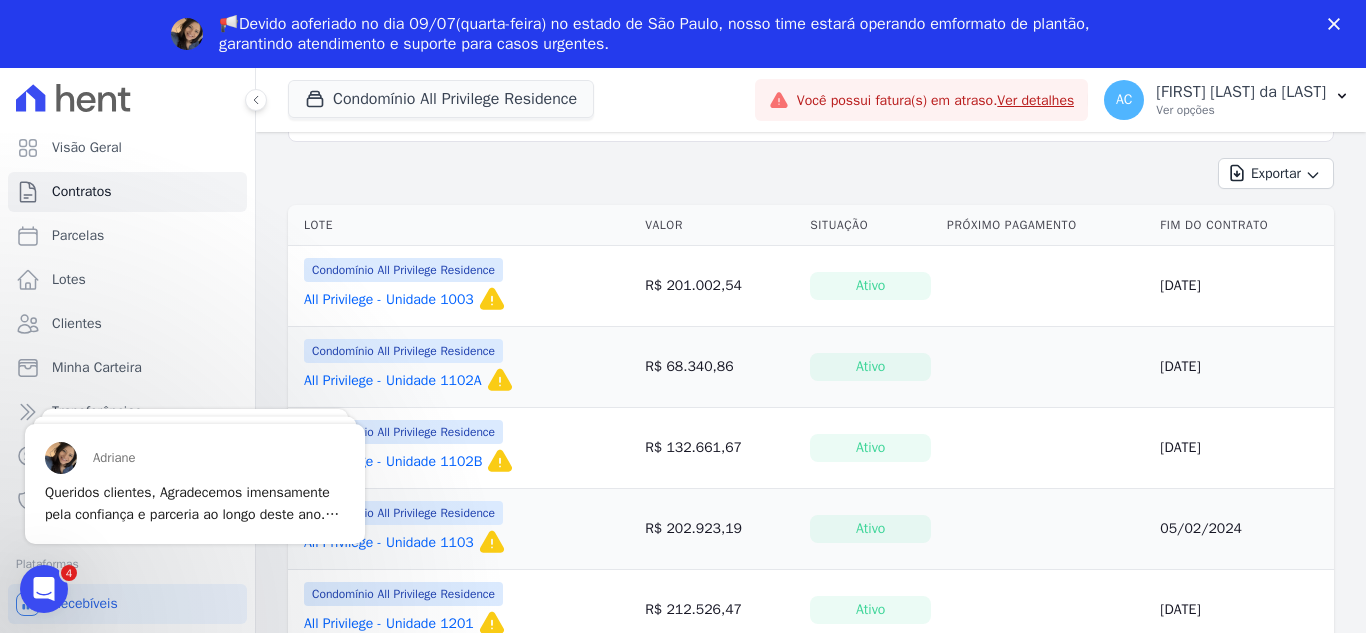 click on "All Privilege - Unidade 1102A" at bounding box center [393, 381] 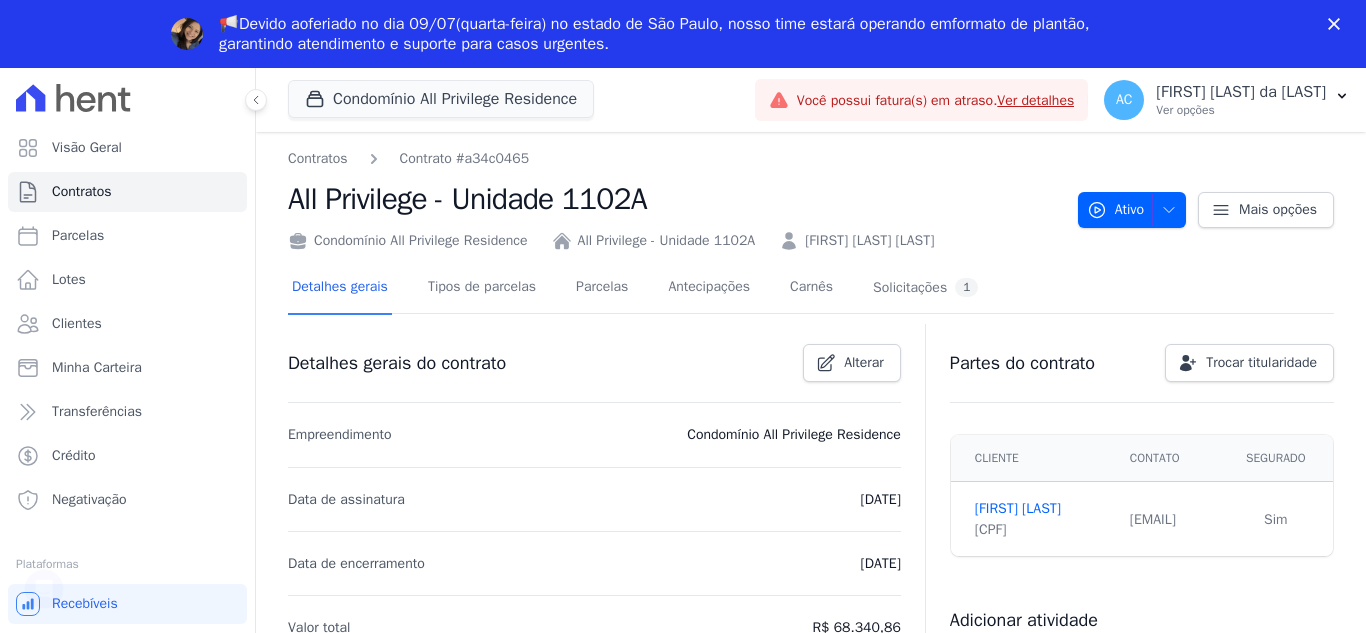scroll, scrollTop: 0, scrollLeft: 0, axis: both 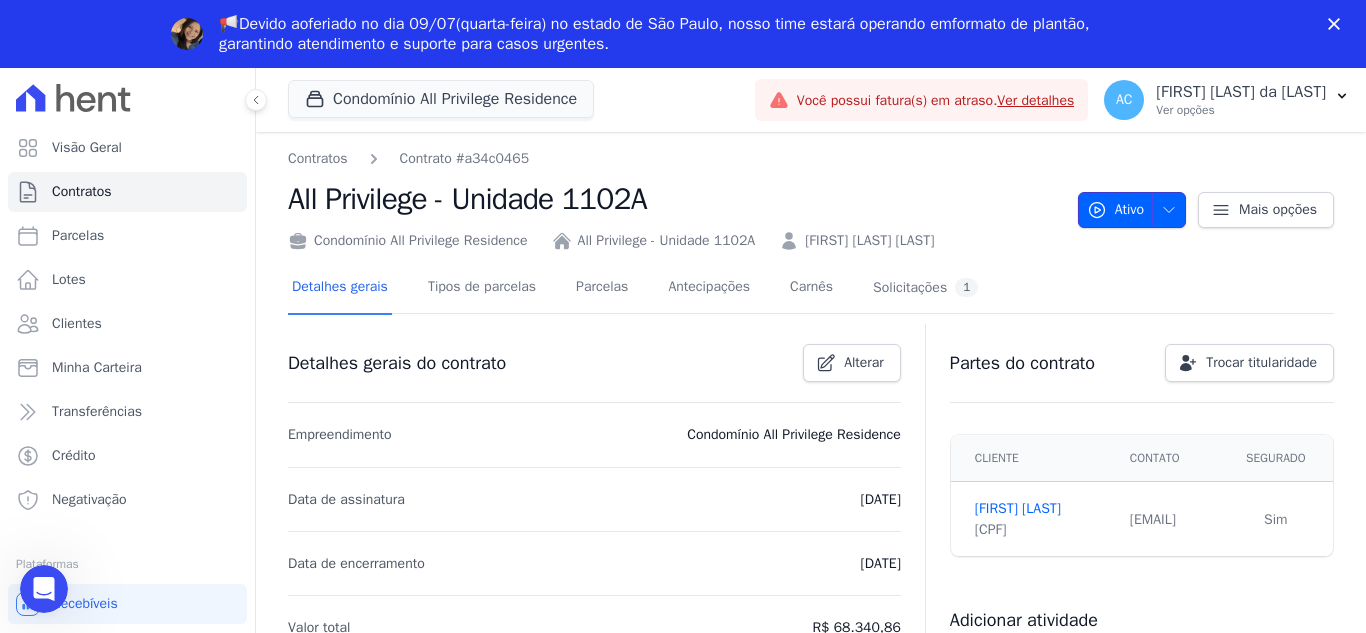 click on "Ativo" at bounding box center (1132, 210) 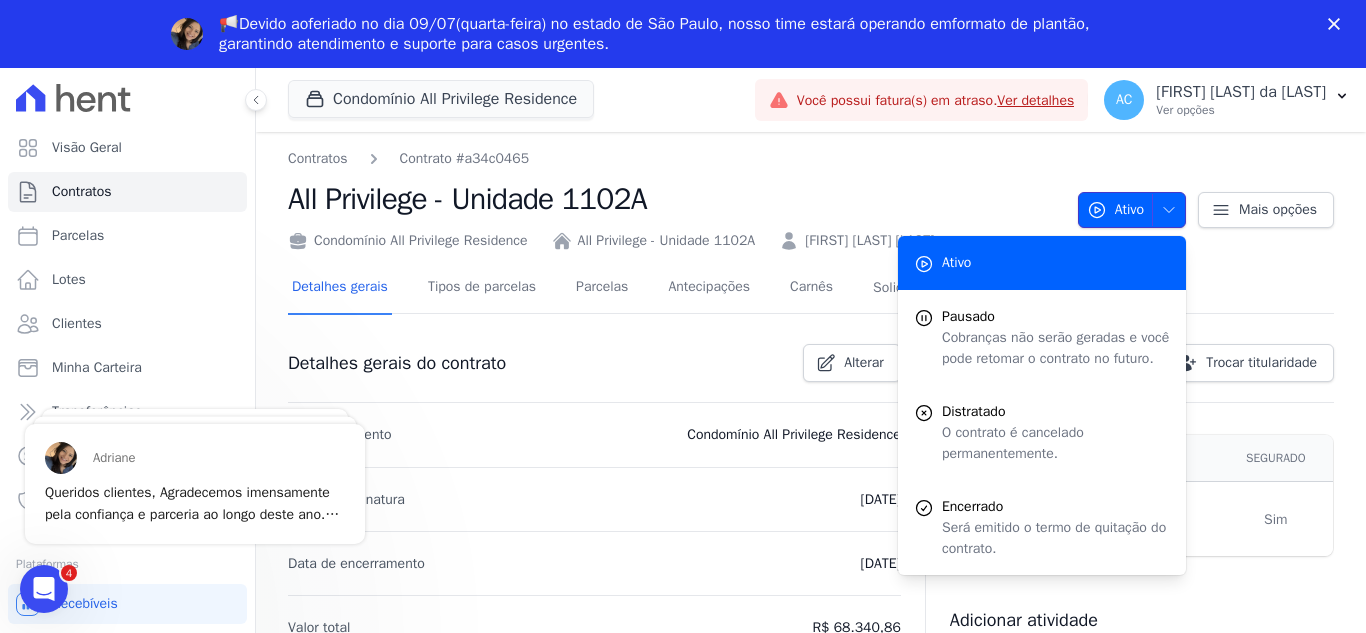 scroll, scrollTop: 0, scrollLeft: 0, axis: both 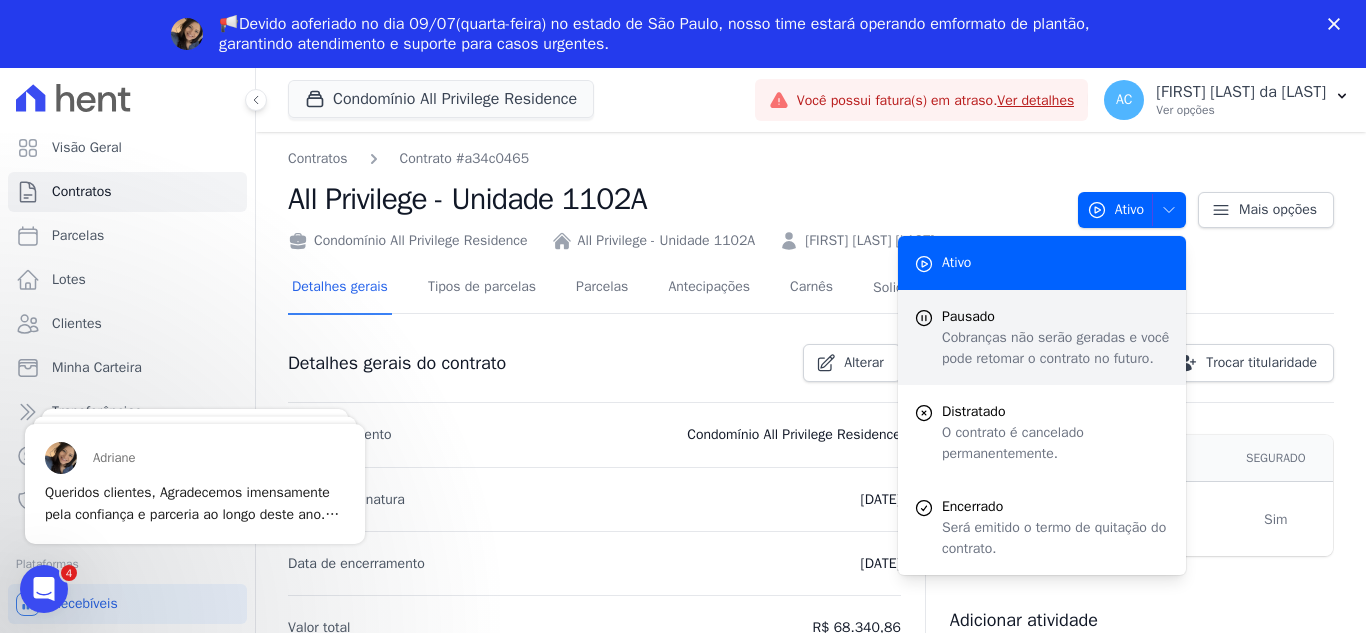 click on "Pausado" at bounding box center (1056, 316) 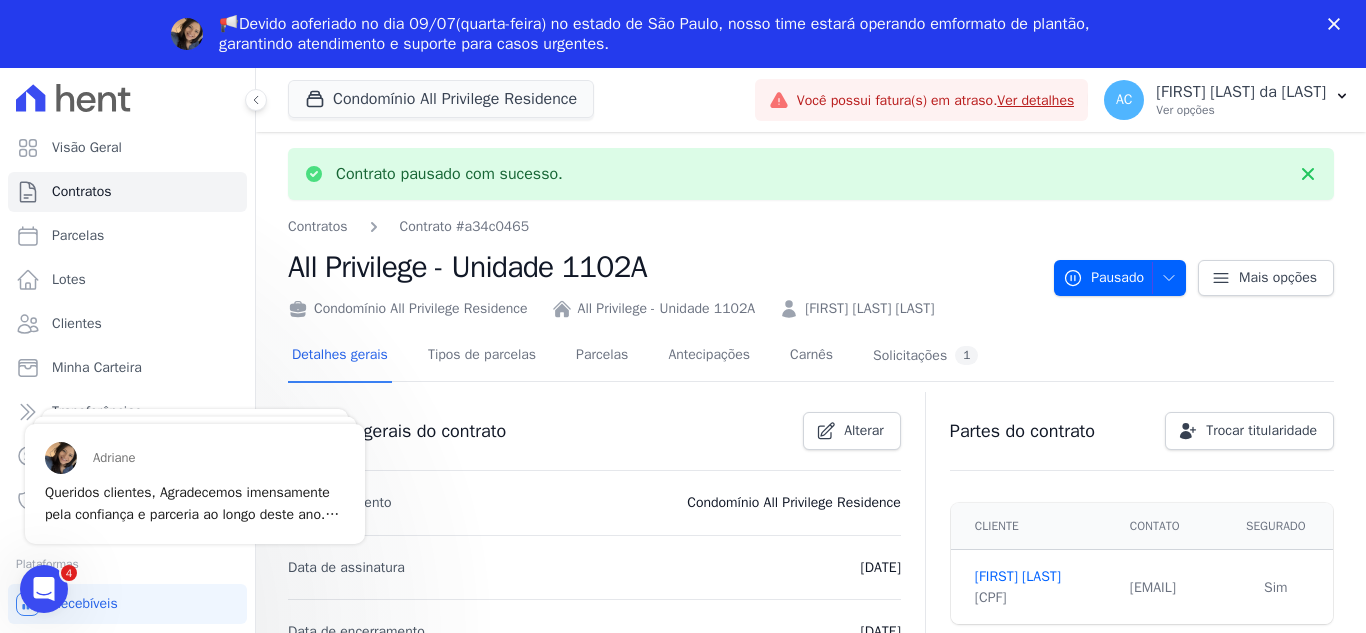 scroll, scrollTop: 0, scrollLeft: 0, axis: both 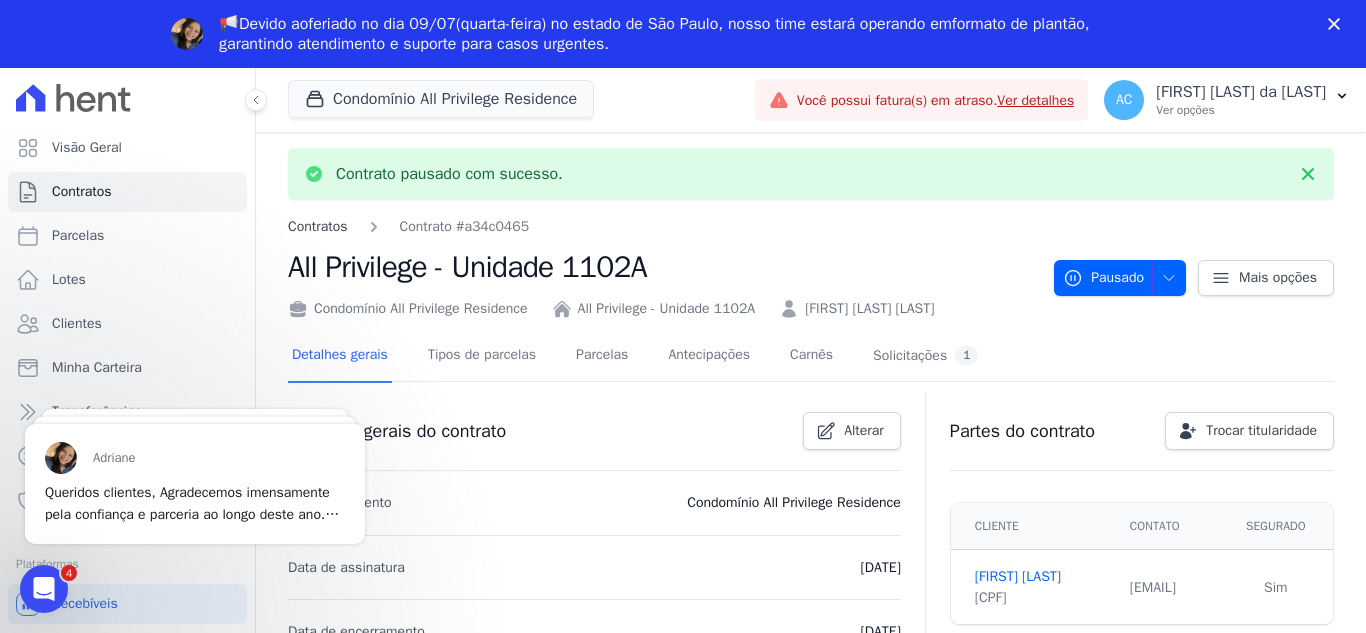 click on "Contratos" at bounding box center [318, 226] 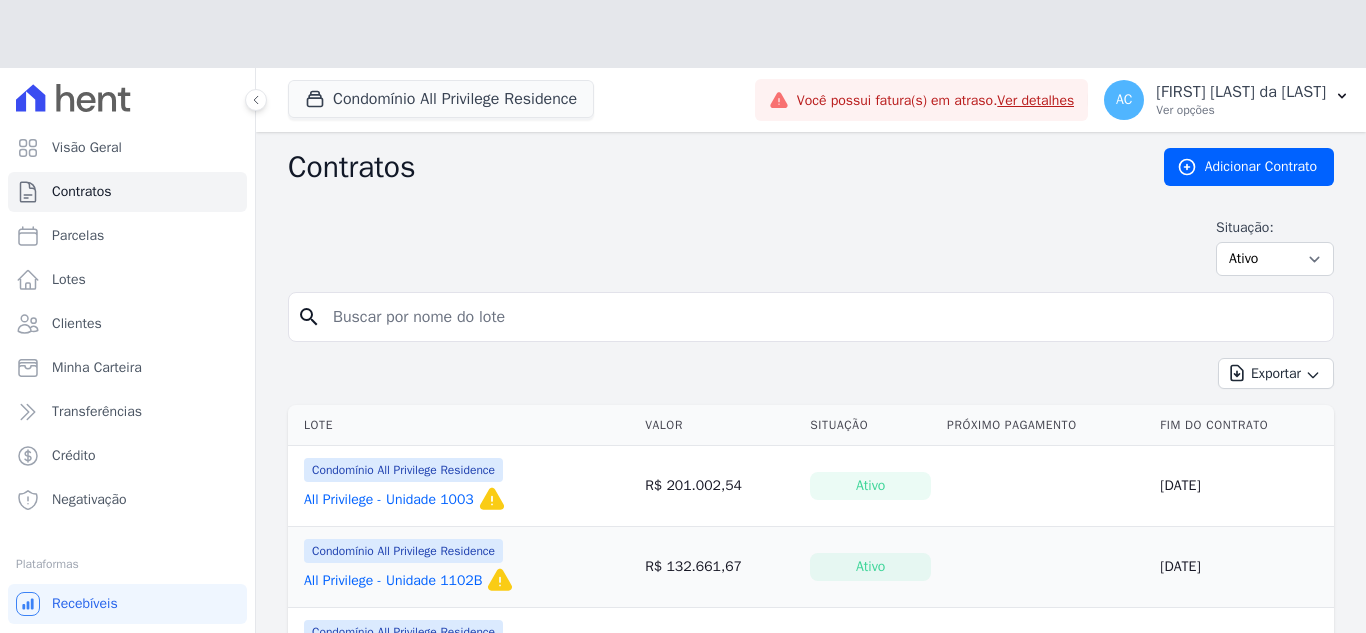 scroll, scrollTop: 100, scrollLeft: 0, axis: vertical 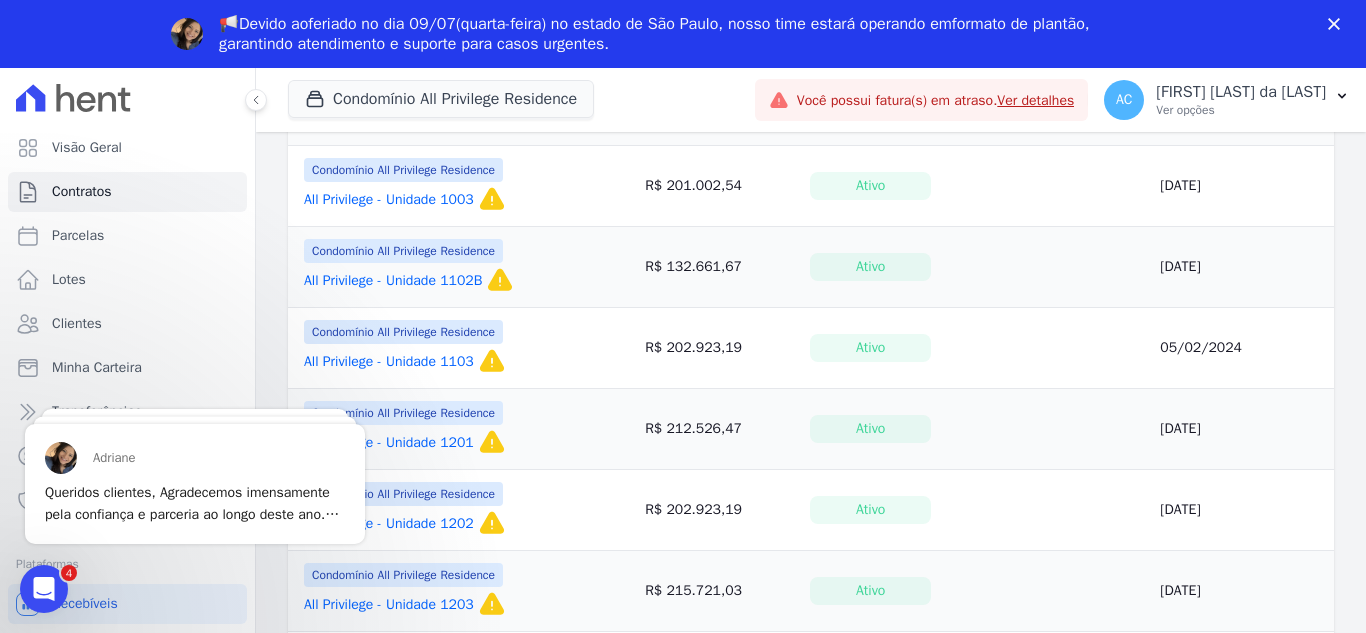 click on "All Privilege - Unidade 1102B" at bounding box center (393, 281) 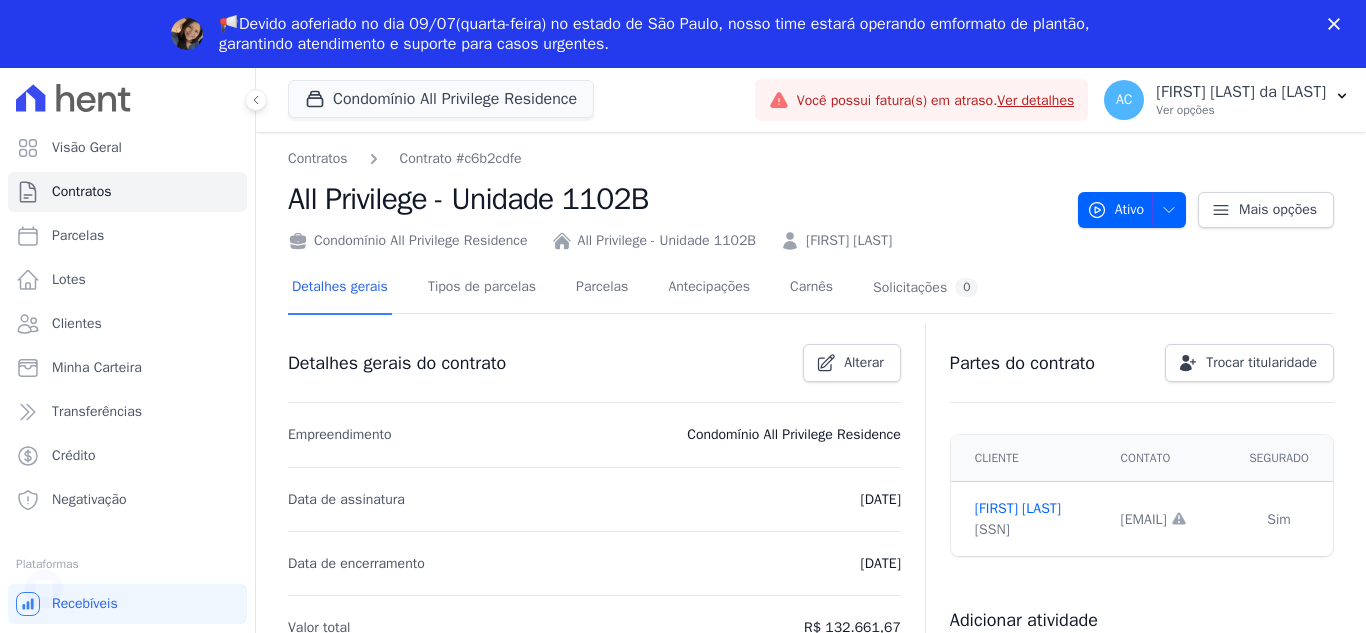 scroll, scrollTop: 0, scrollLeft: 0, axis: both 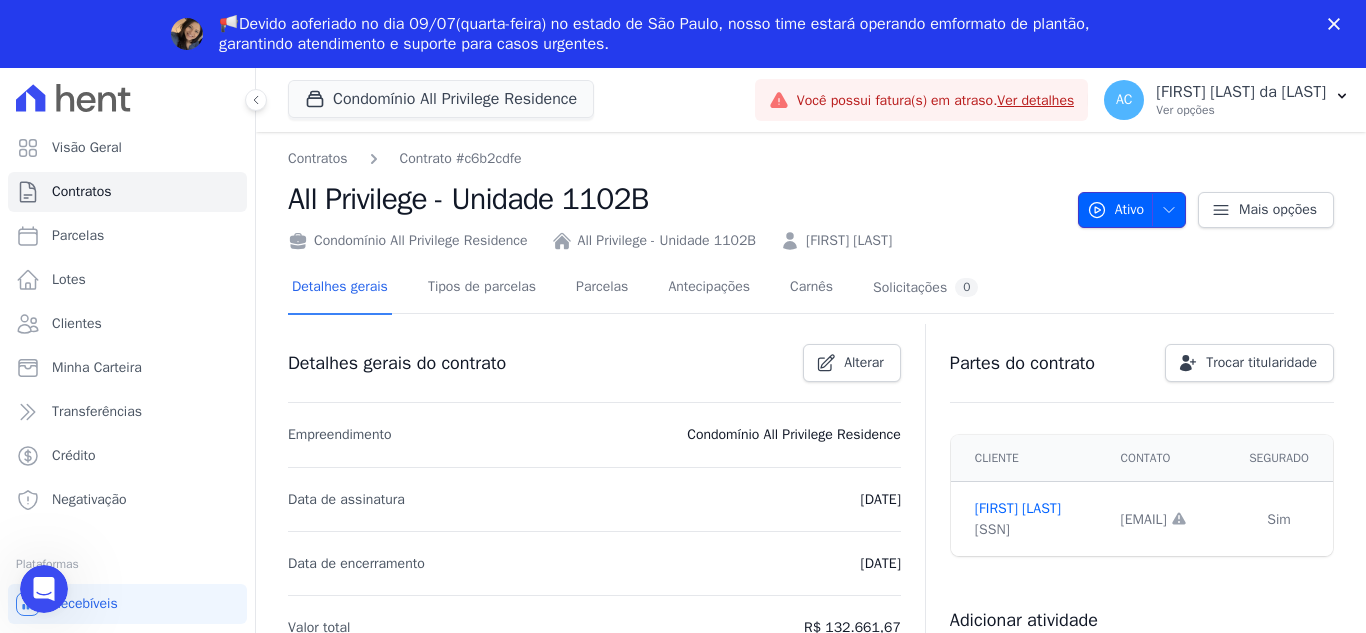 click on "Ativo" at bounding box center [1132, 210] 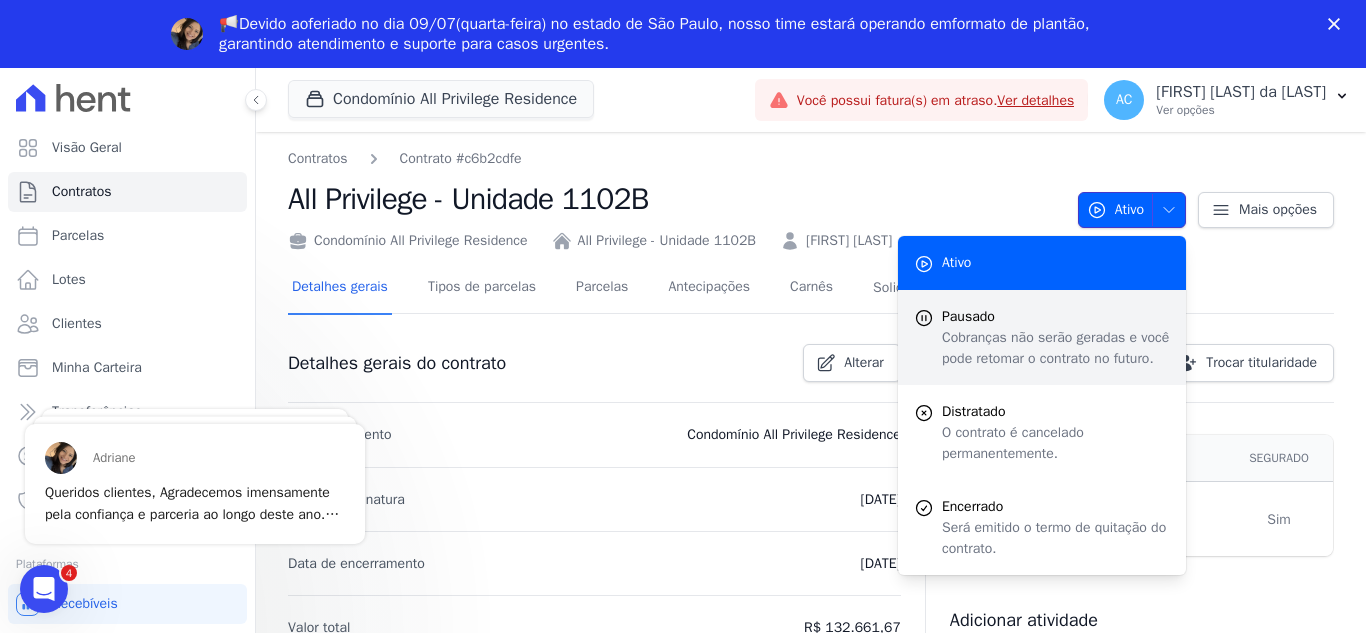 scroll, scrollTop: 0, scrollLeft: 0, axis: both 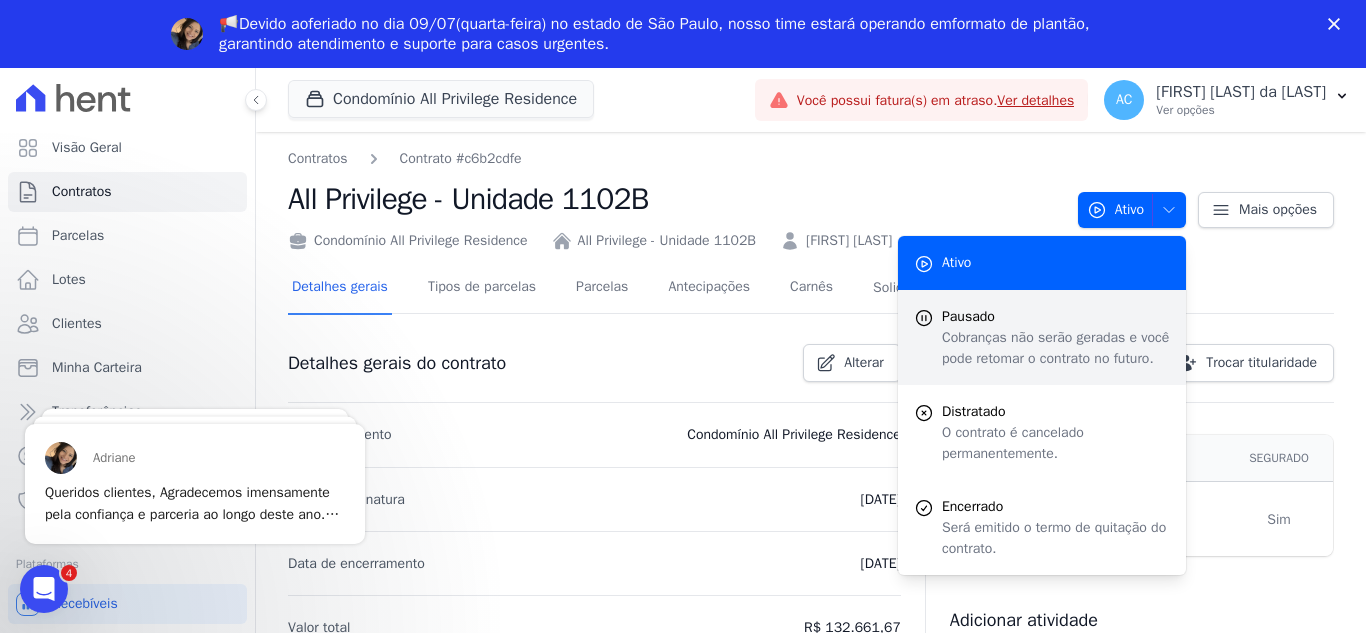 click on "Cobranças não serão geradas e você pode retomar o contrato no futuro." at bounding box center (1056, 348) 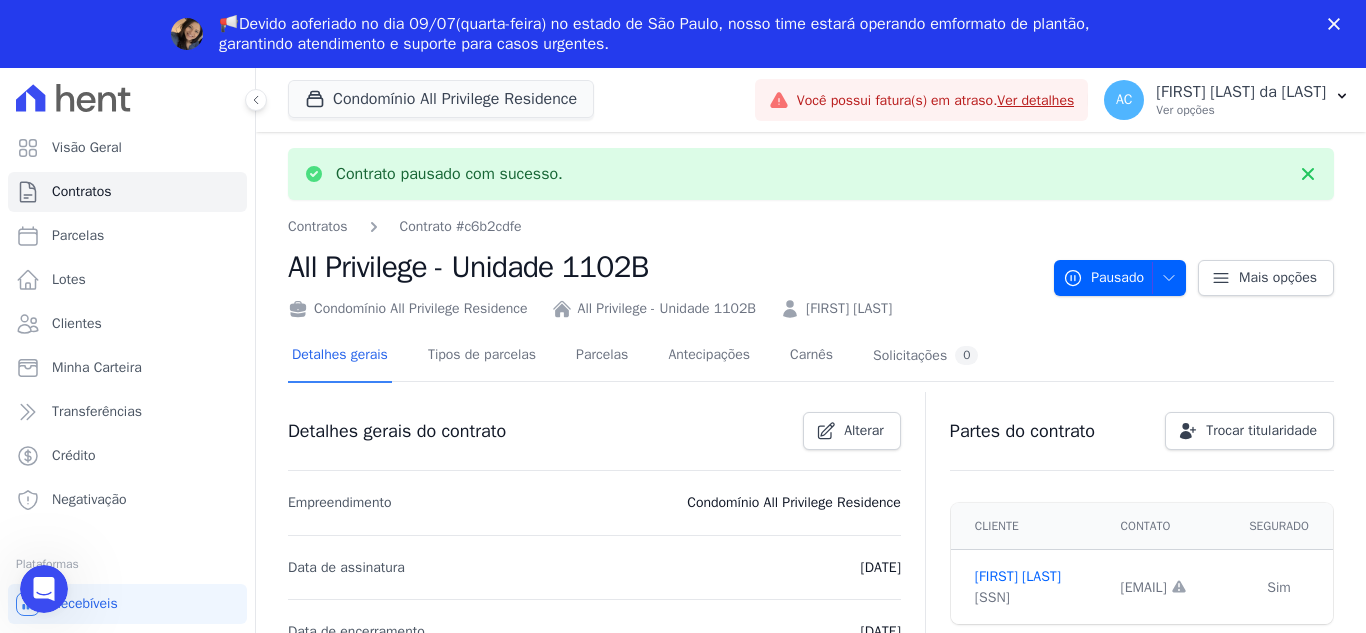 scroll, scrollTop: 0, scrollLeft: 0, axis: both 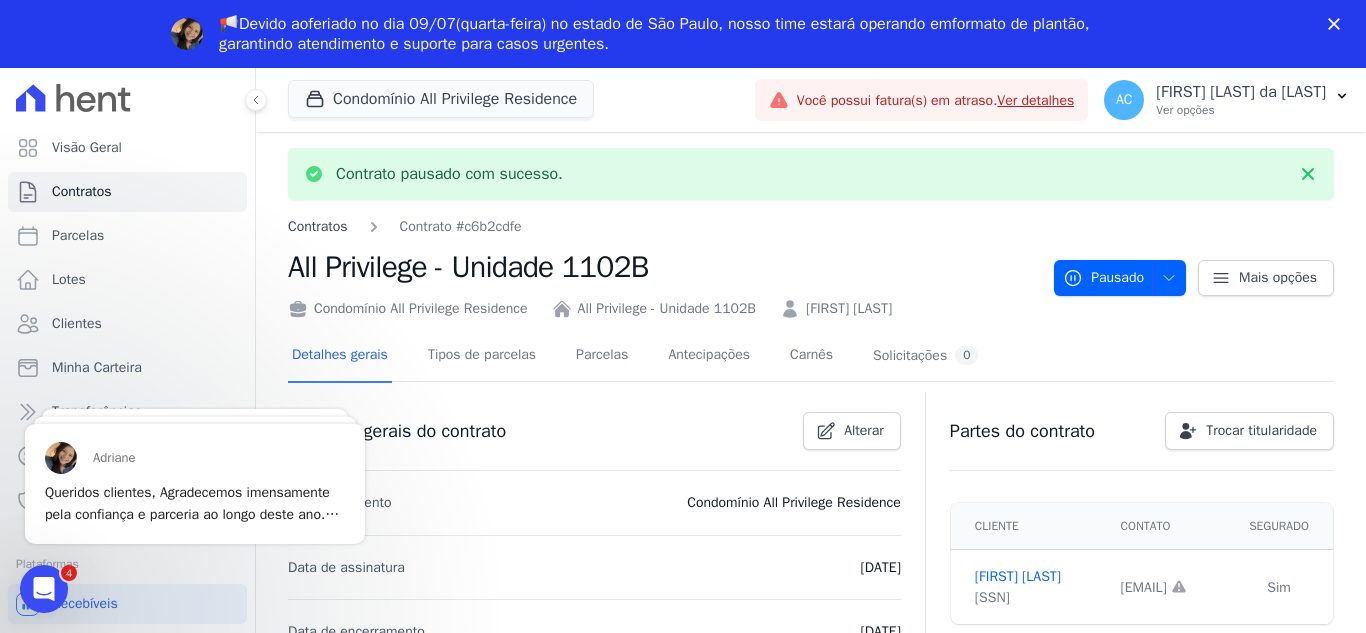 drag, startPoint x: 307, startPoint y: 219, endPoint x: 298, endPoint y: 224, distance: 10.29563 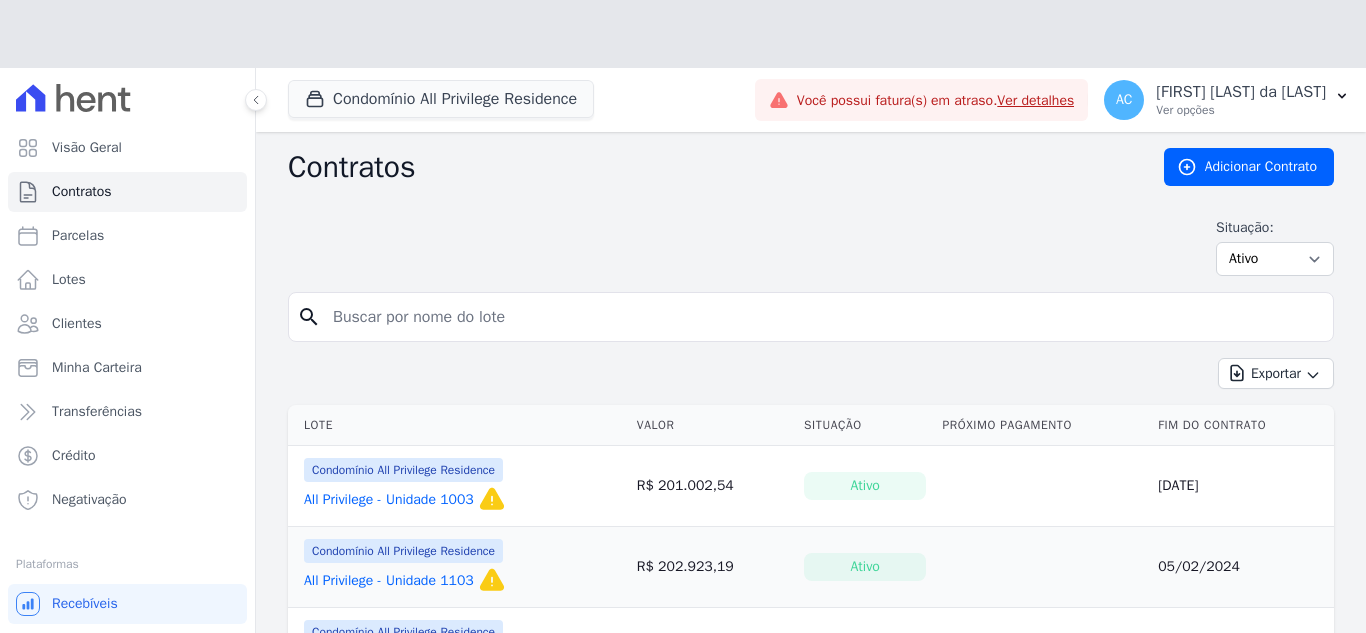 scroll, scrollTop: 200, scrollLeft: 0, axis: vertical 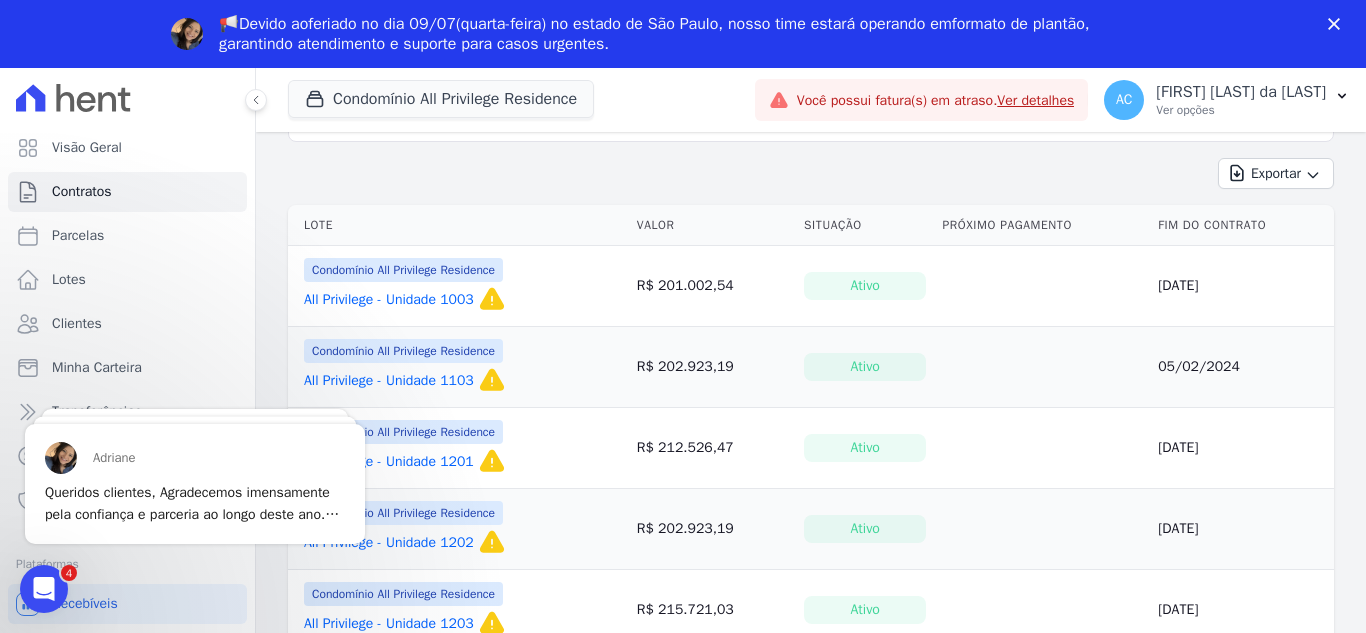 click on "All Privilege - Unidade 1103" at bounding box center (389, 381) 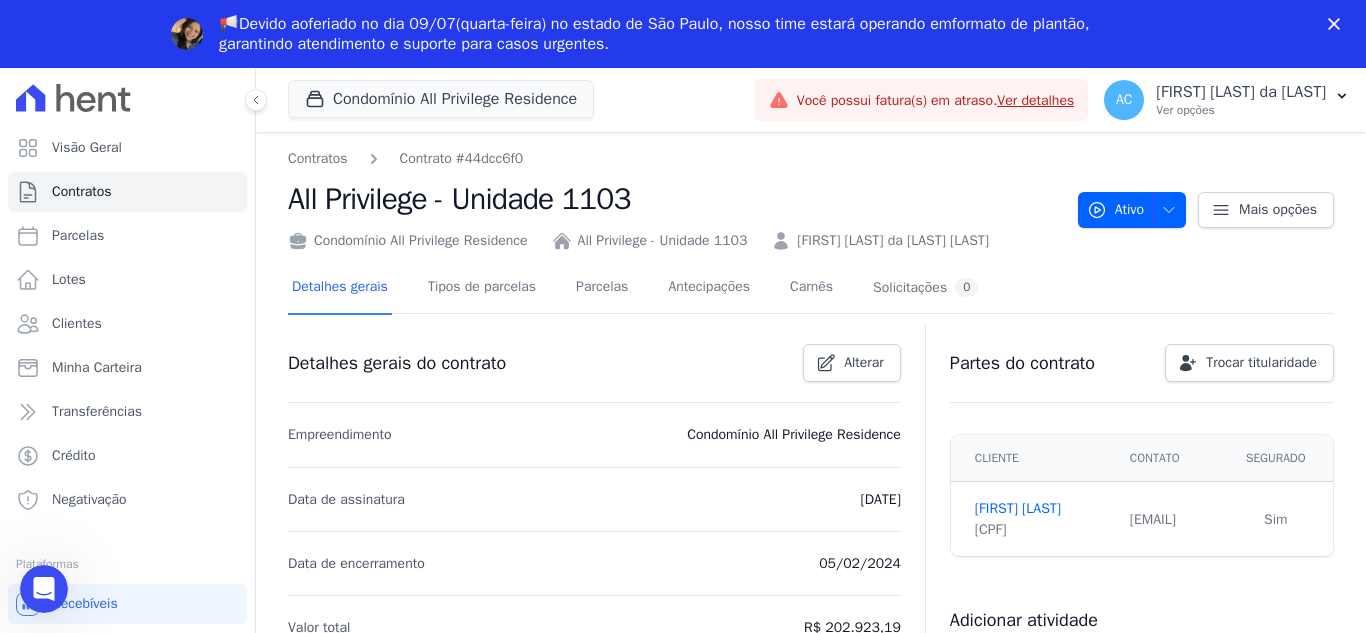 scroll, scrollTop: 0, scrollLeft: 0, axis: both 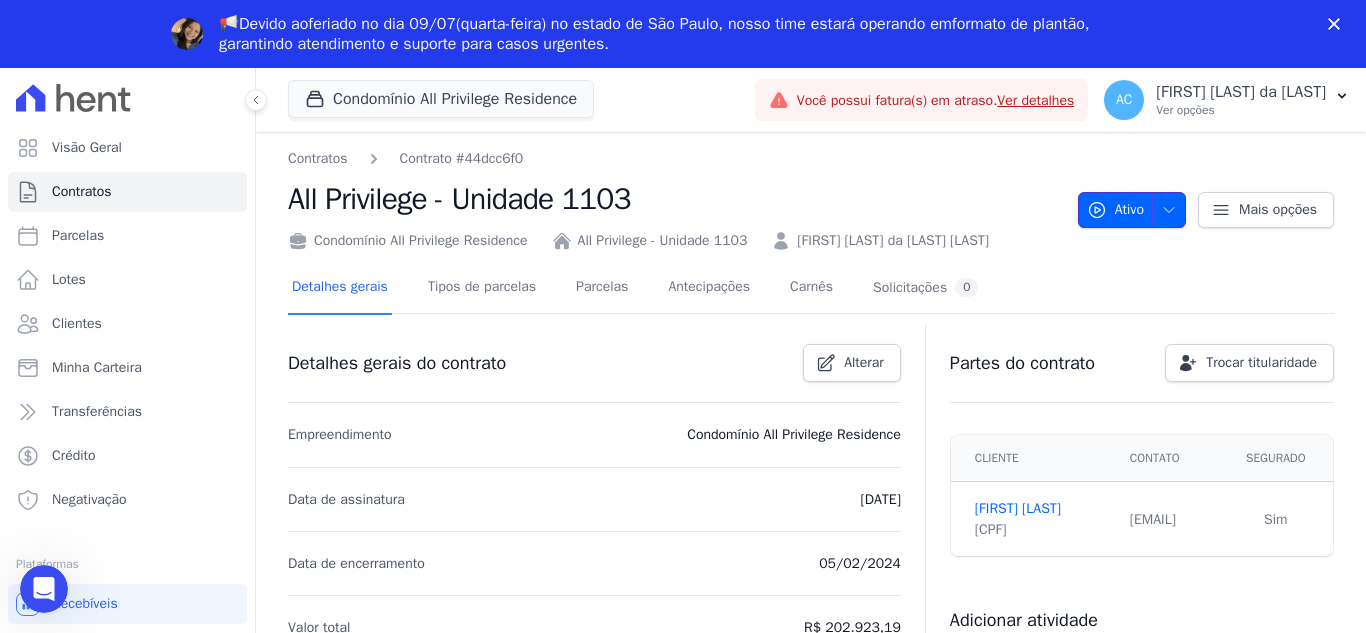 click at bounding box center [1164, 210] 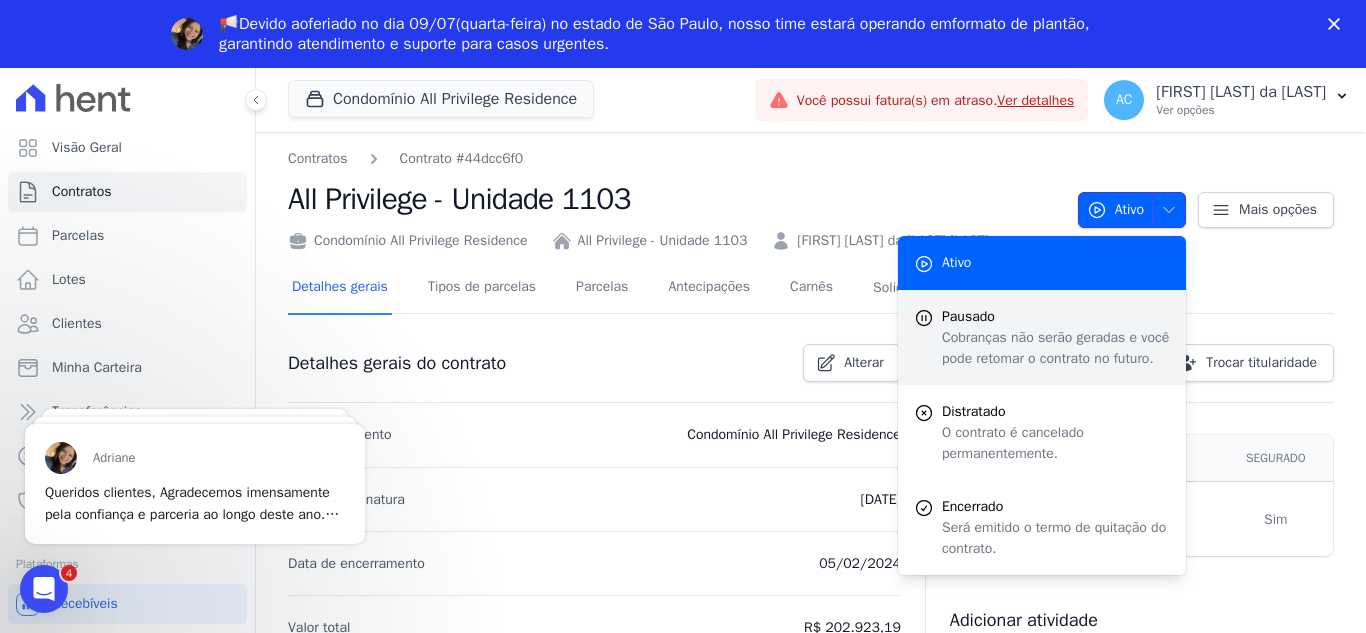 scroll, scrollTop: 0, scrollLeft: 0, axis: both 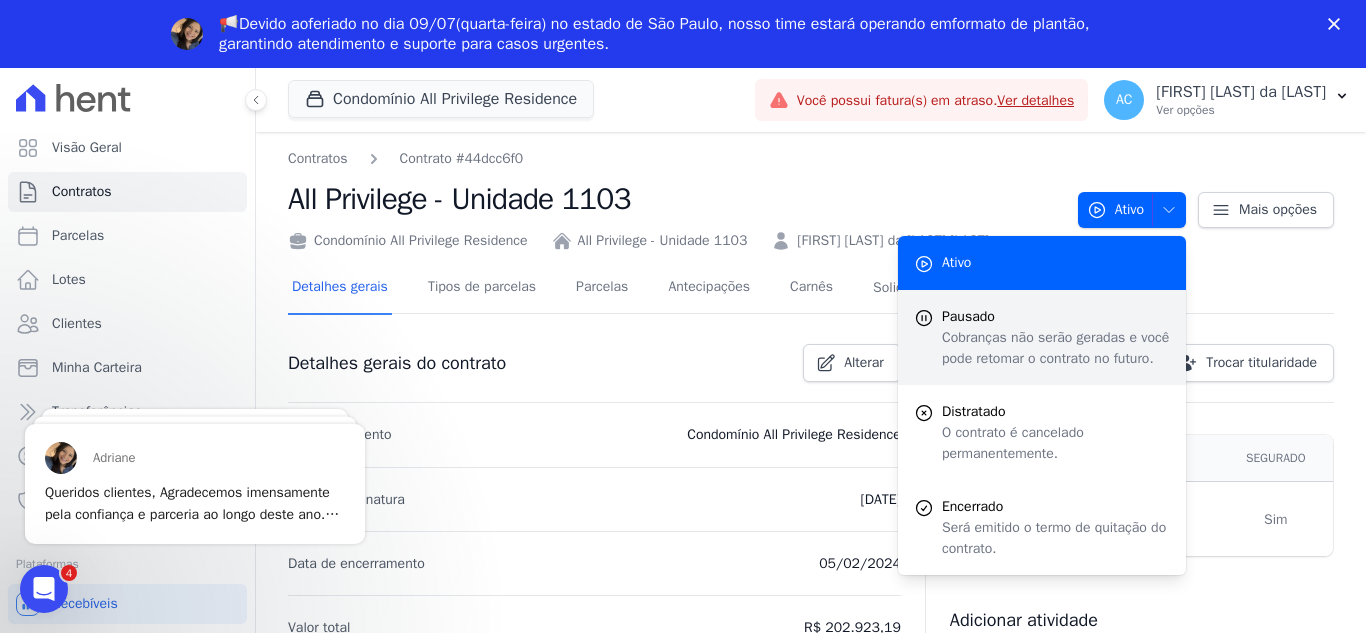 click on "Cobranças não serão geradas e você pode retomar o contrato no futuro." at bounding box center [1056, 348] 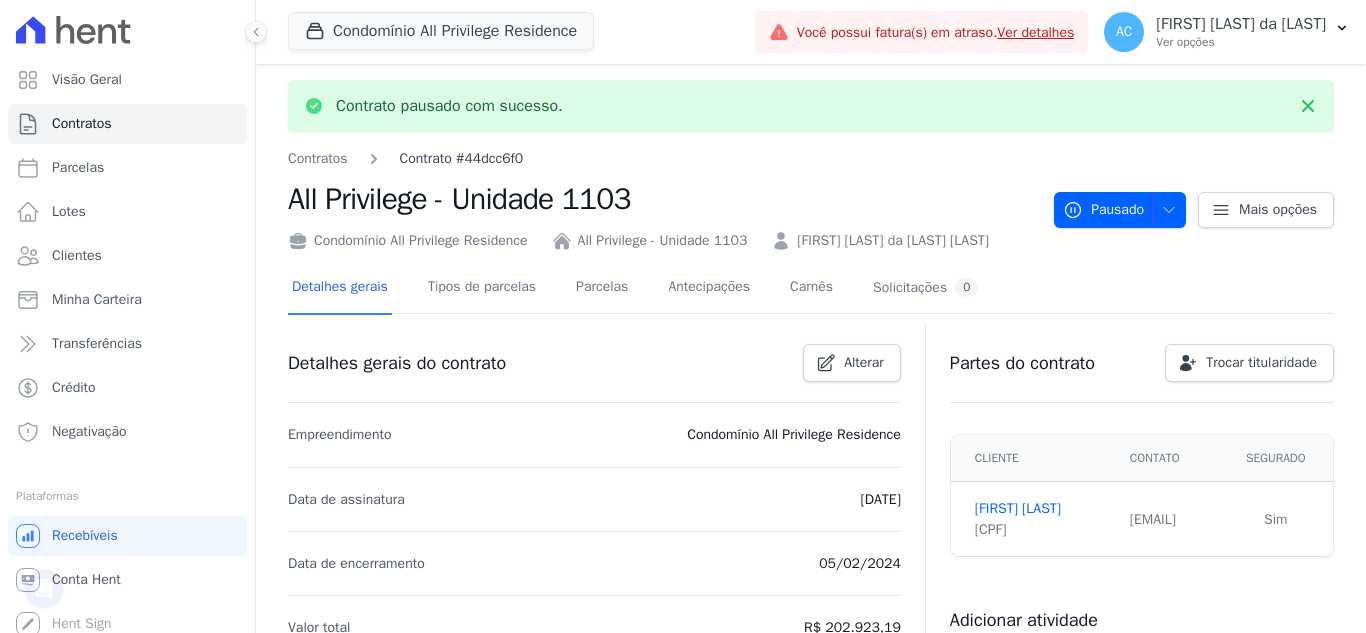 scroll, scrollTop: 0, scrollLeft: 0, axis: both 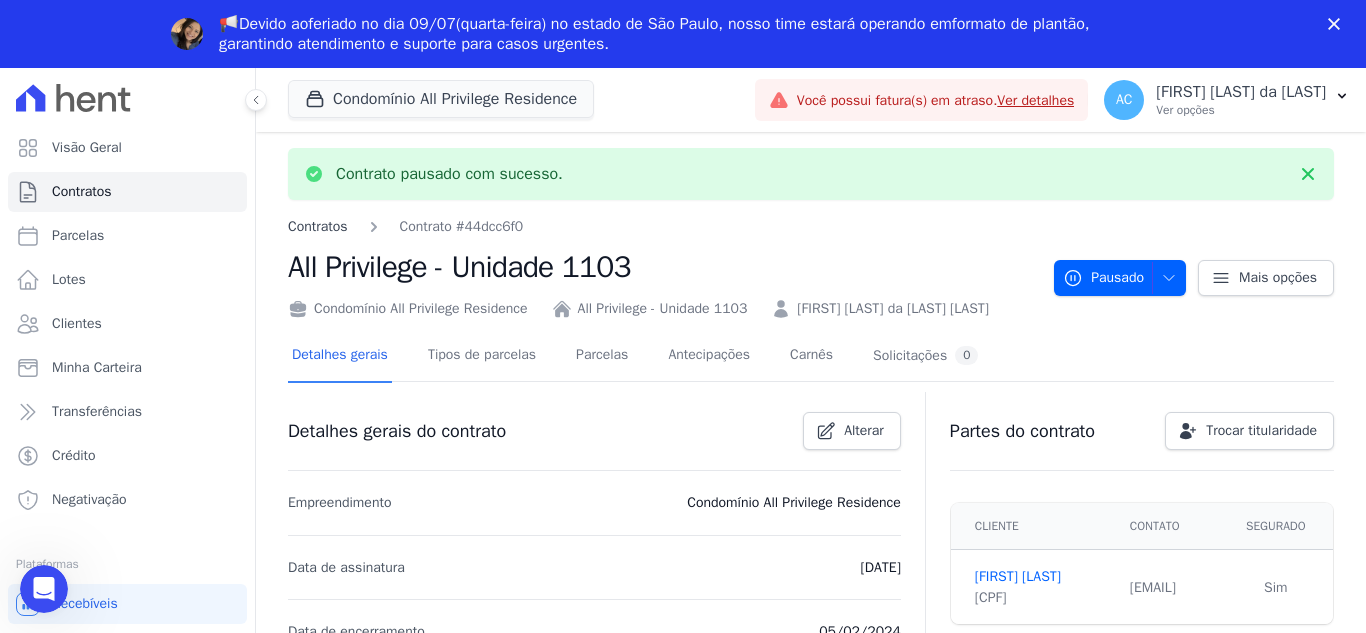 click on "Contratos" at bounding box center (318, 226) 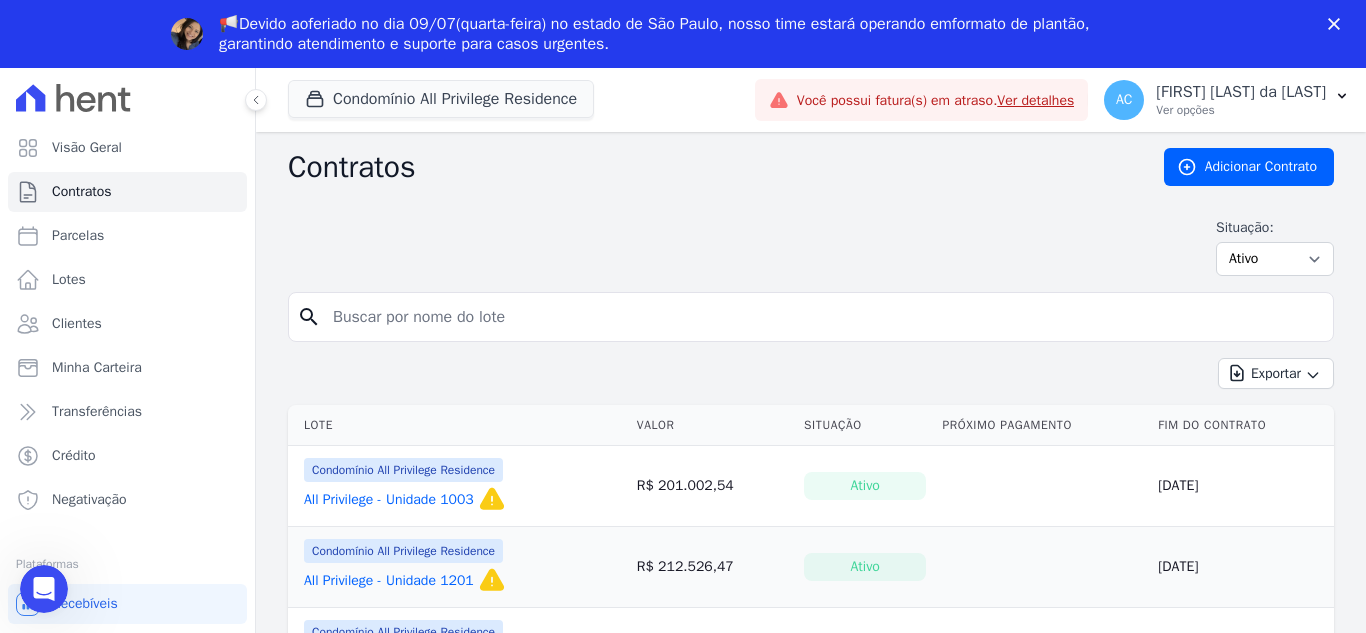 drag, startPoint x: 321, startPoint y: 215, endPoint x: 278, endPoint y: 207, distance: 43.737854 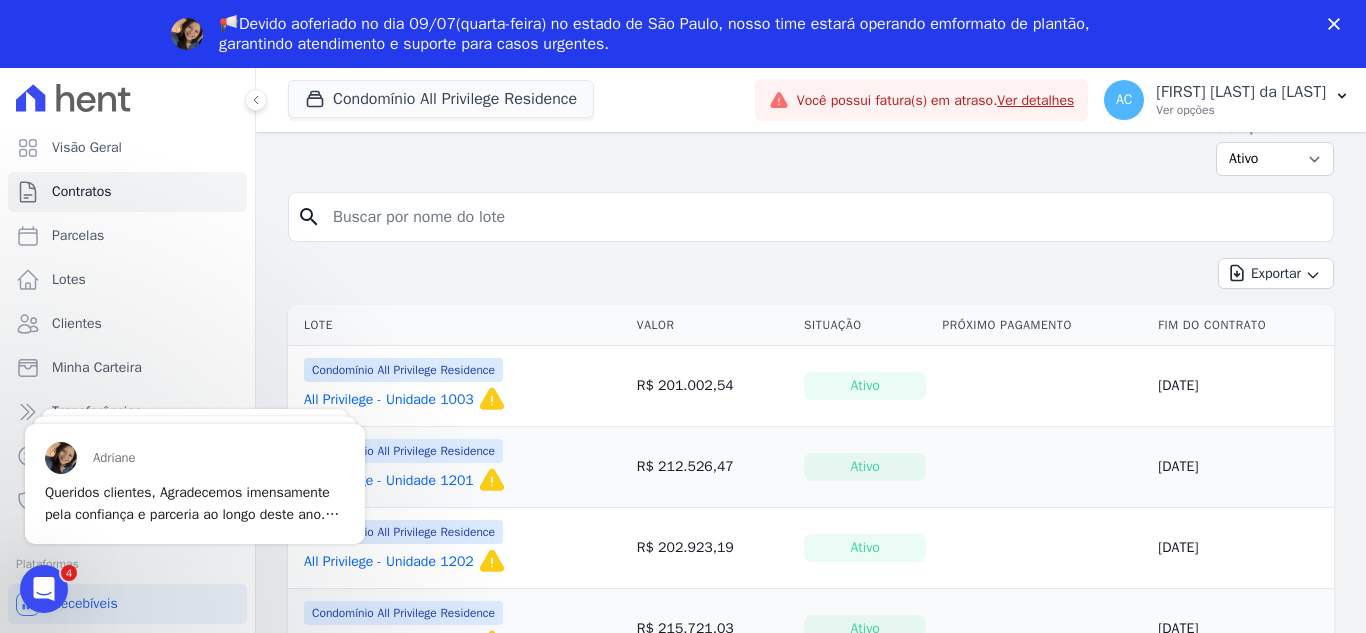 click at bounding box center (823, 217) 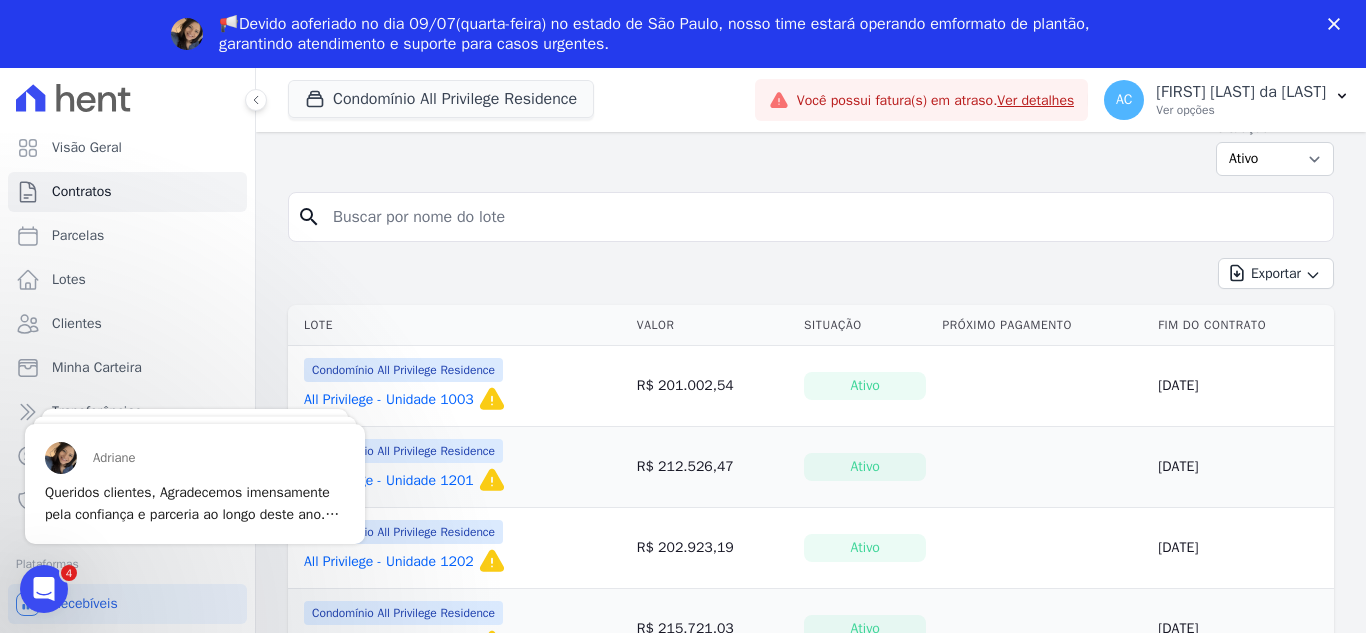 drag, startPoint x: 350, startPoint y: 220, endPoint x: 331, endPoint y: 182, distance: 42.48529 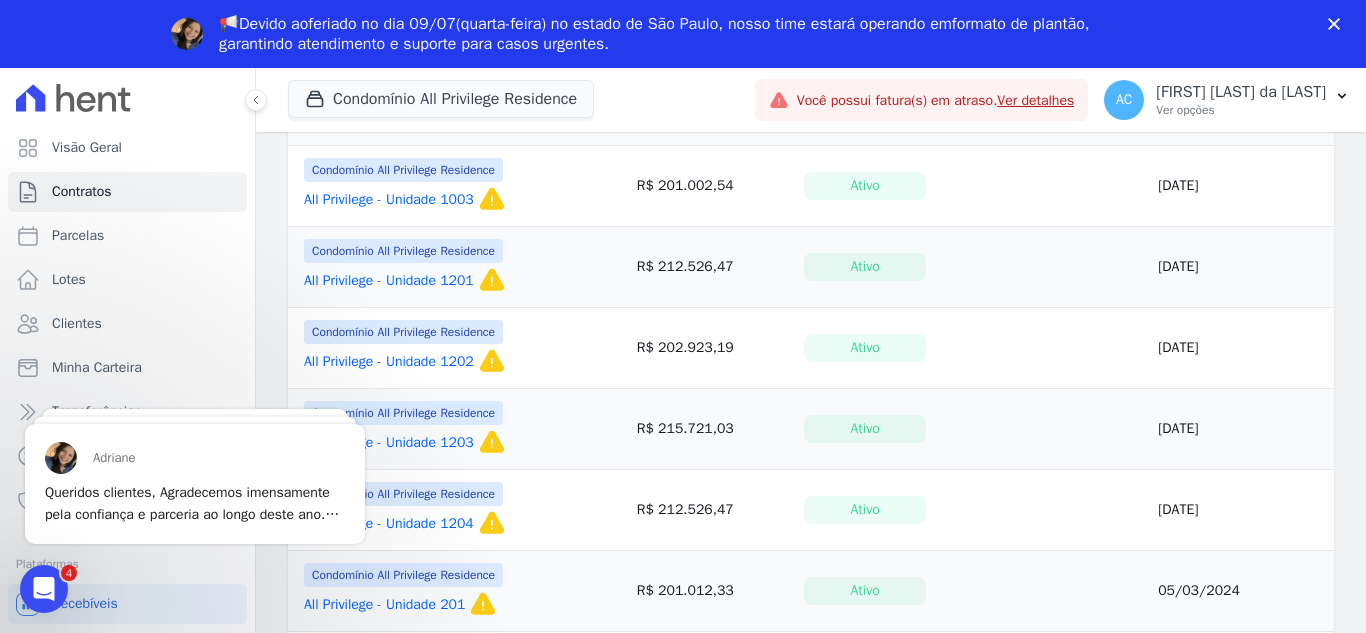 click on "All Privilege - Unidade 1201" at bounding box center [389, 281] 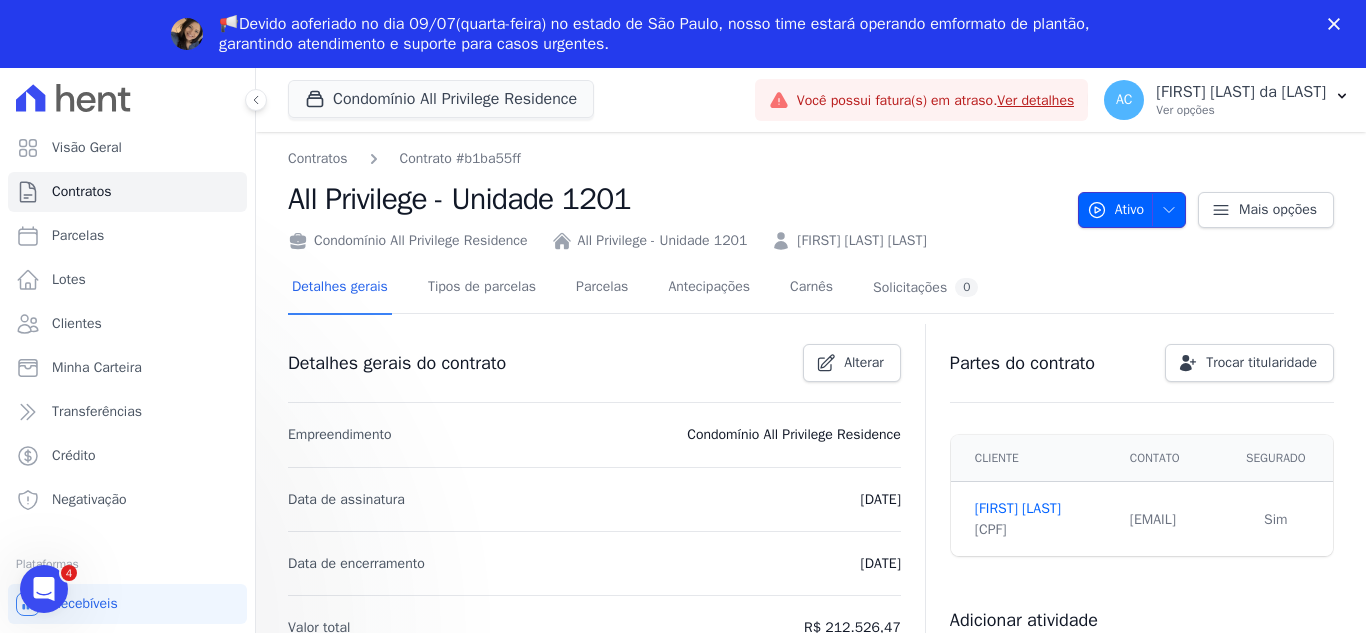 click at bounding box center [1169, 210] 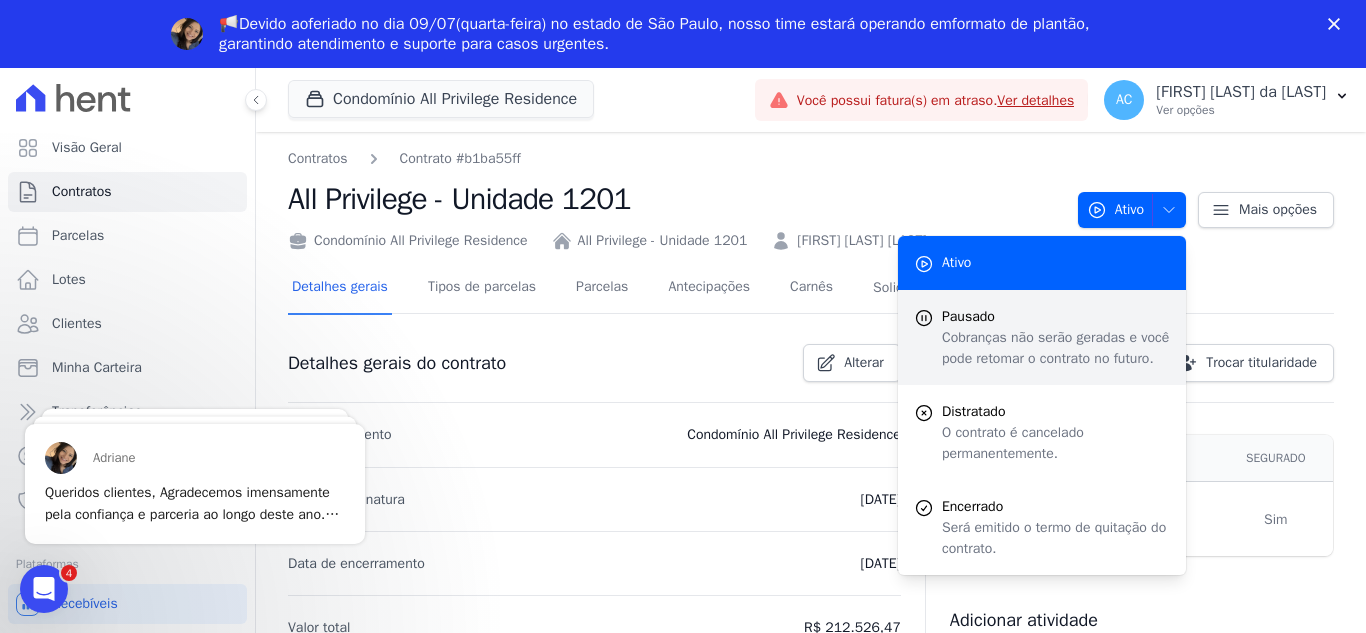 click on "Cobranças não serão geradas e você pode retomar o contrato no futuro." at bounding box center [1056, 348] 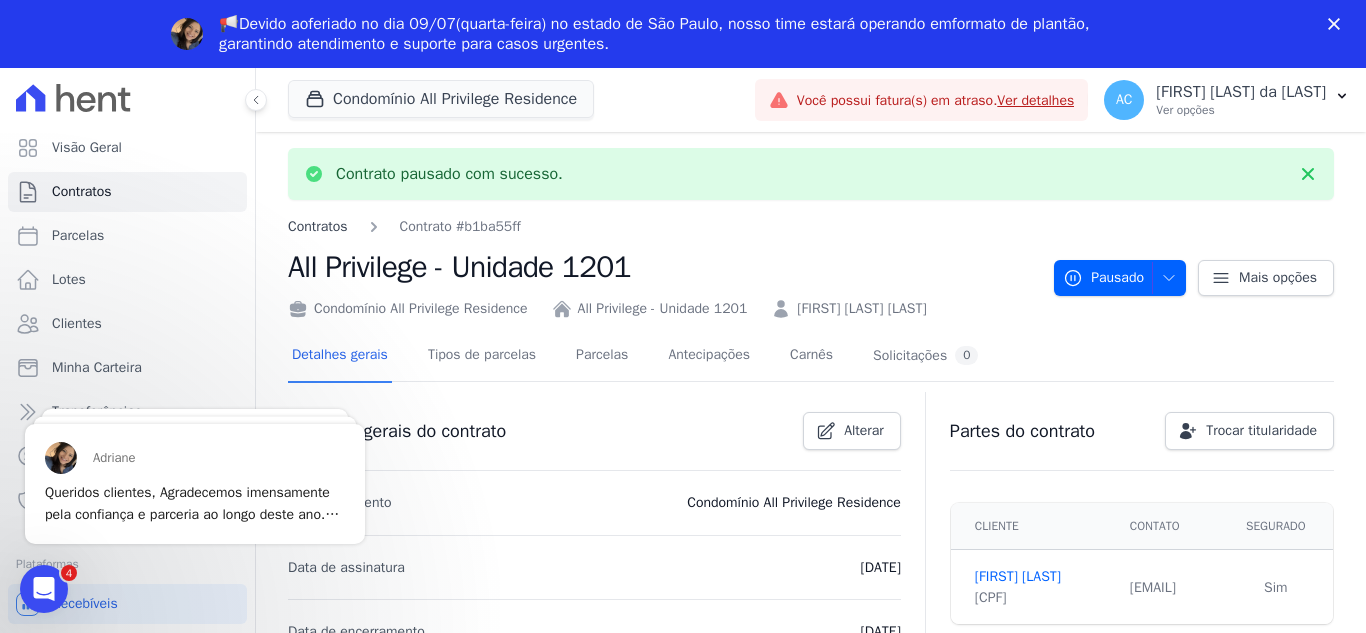 click on "Contratos" at bounding box center [318, 226] 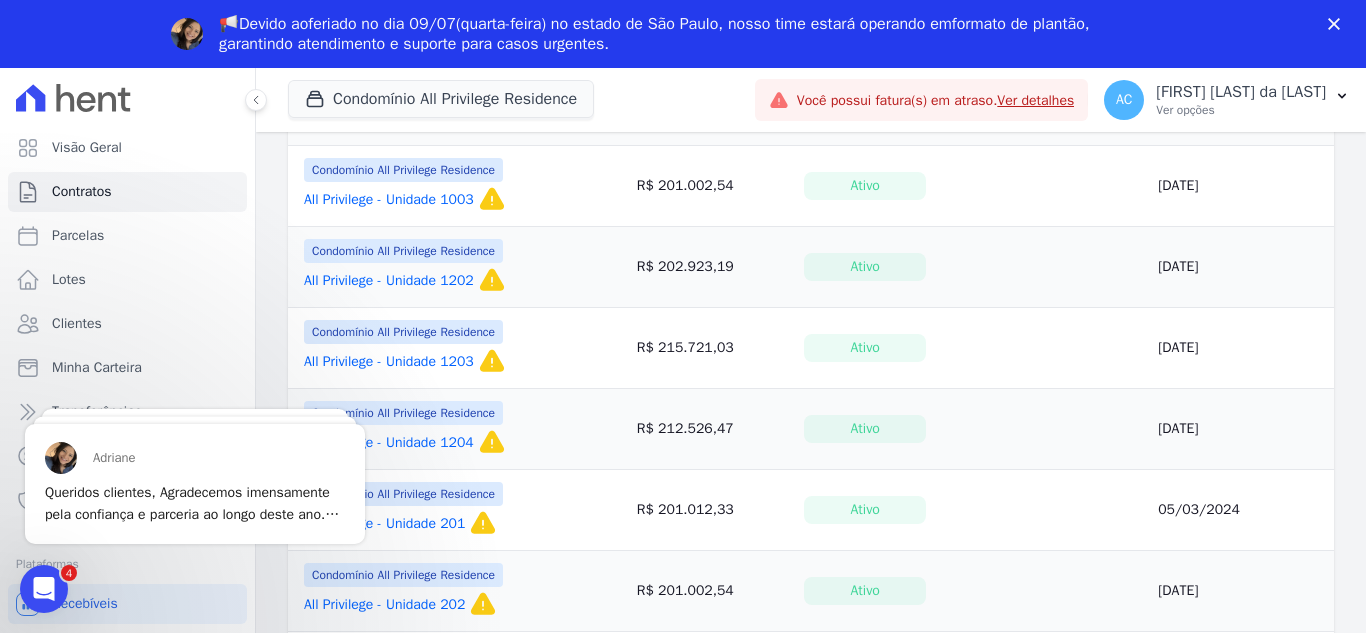 click on "All Privilege - Unidade 1202" at bounding box center (389, 281) 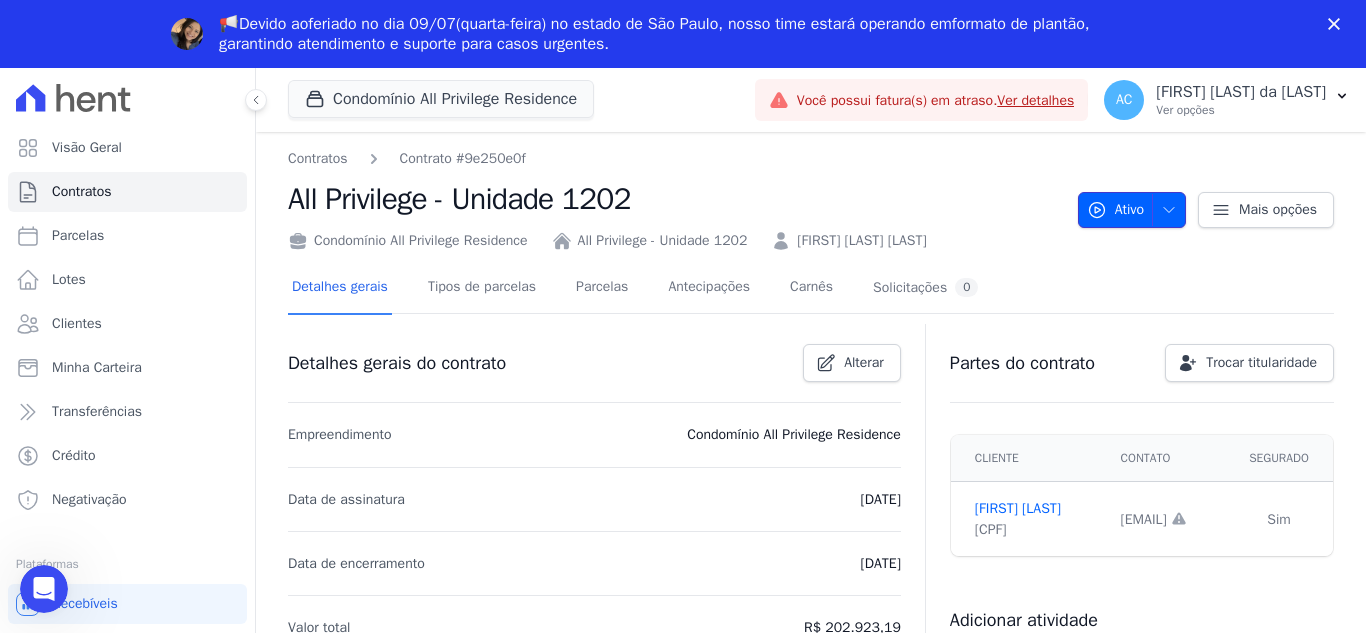 click at bounding box center (1164, 210) 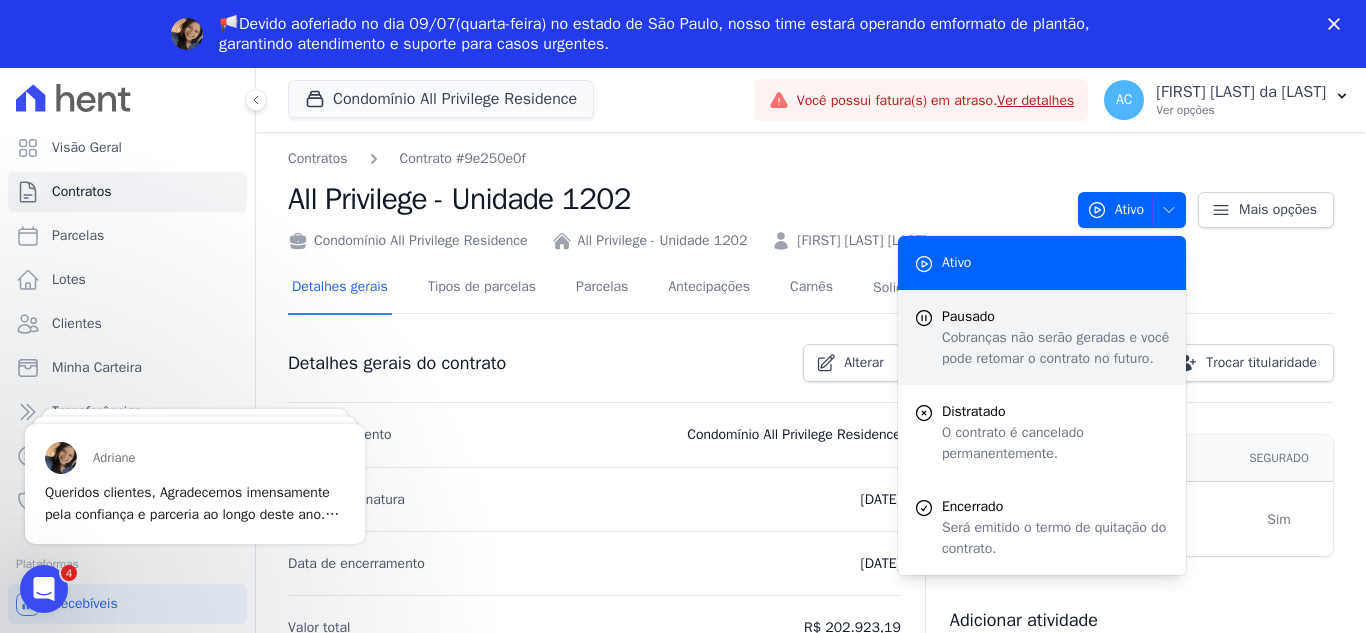 click on "Cobranças não serão geradas e você pode retomar o contrato no futuro." at bounding box center [1056, 348] 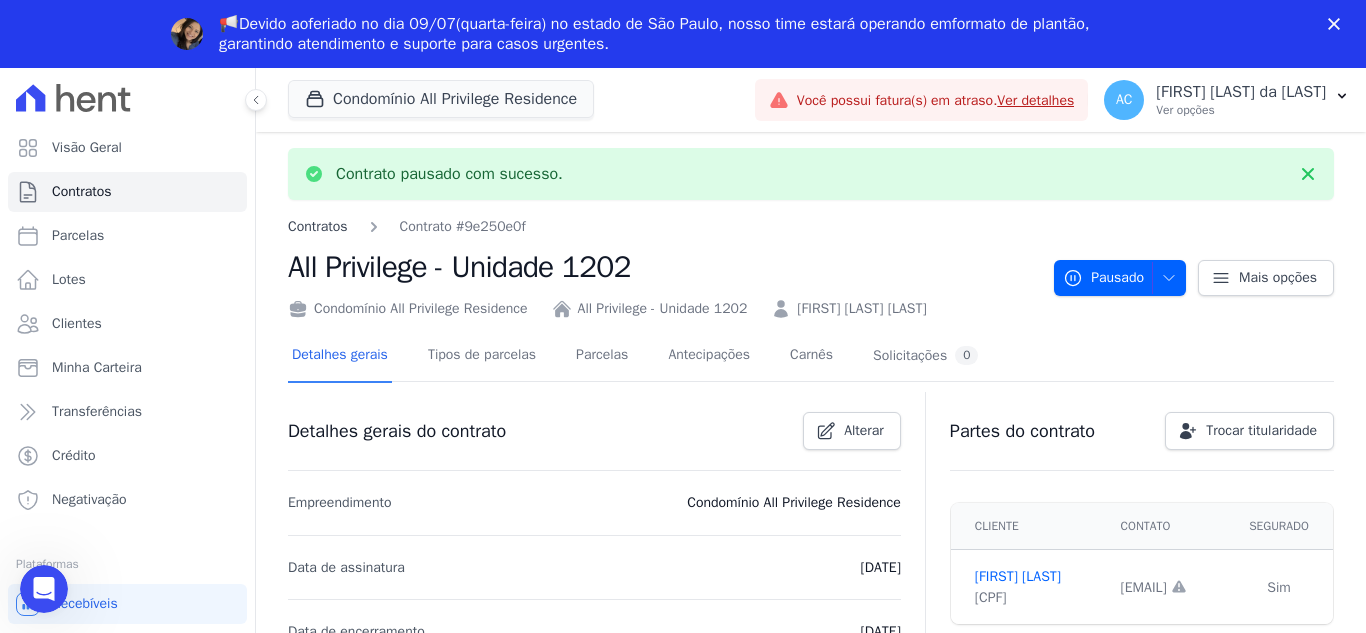 click on "Contratos" at bounding box center [318, 226] 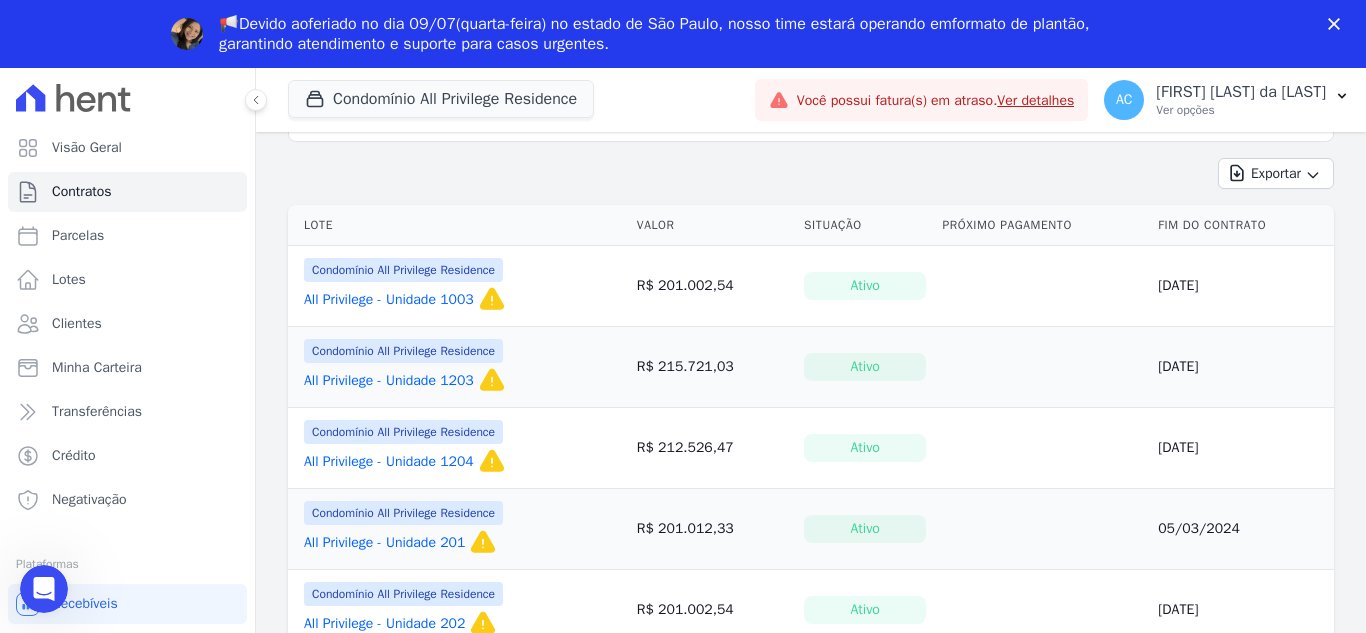 click on "All Privilege - Unidade 1203" at bounding box center [389, 381] 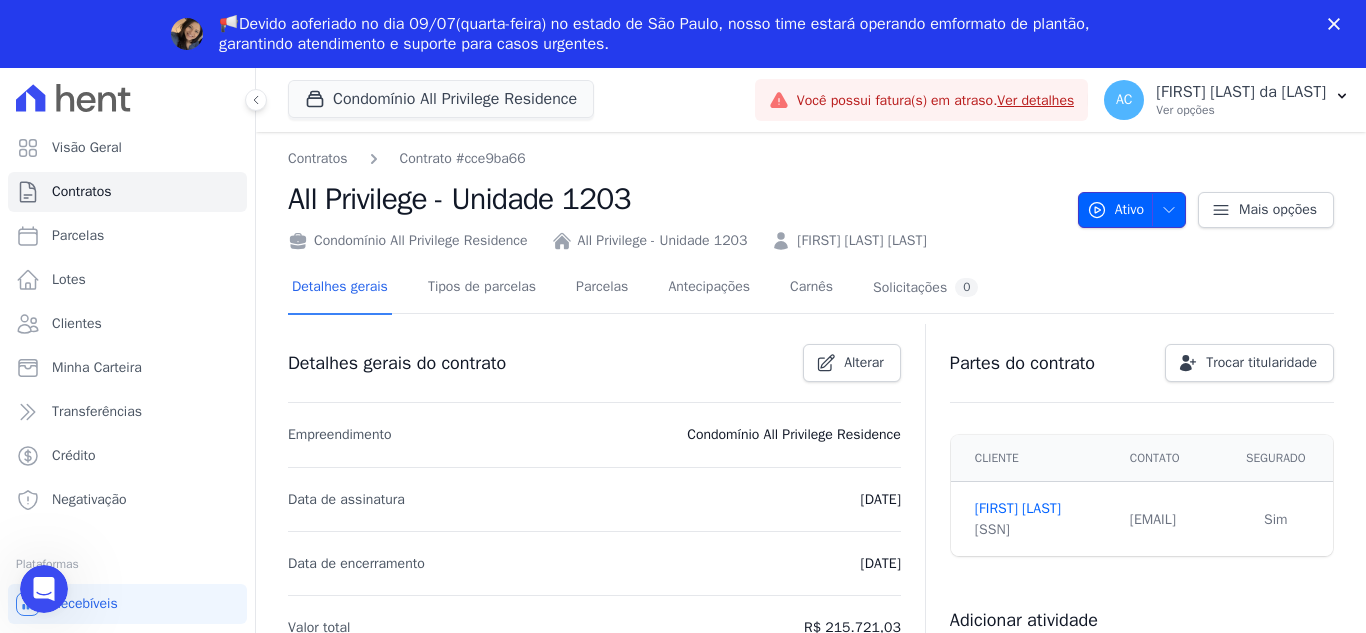 click at bounding box center [1169, 210] 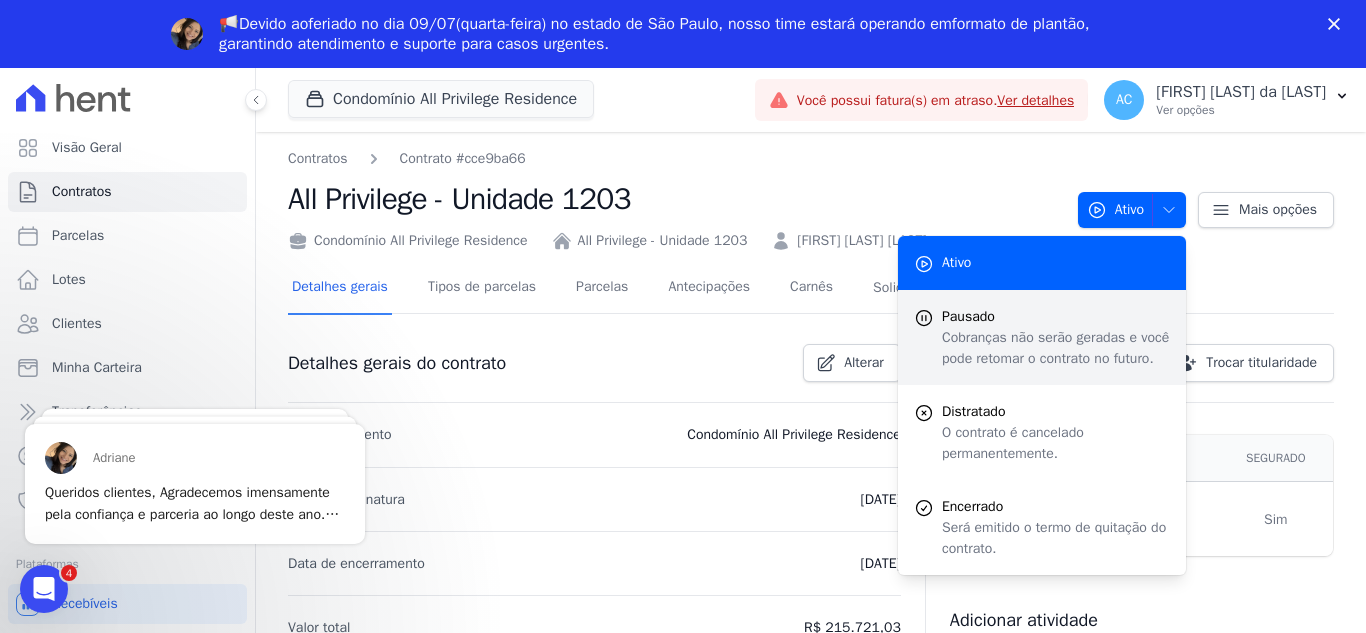 click on "Cobranças não serão geradas e você pode retomar o contrato no futuro." at bounding box center [1056, 348] 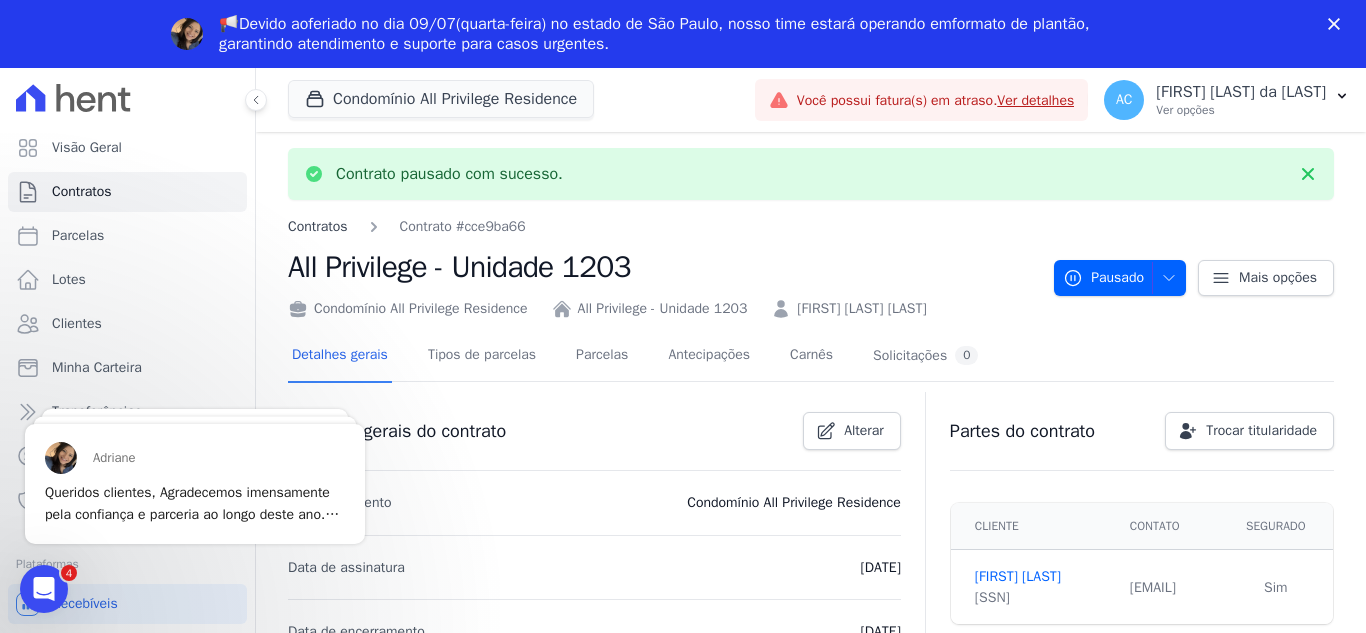 click on "Contratos" at bounding box center [318, 226] 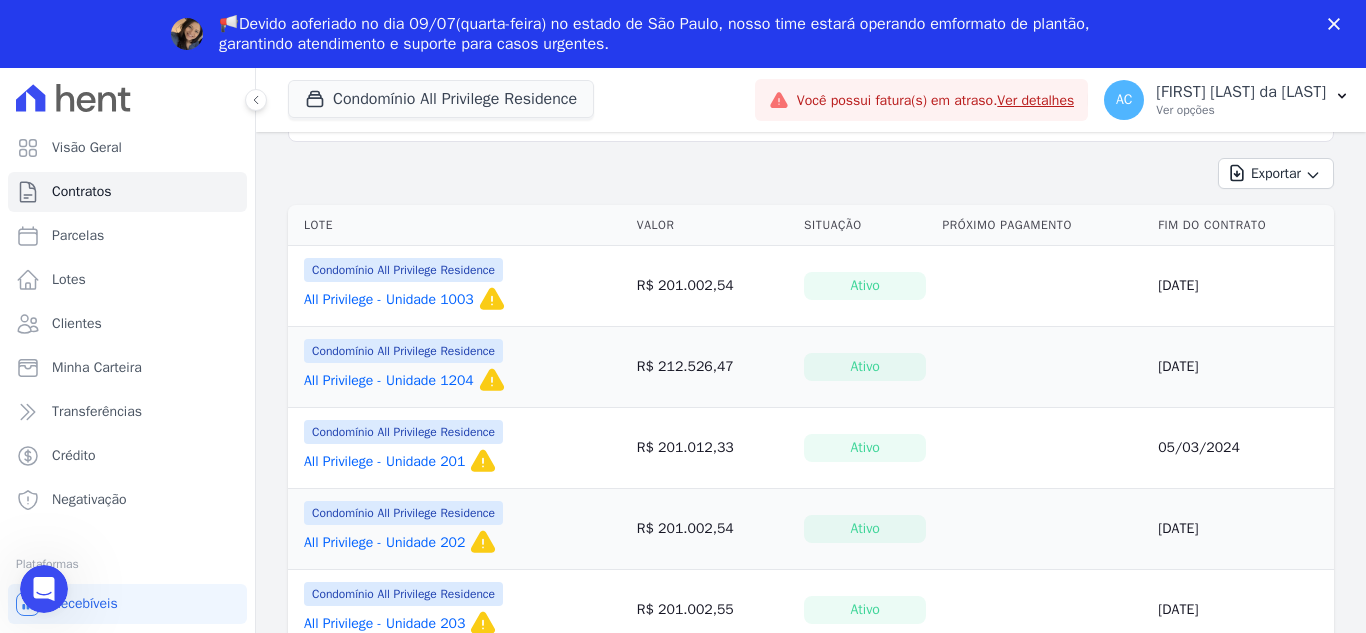 click on "All Privilege - Unidade 1204" at bounding box center (389, 381) 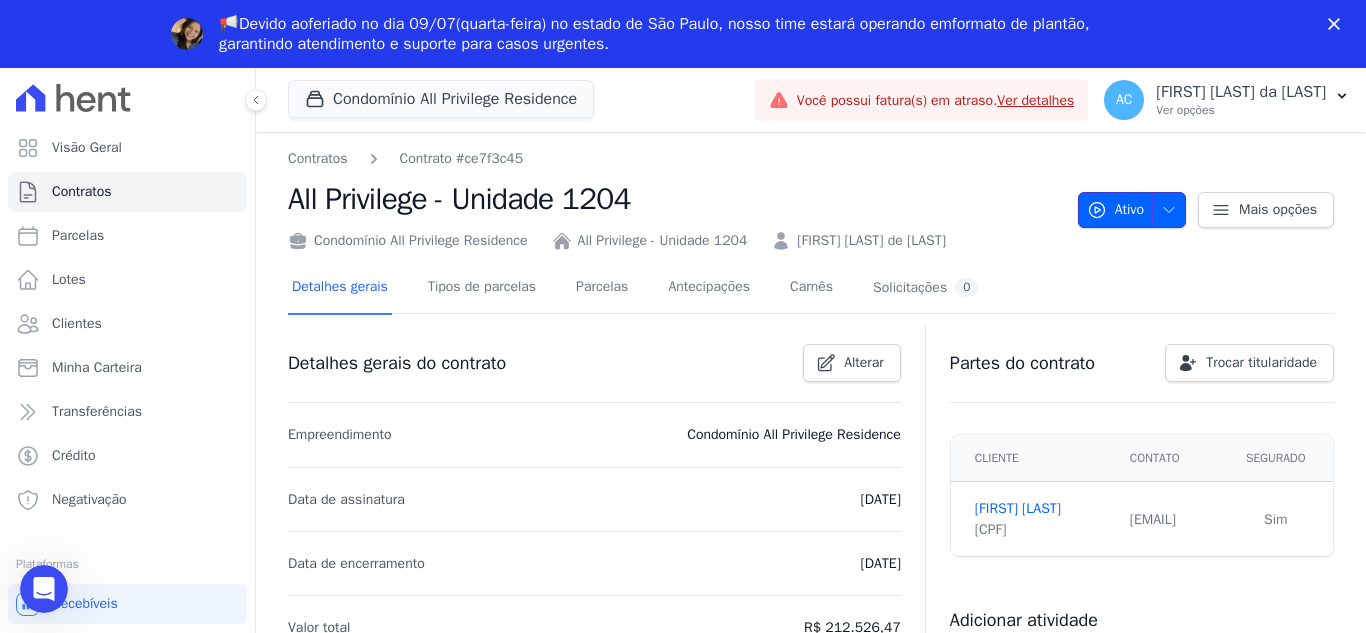 drag, startPoint x: 445, startPoint y: 371, endPoint x: 1152, endPoint y: 206, distance: 725.9986 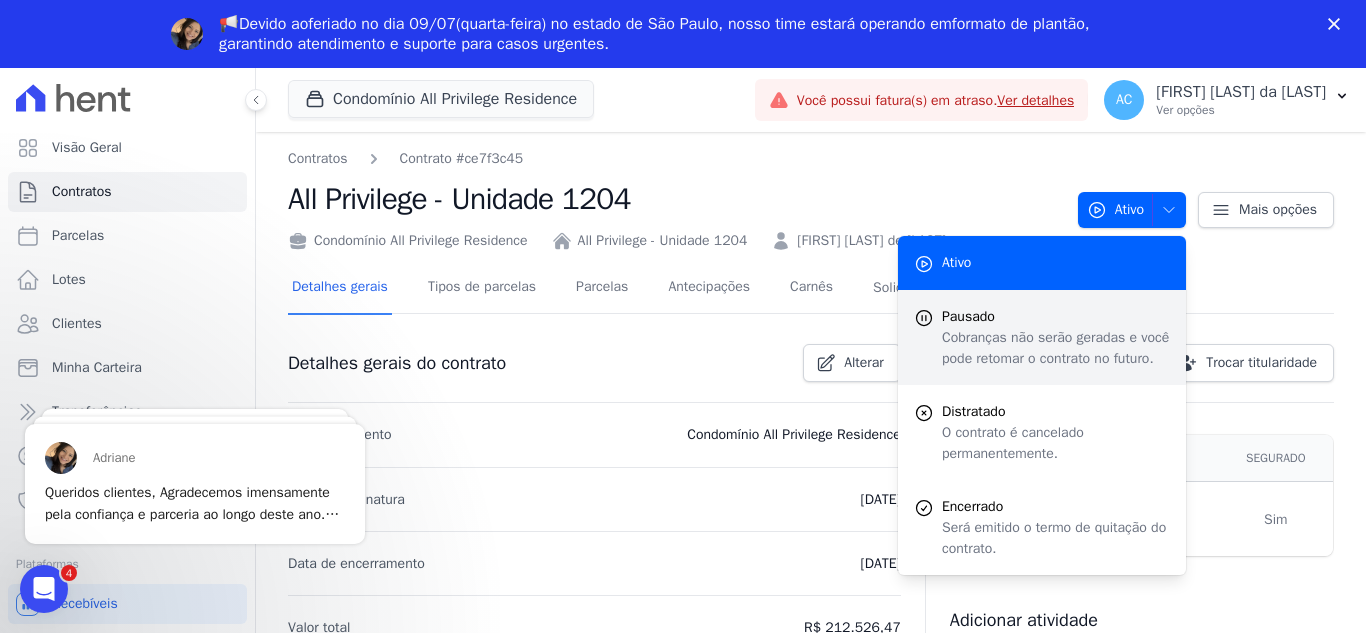 click on "Cobranças não serão geradas e você pode retomar o contrato no futuro." at bounding box center [1056, 348] 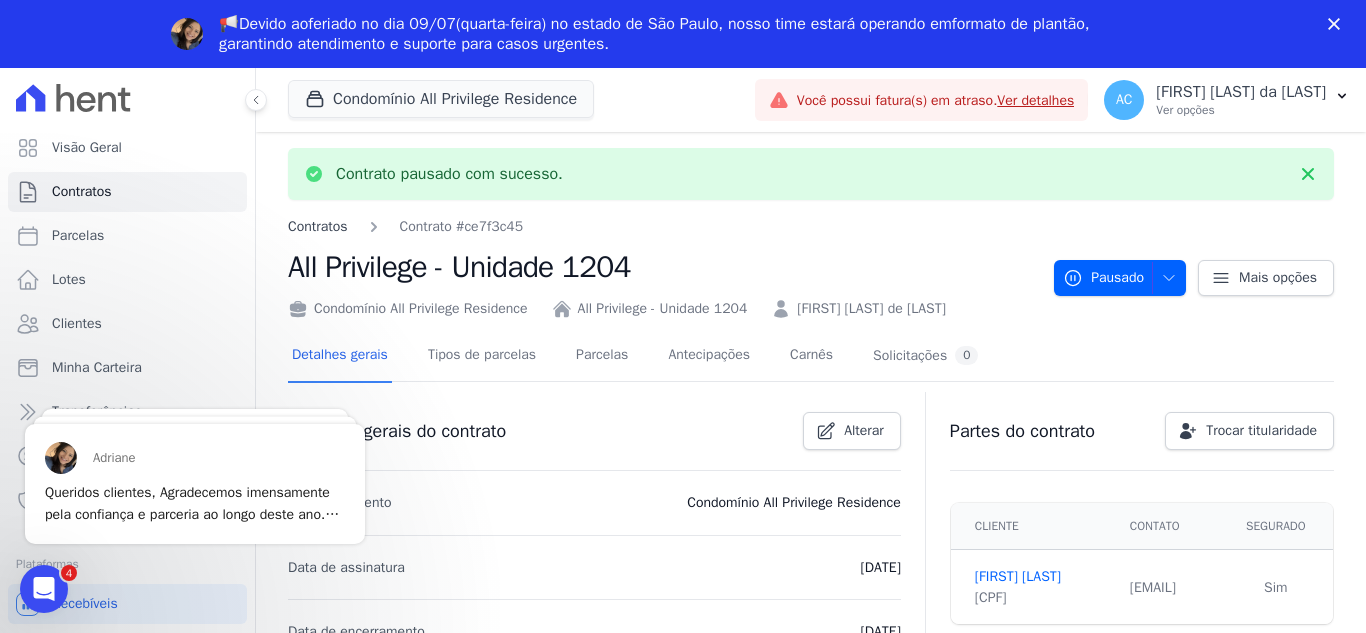 click on "Contratos" at bounding box center [318, 226] 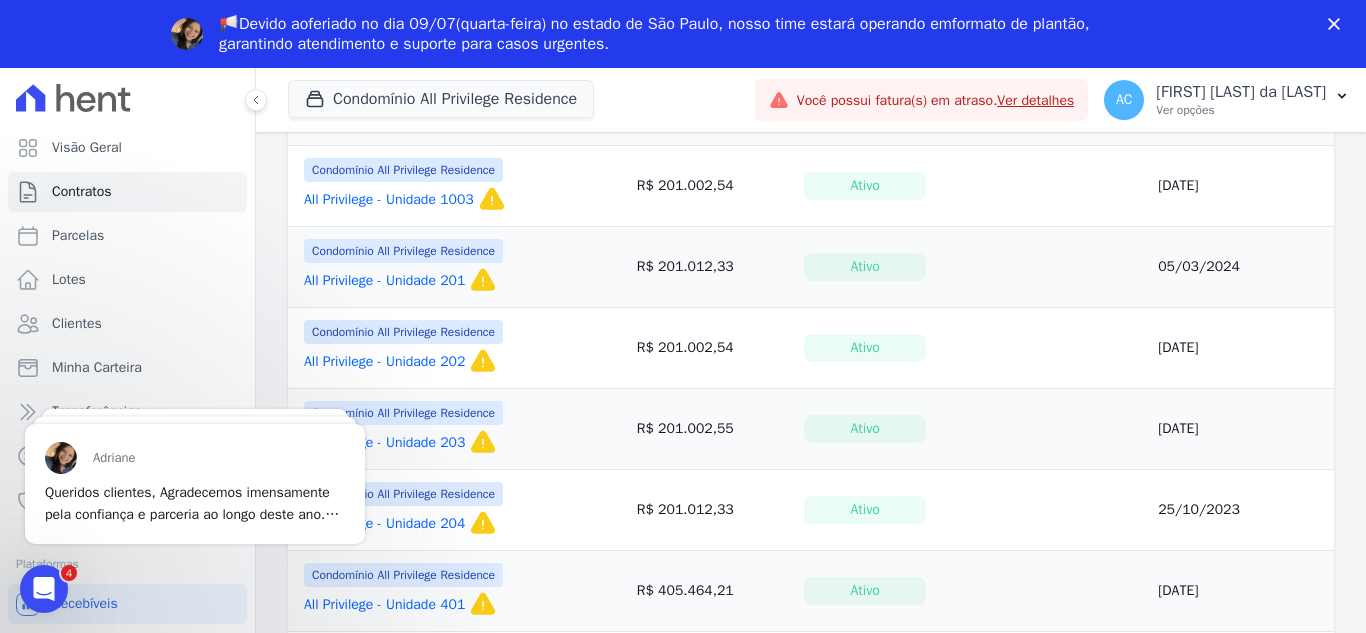 click on "All Privilege - Unidade 202" at bounding box center [384, 362] 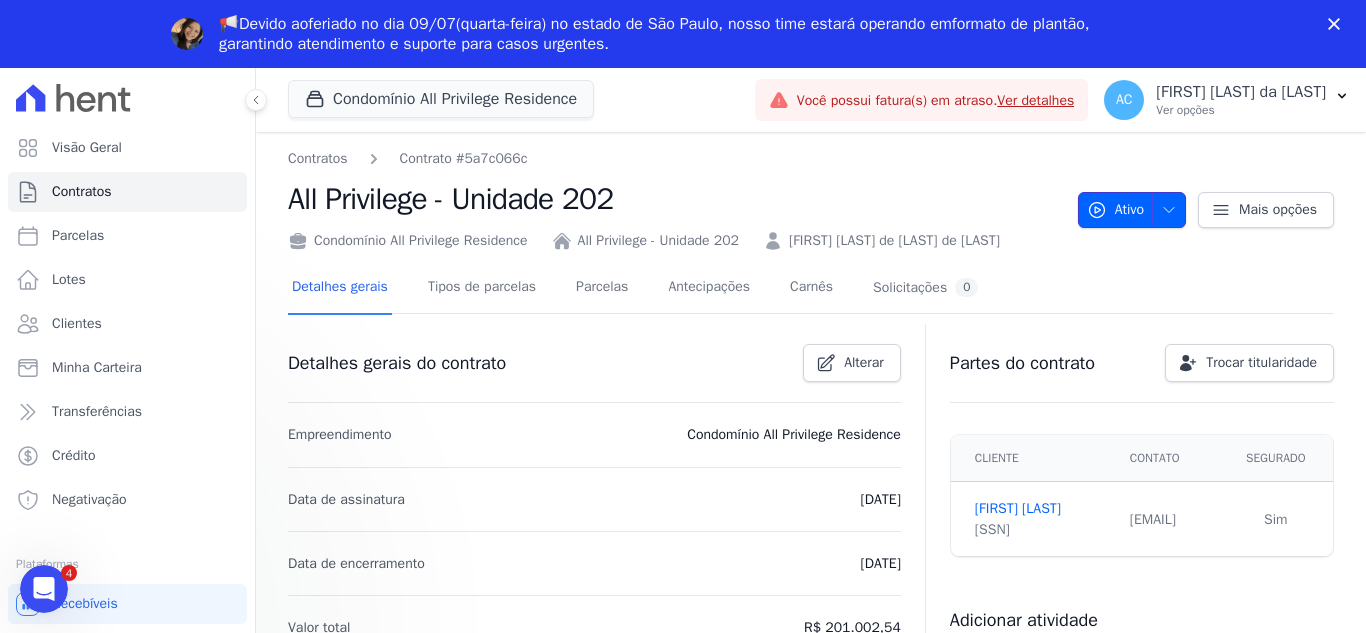 click at bounding box center (1169, 210) 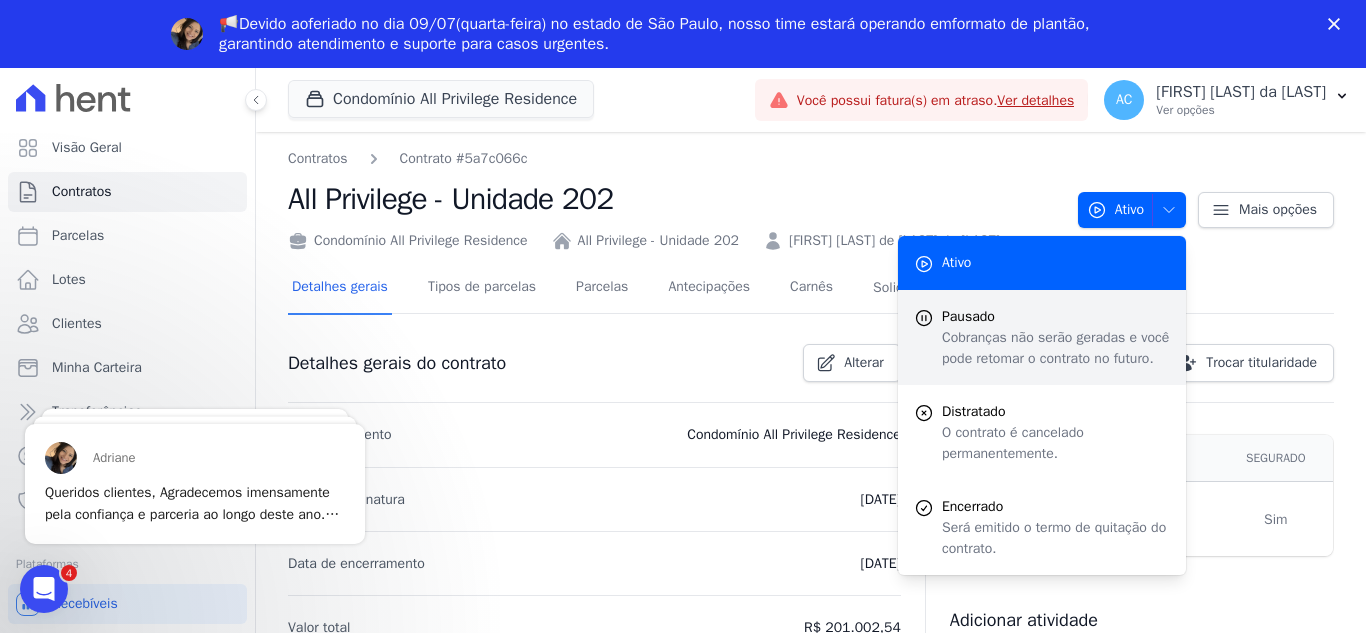 click on "Cobranças não serão geradas e você pode retomar o contrato no futuro." at bounding box center (1056, 348) 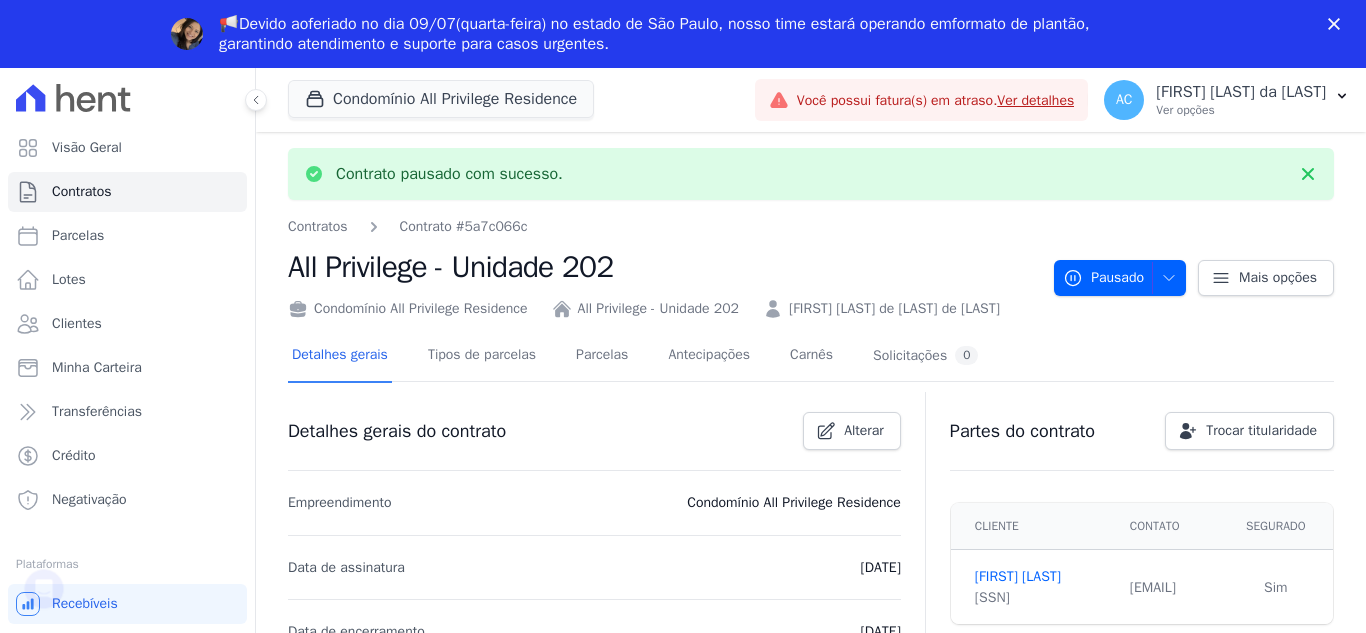 scroll, scrollTop: 0, scrollLeft: 0, axis: both 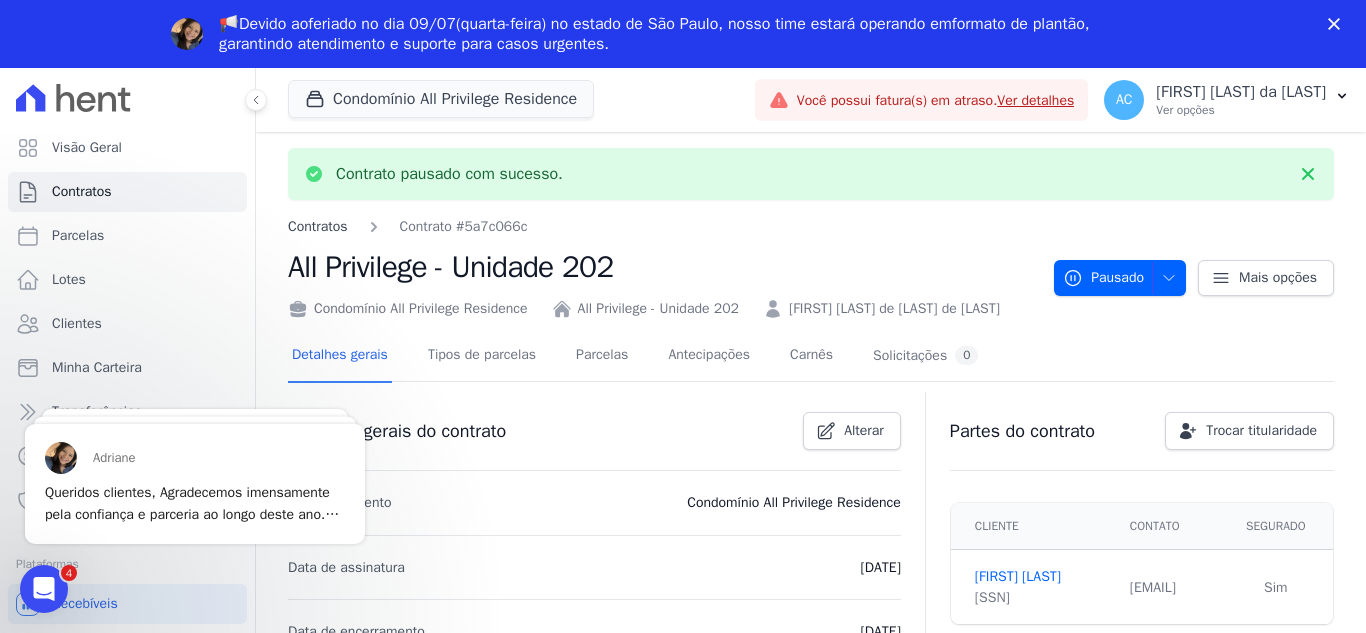 click on "Contratos" at bounding box center [318, 226] 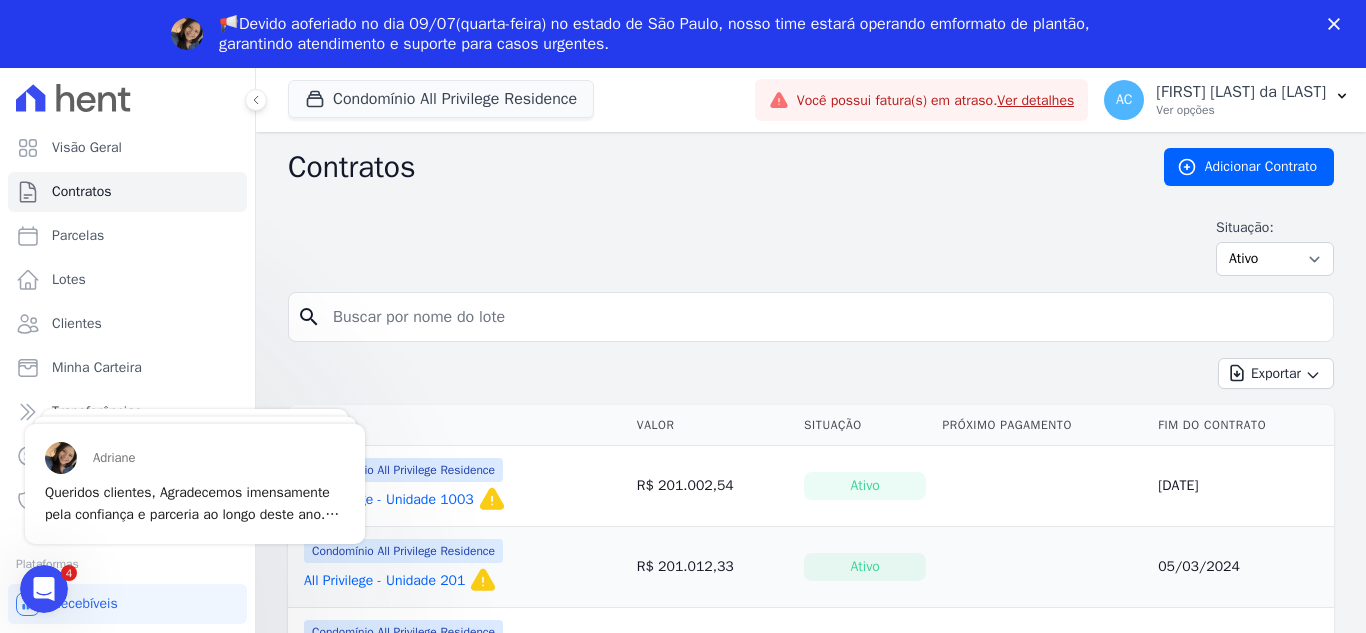 scroll, scrollTop: 0, scrollLeft: 0, axis: both 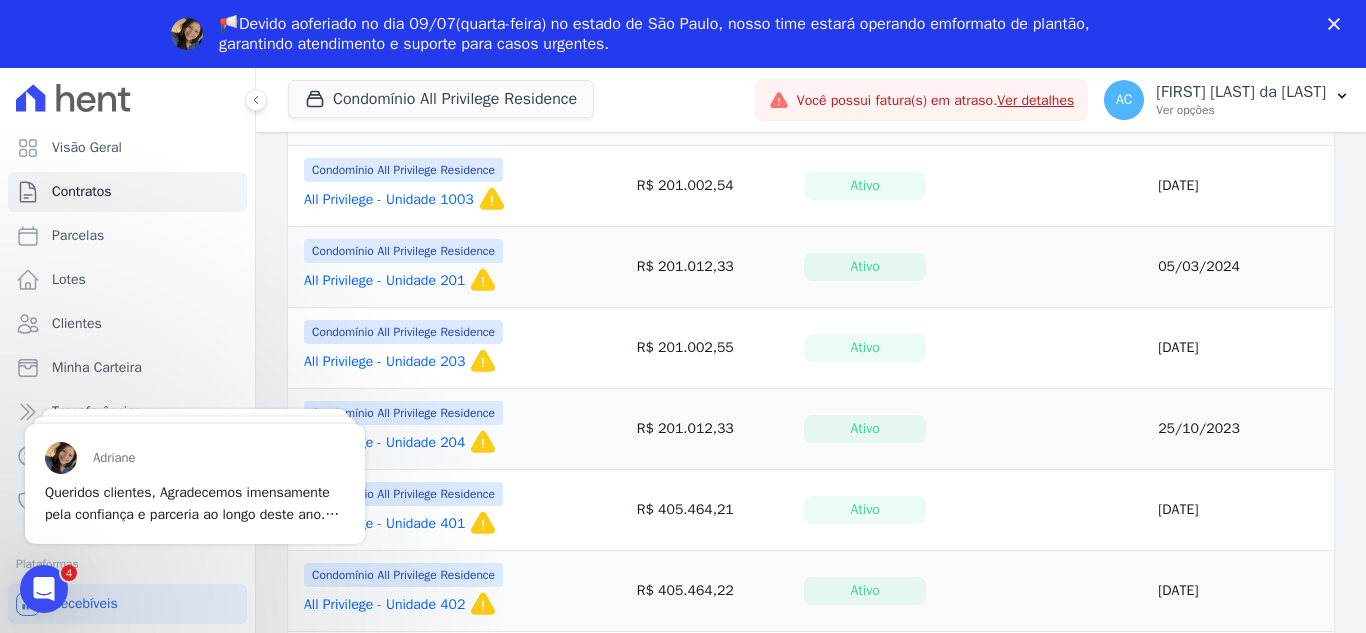 click on "All Privilege - Unidade 203" at bounding box center [384, 362] 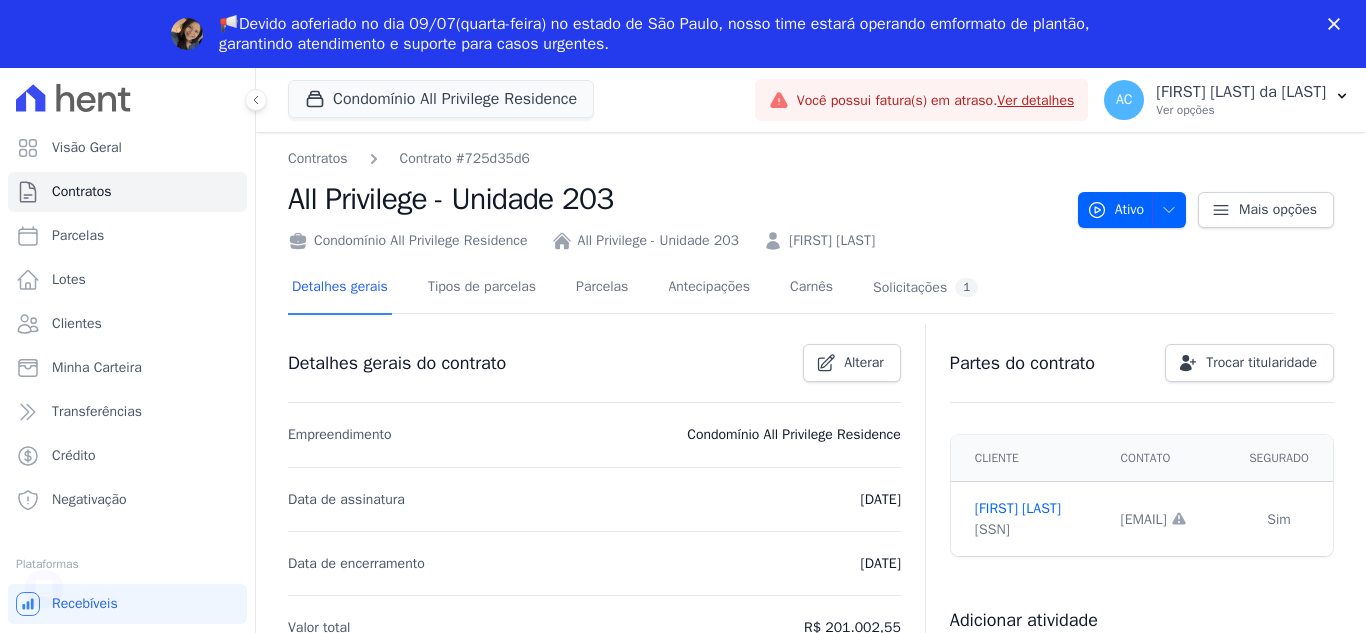 scroll, scrollTop: 0, scrollLeft: 0, axis: both 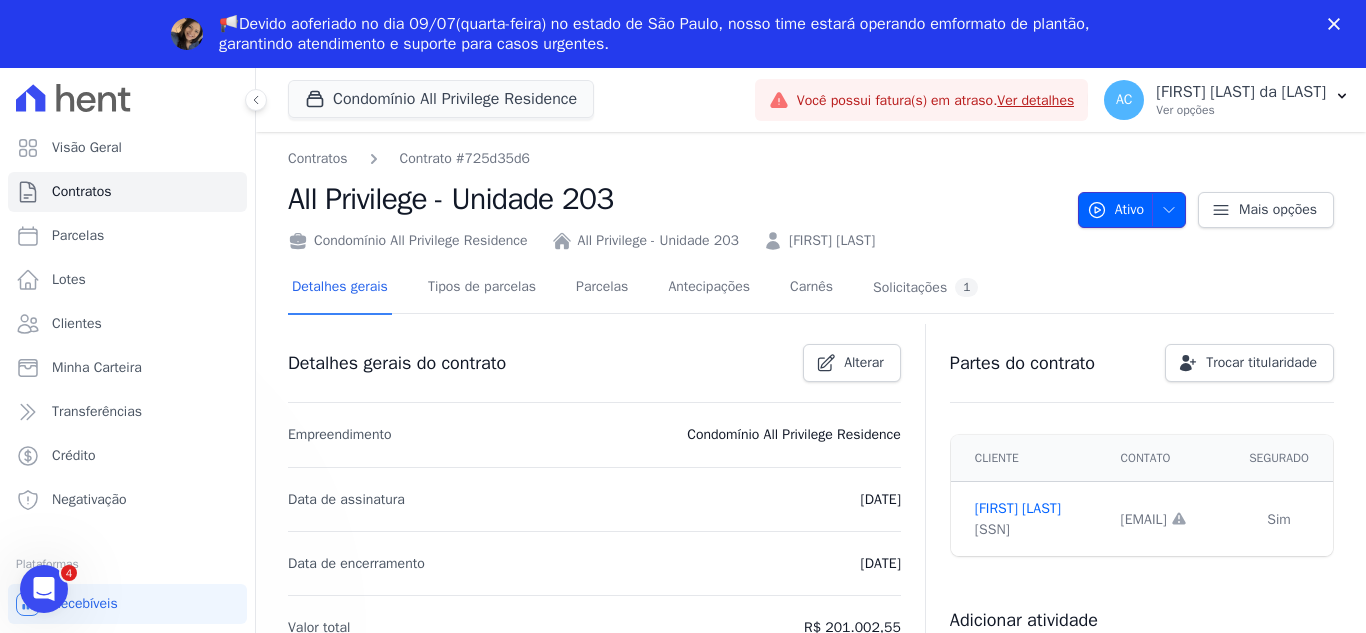 click at bounding box center (1169, 210) 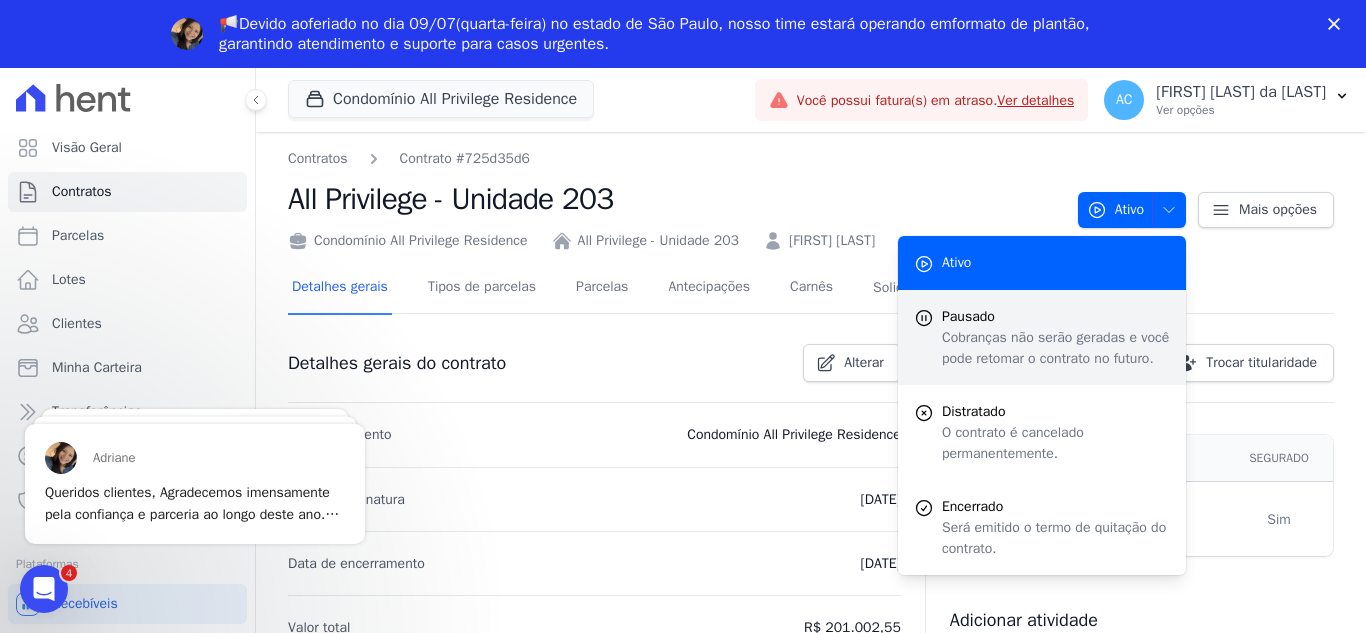 click on "Cobranças não serão geradas e você pode retomar o contrato no futuro." at bounding box center (1056, 348) 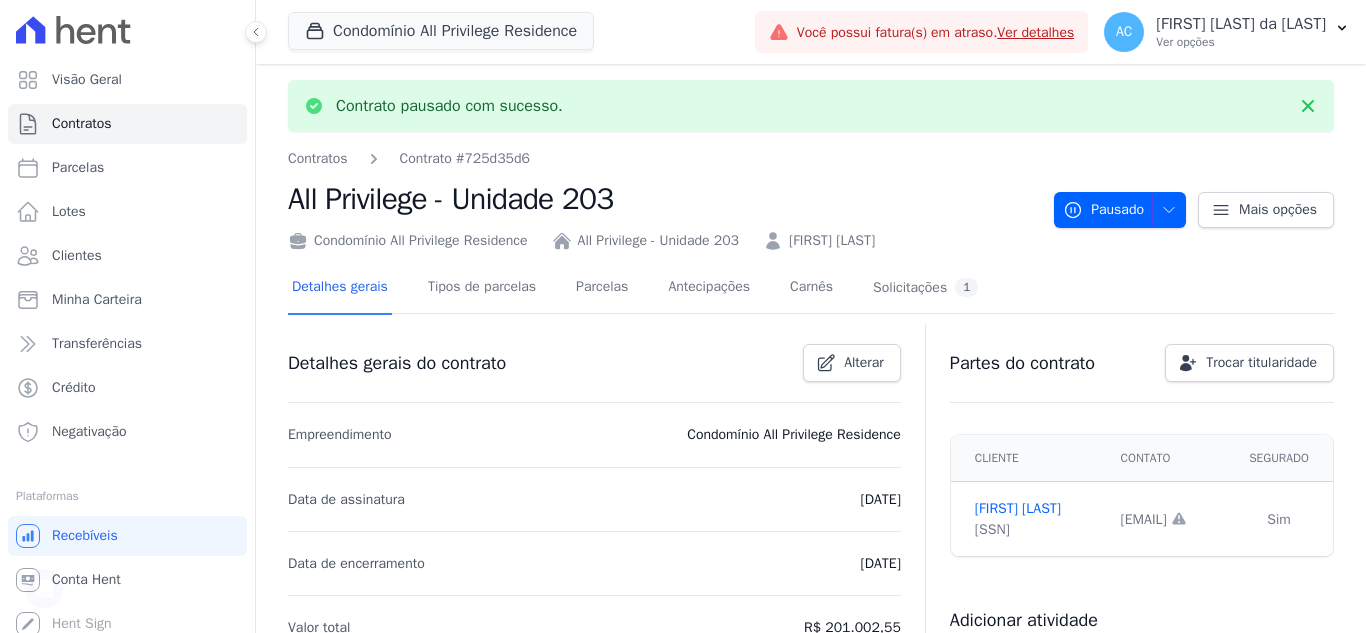 scroll, scrollTop: 0, scrollLeft: 0, axis: both 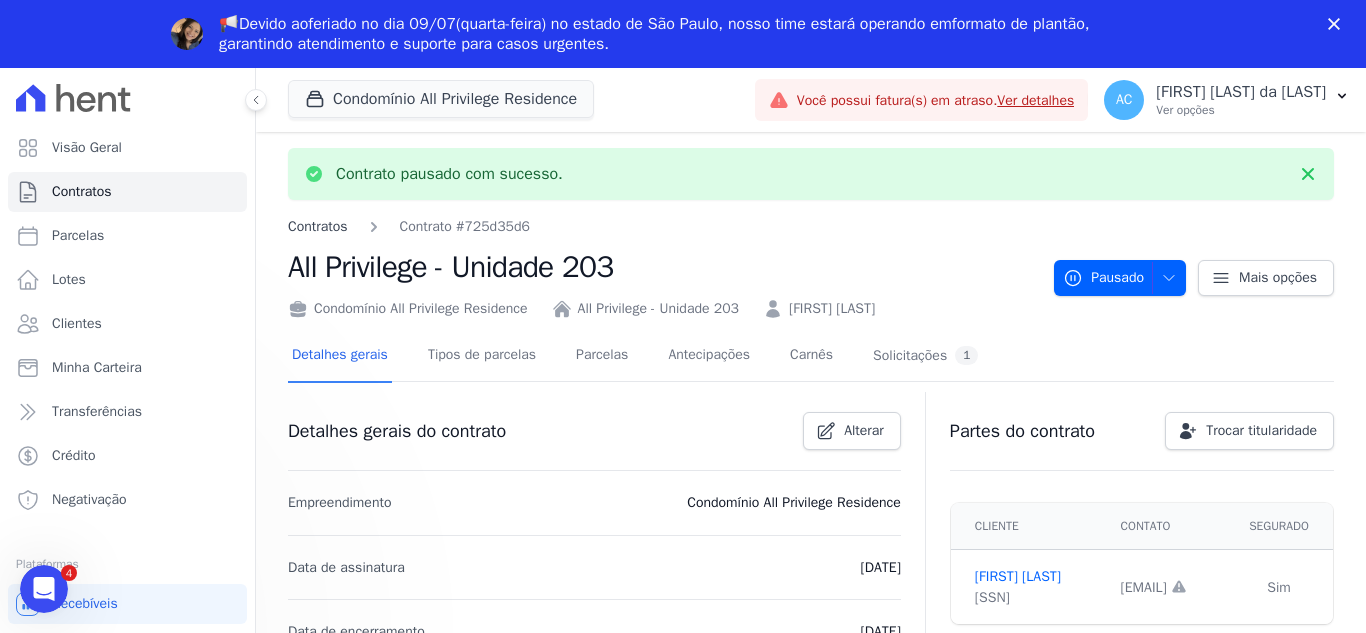 click on "Contratos" at bounding box center (318, 226) 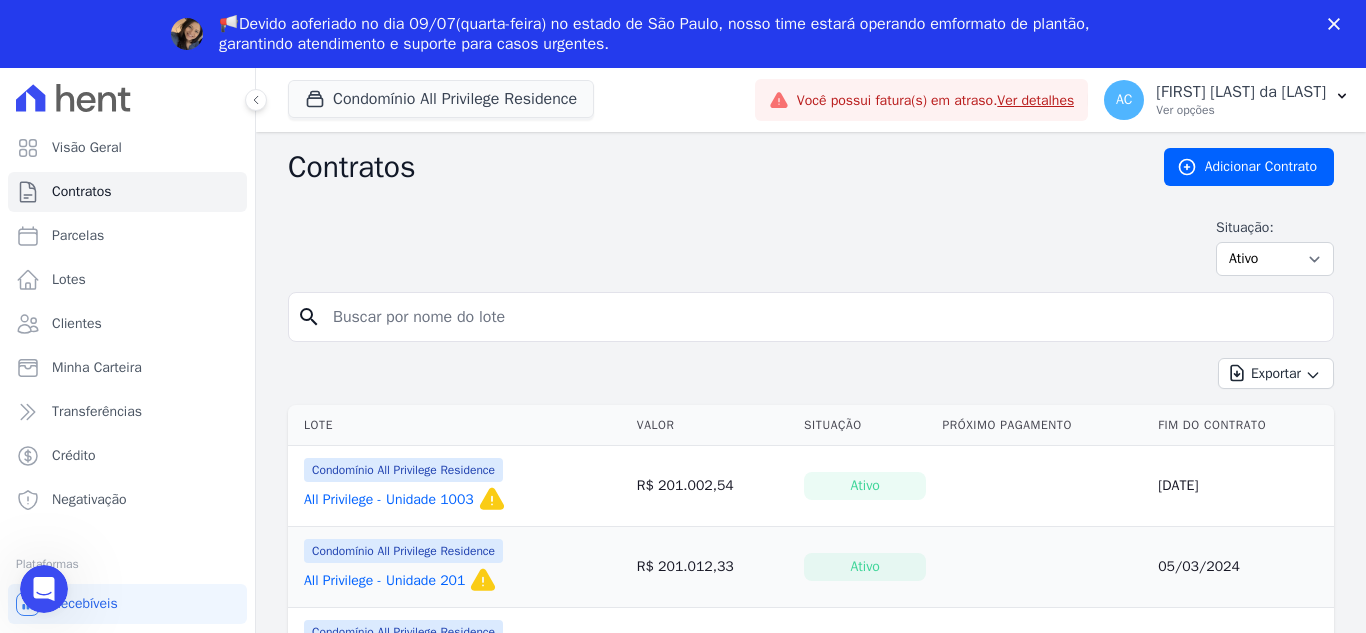 scroll, scrollTop: 0, scrollLeft: 0, axis: both 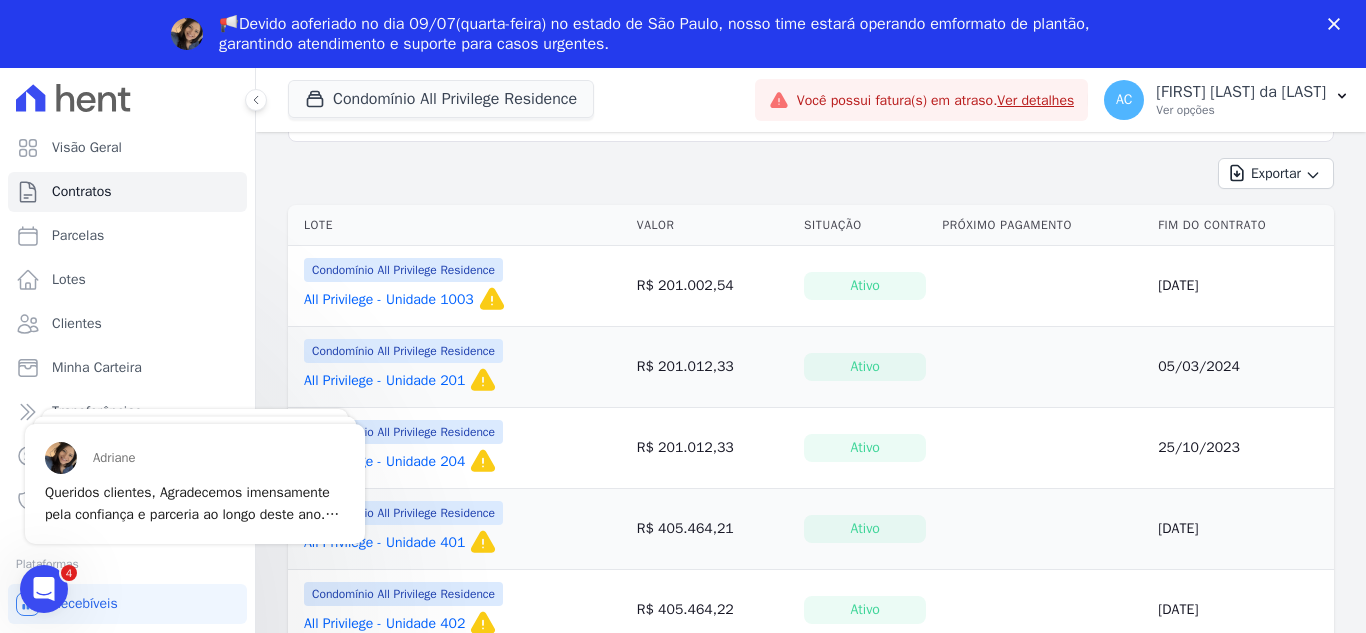 click on "All Privilege - Unidade 204" at bounding box center (384, 462) 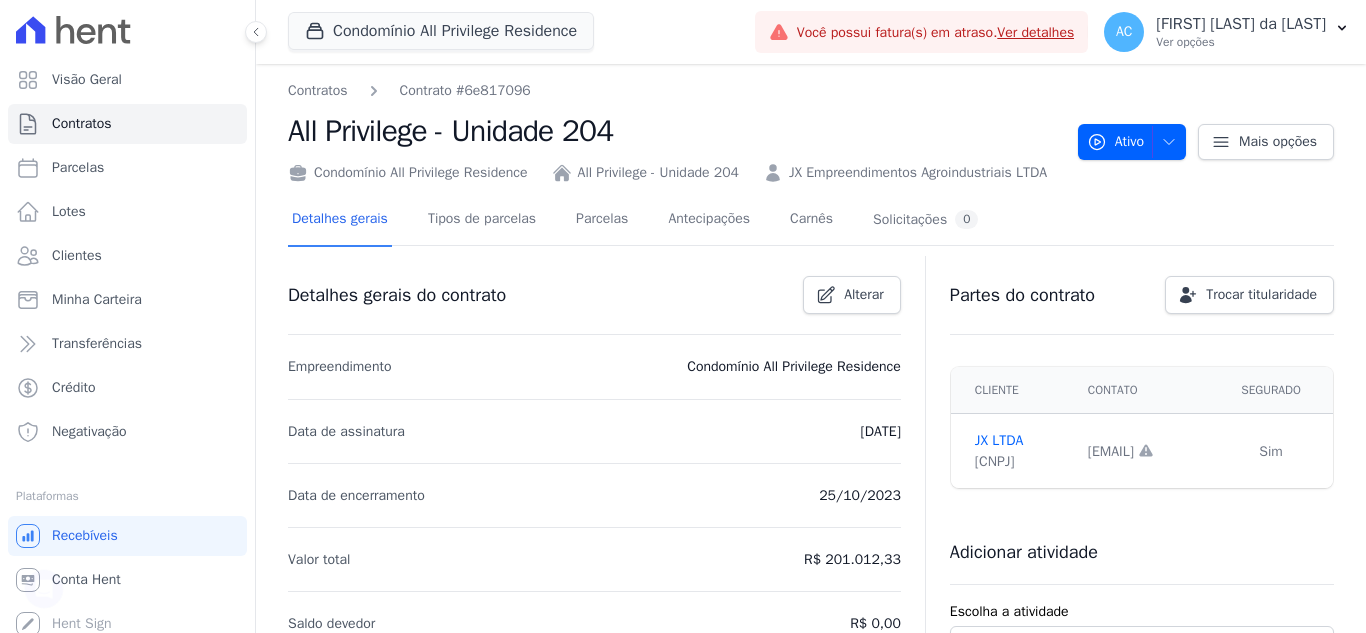scroll, scrollTop: 0, scrollLeft: 0, axis: both 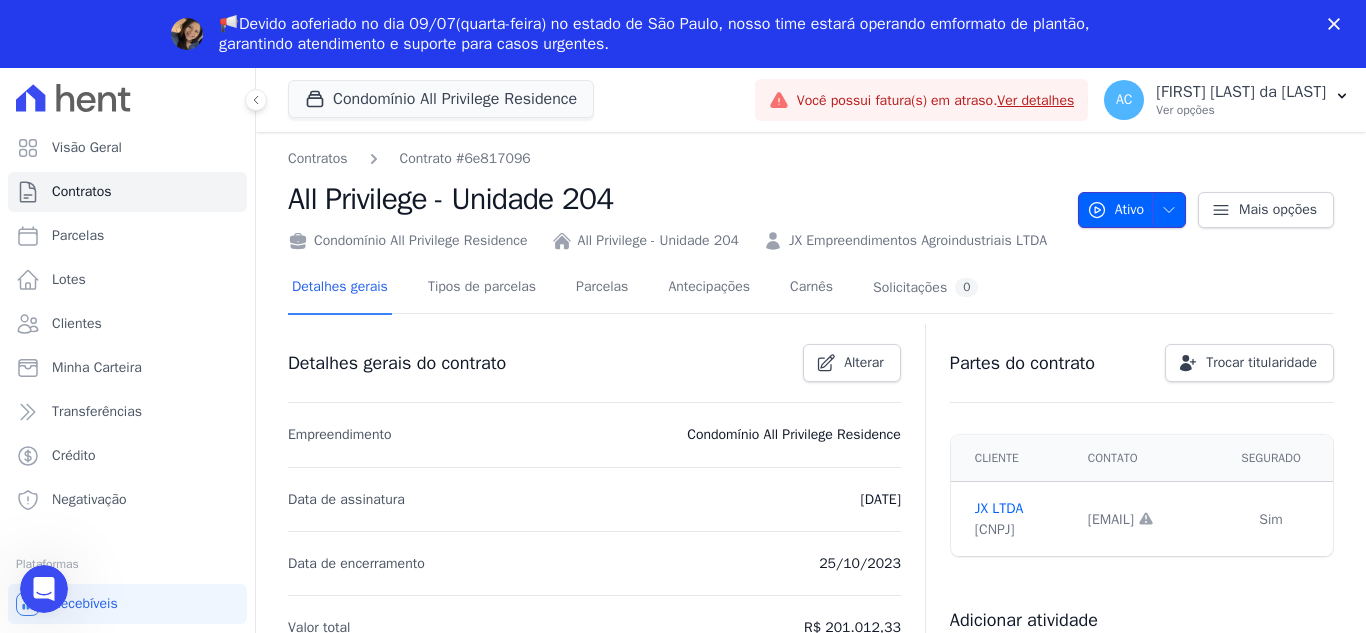 click at bounding box center (1169, 210) 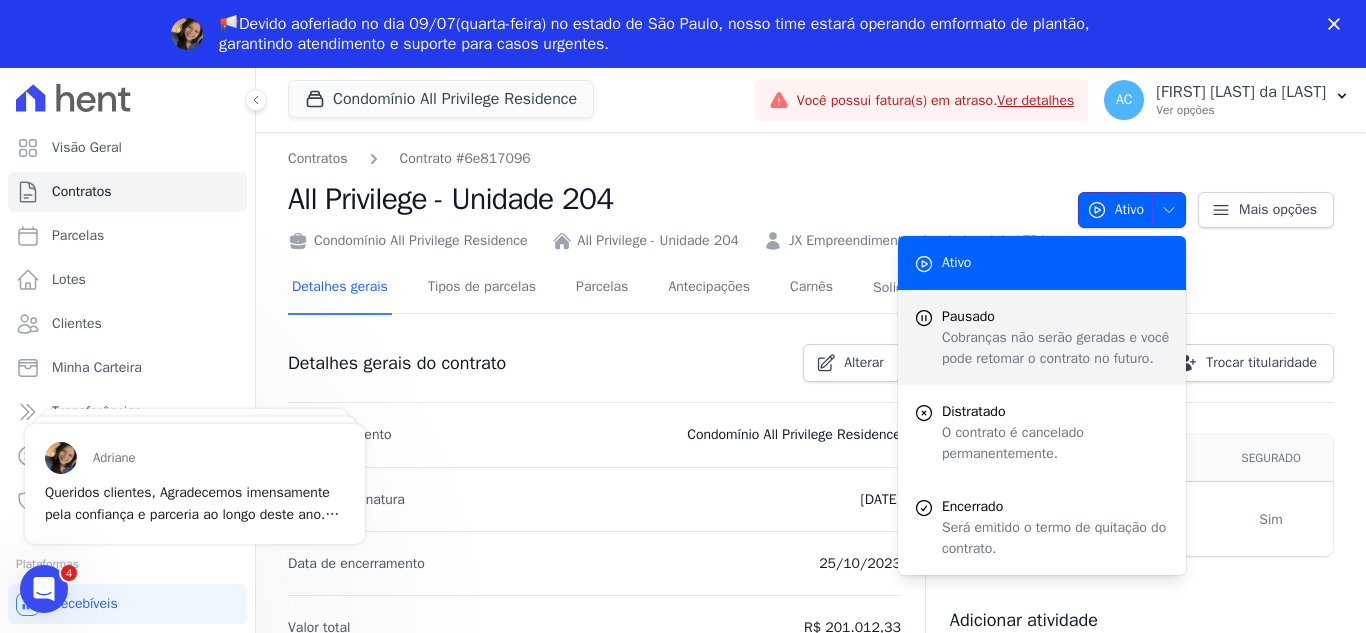 scroll, scrollTop: 0, scrollLeft: 0, axis: both 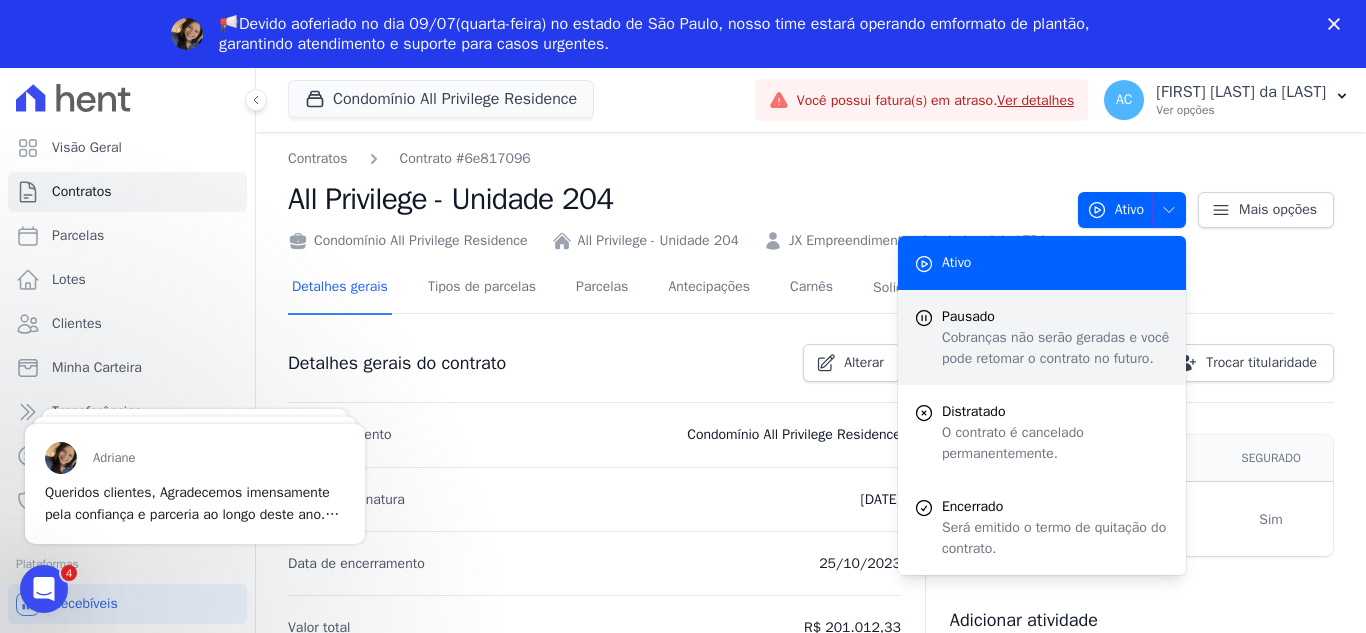 click on "Cobranças não serão geradas e você pode retomar o contrato no futuro." at bounding box center [1056, 348] 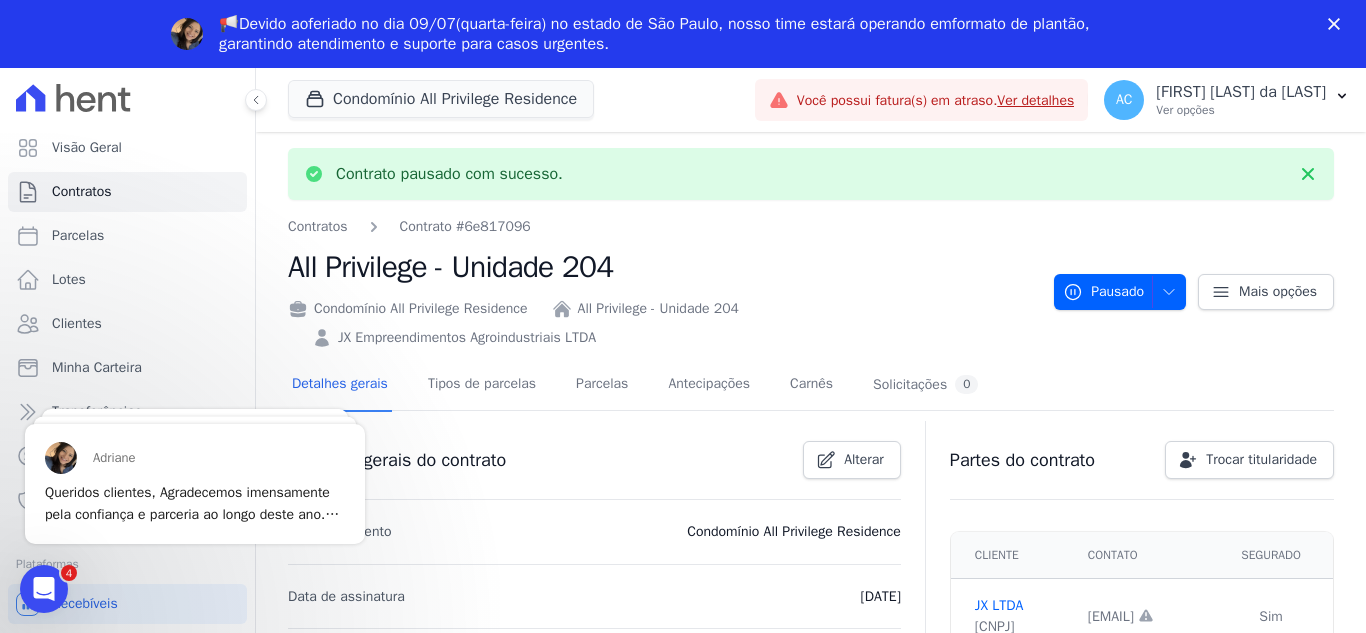 scroll, scrollTop: 0, scrollLeft: 0, axis: both 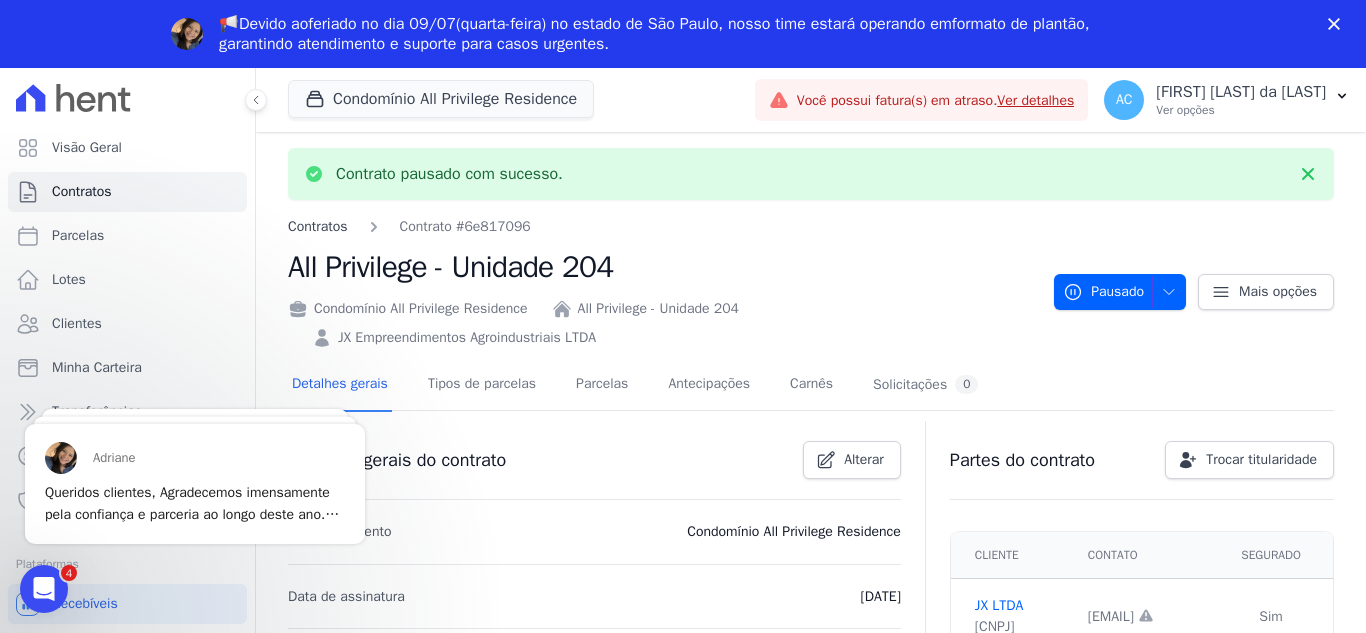 click on "Contratos" at bounding box center [318, 226] 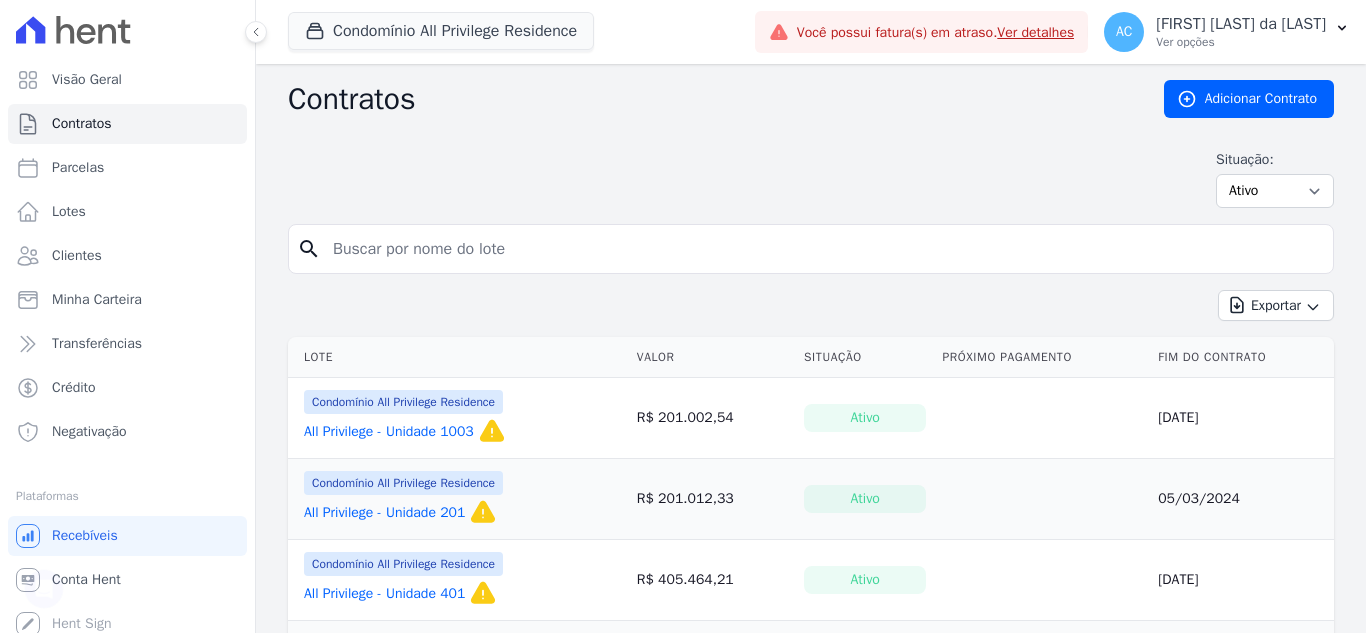 scroll, scrollTop: 0, scrollLeft: 0, axis: both 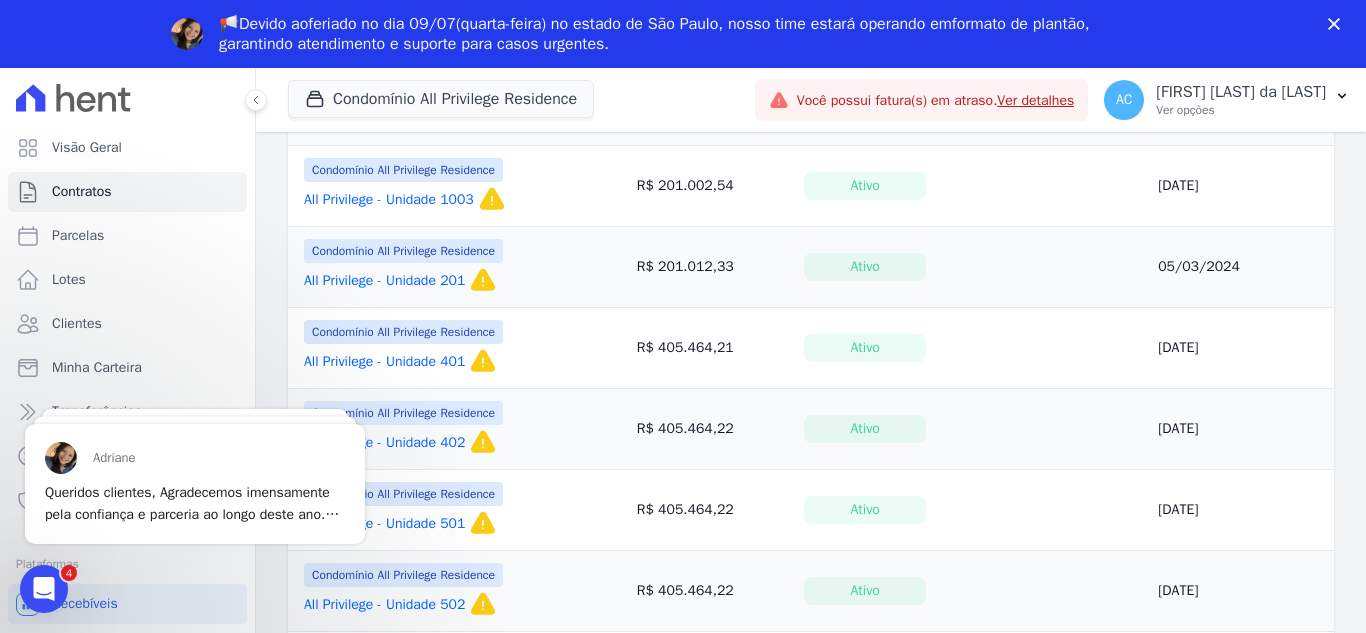 click on "All Privilege - Unidade 401" at bounding box center (384, 362) 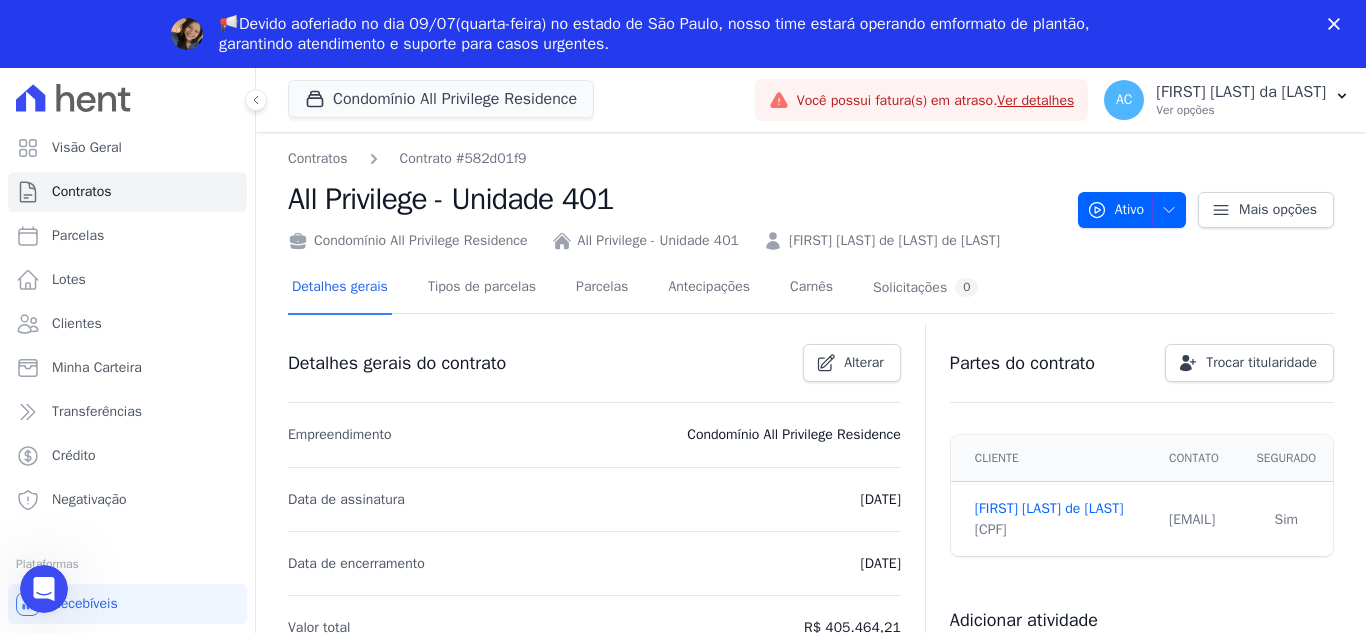 drag, startPoint x: 438, startPoint y: 356, endPoint x: 1144, endPoint y: 186, distance: 726.179 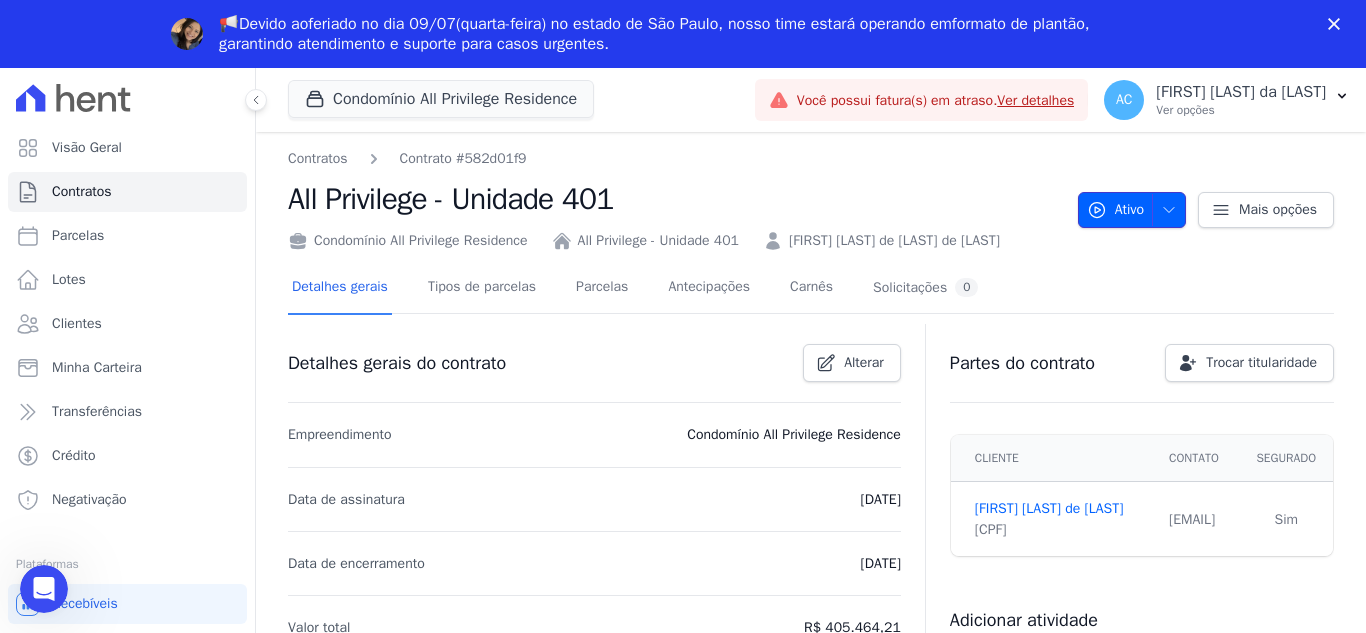 click at bounding box center (1169, 210) 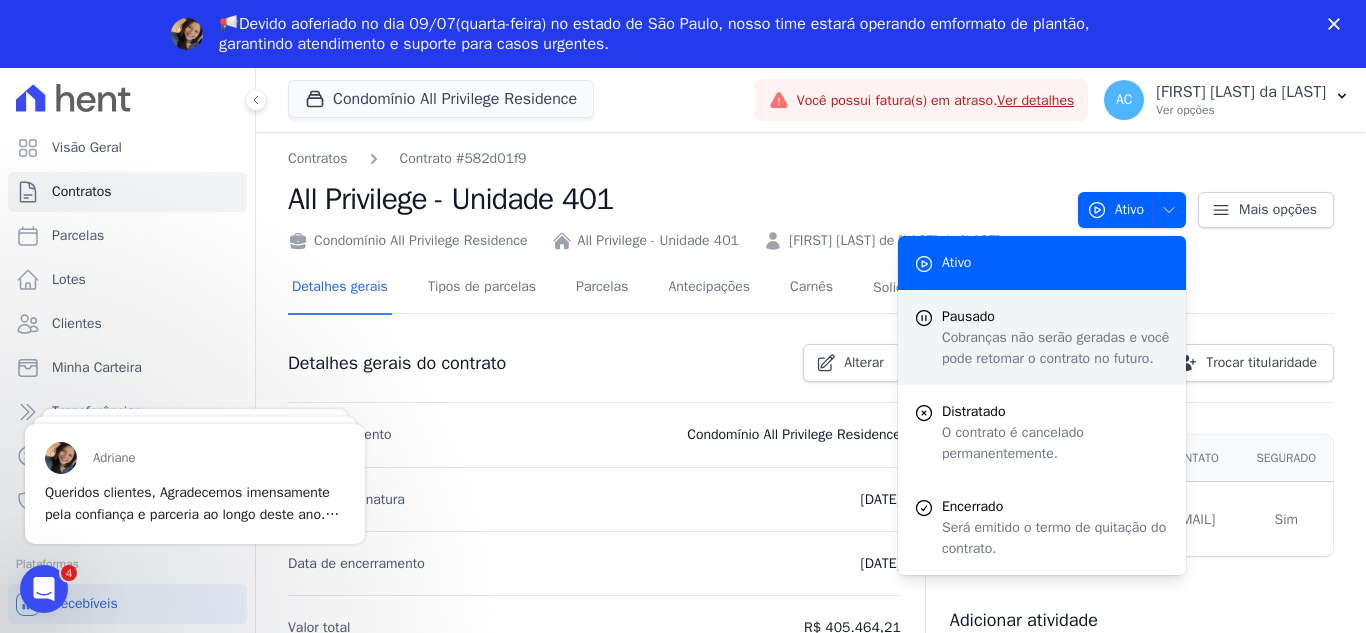 click on "Cobranças não serão geradas e você pode retomar o contrato no futuro." at bounding box center [1056, 348] 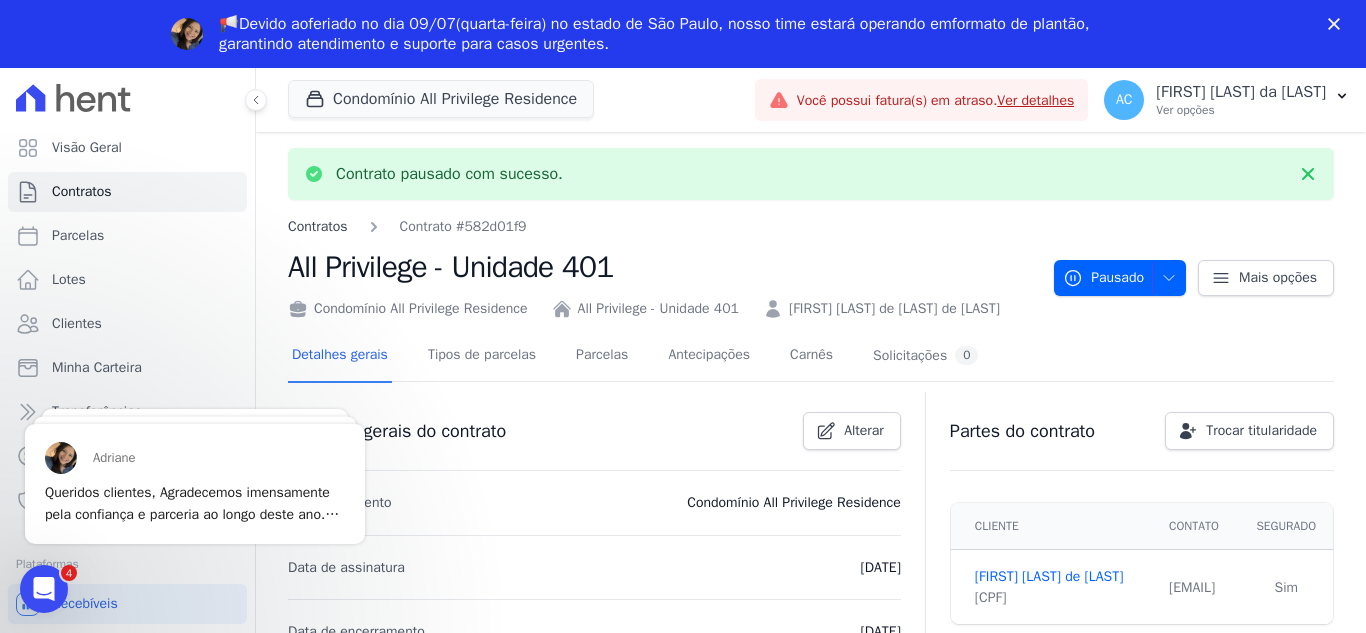 click on "Contratos" at bounding box center (318, 226) 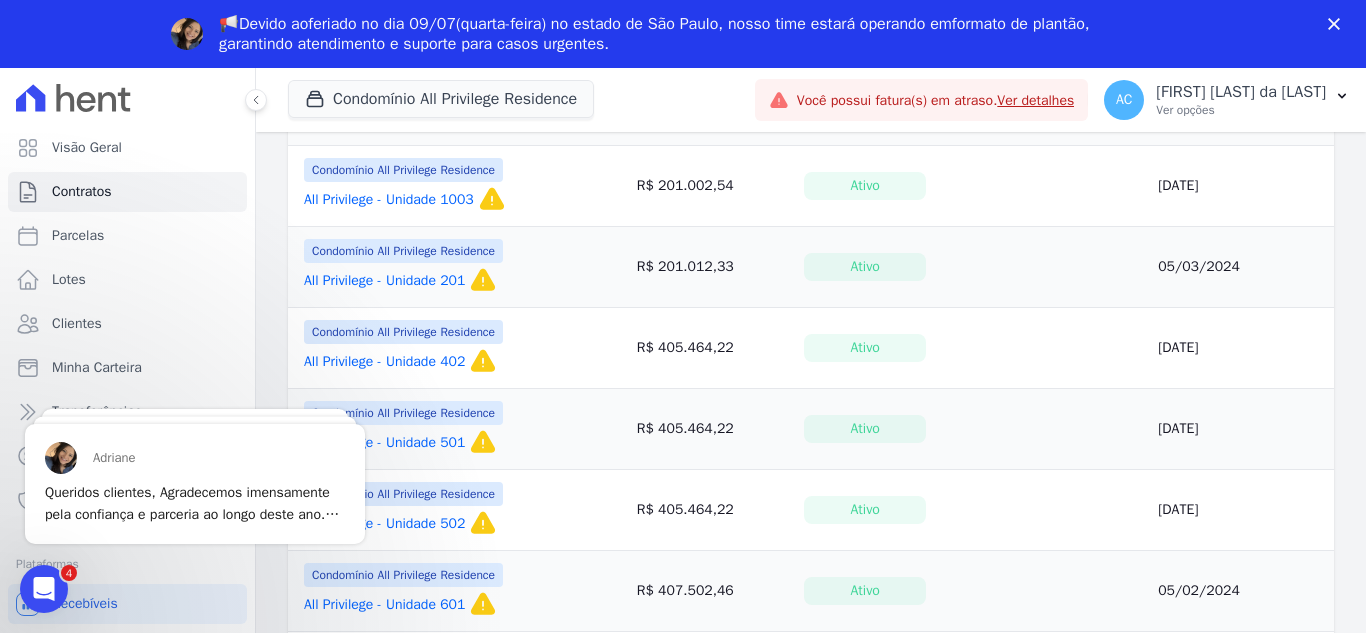 click on "All Privilege - Unidade 402" at bounding box center [384, 362] 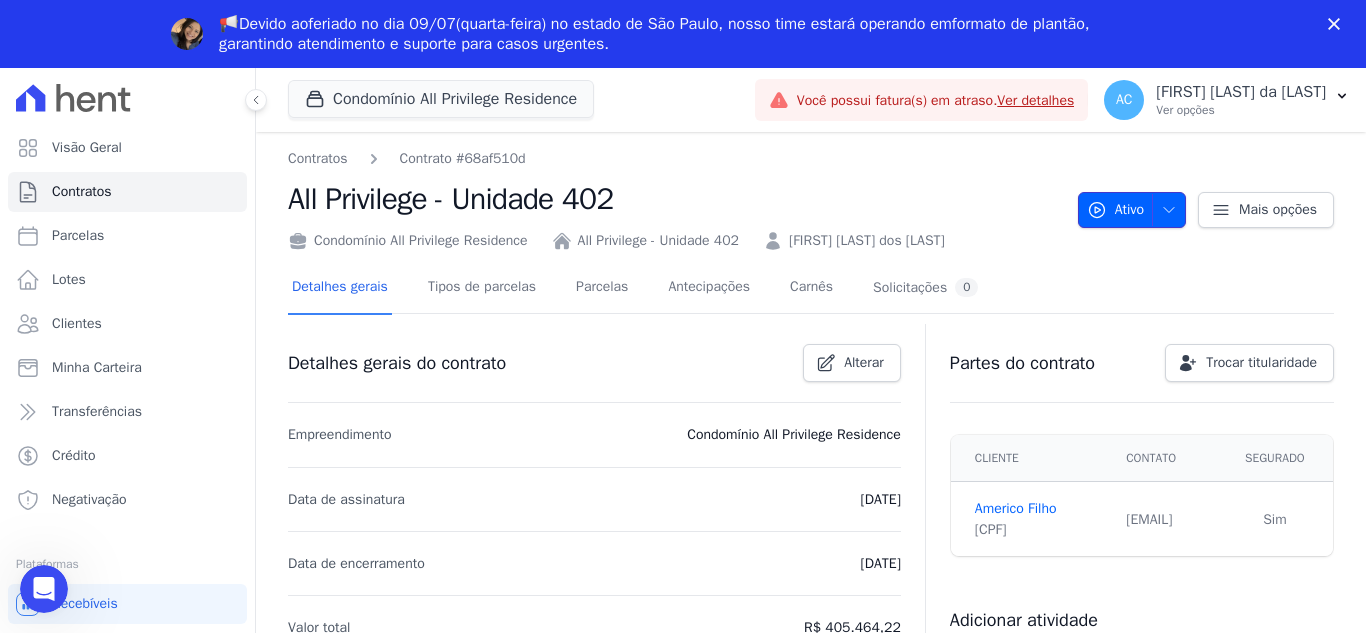 click at bounding box center [1164, 210] 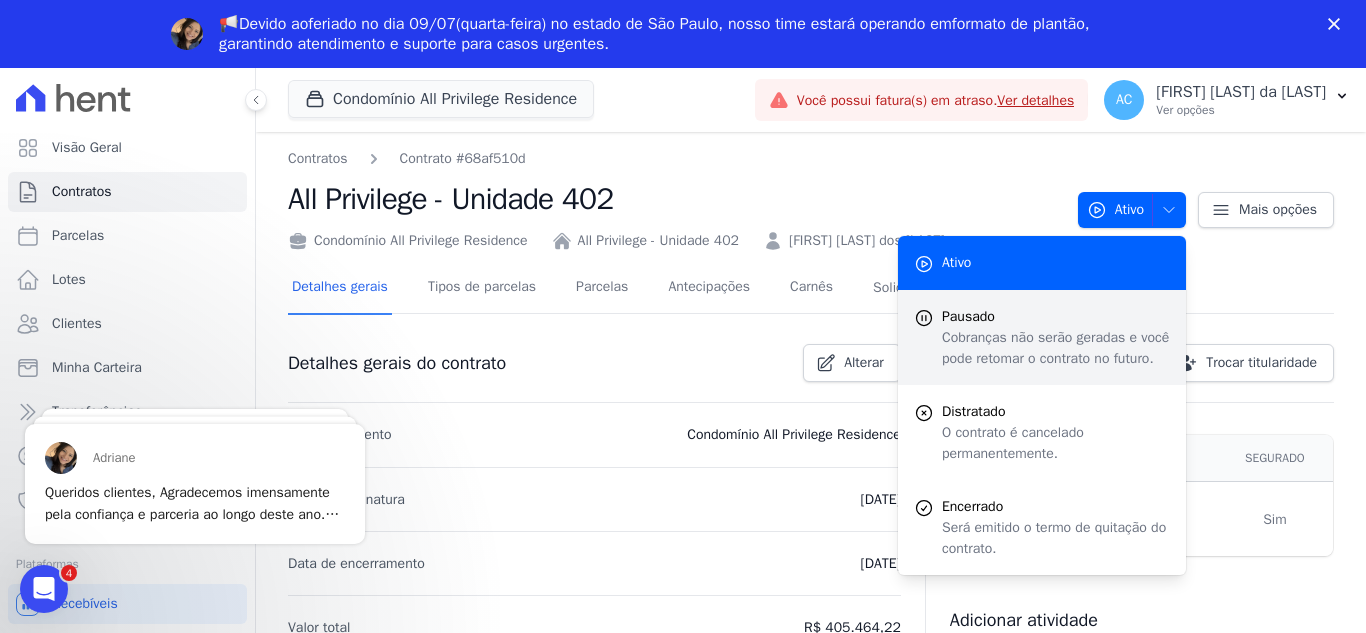 click on "Cobranças não serão geradas e você pode retomar o contrato no futuro." at bounding box center [1056, 348] 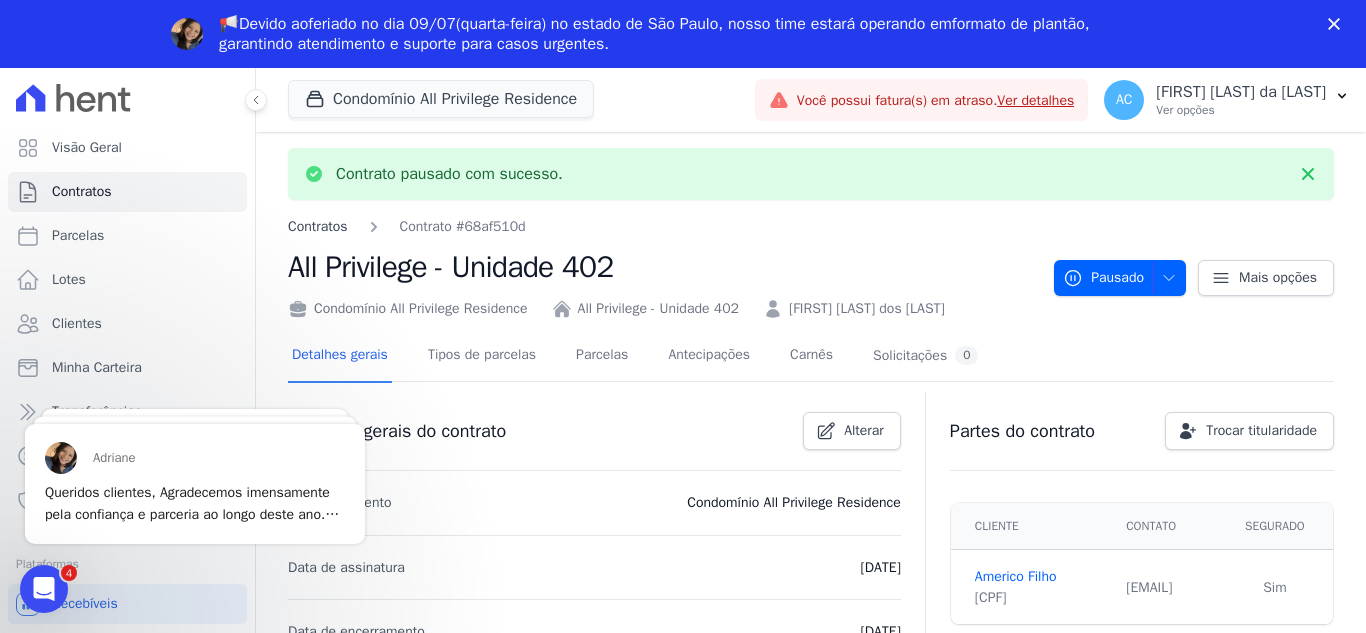 click on "Contratos" at bounding box center [318, 226] 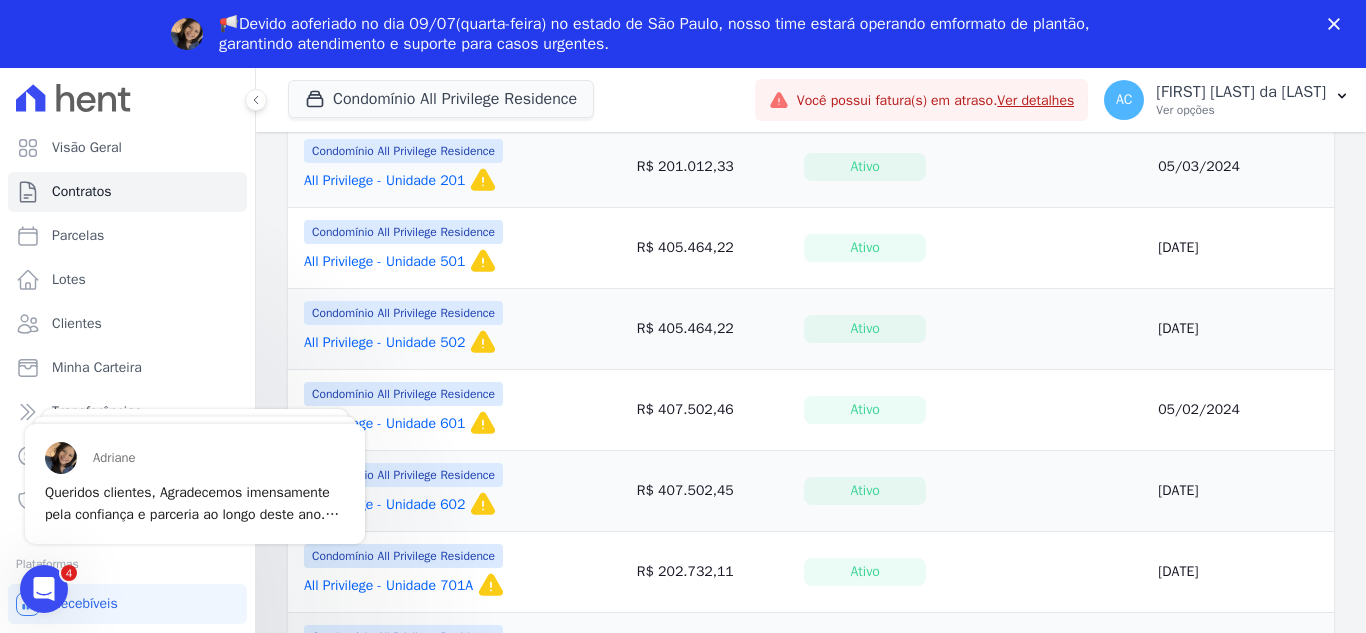 click on "All Privilege - Unidade 501" at bounding box center (384, 262) 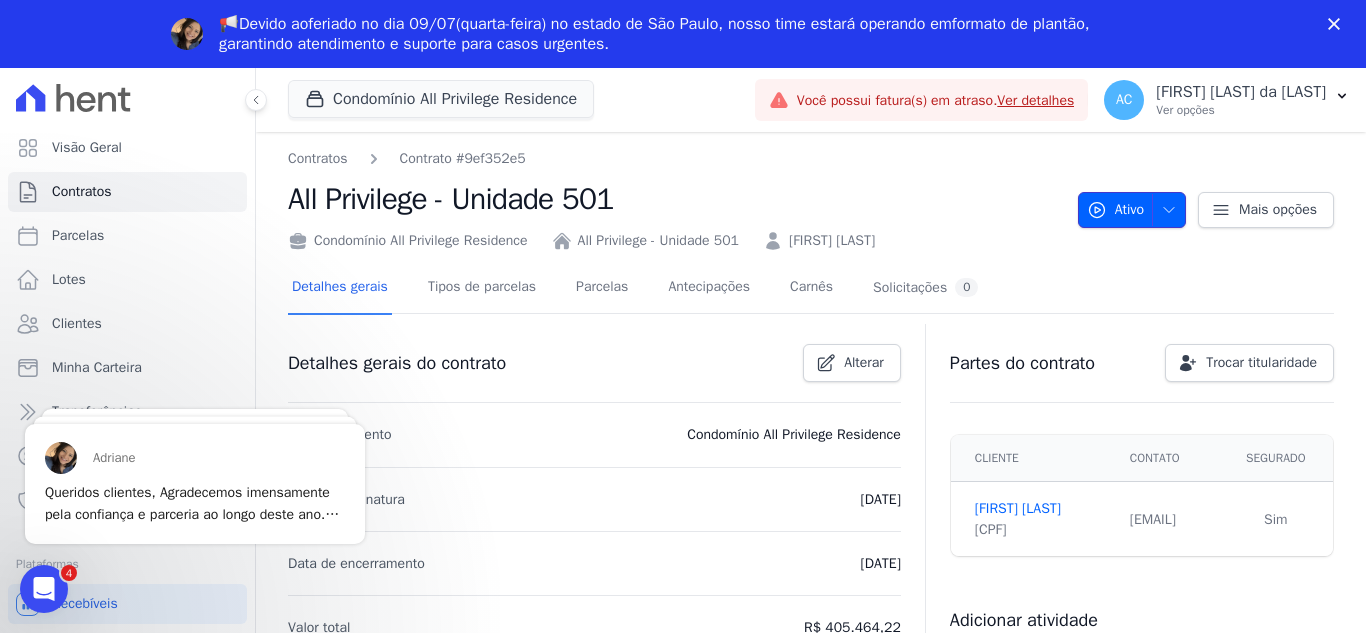 click at bounding box center [1169, 210] 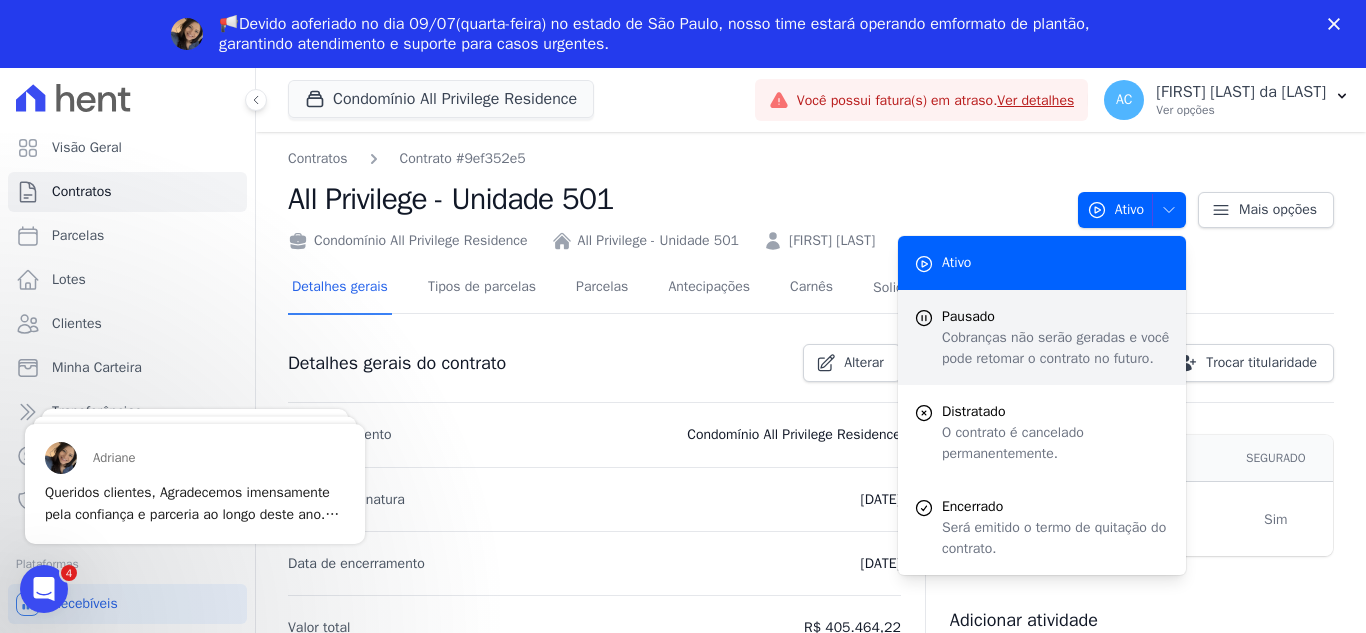 click on "Cobranças não serão geradas e você pode retomar o contrato no futuro." at bounding box center [1056, 348] 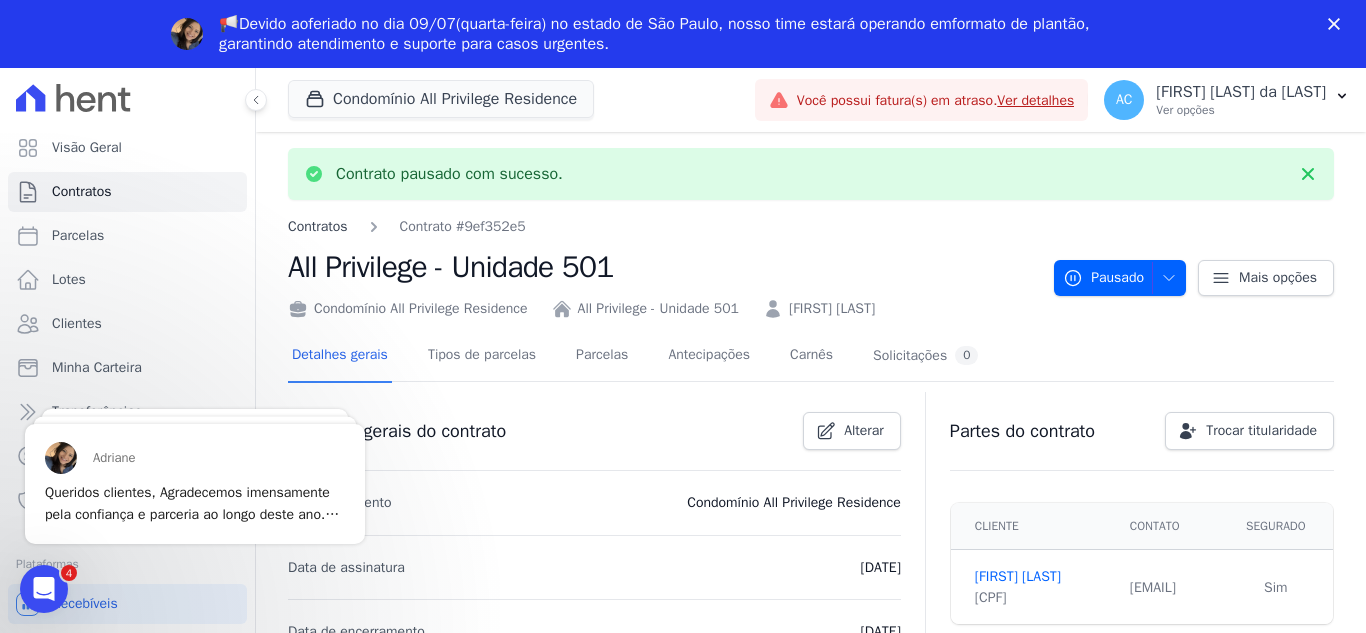 click on "Contratos" at bounding box center (318, 226) 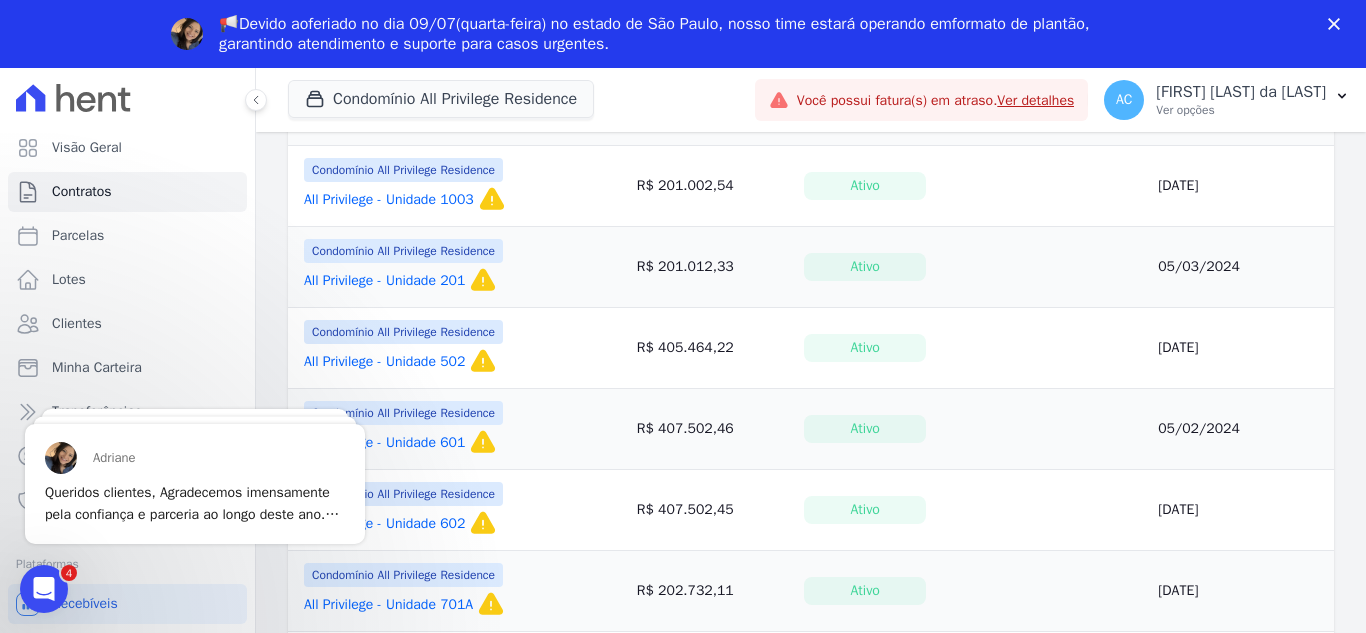 click on "All Privilege - Unidade 502" at bounding box center [384, 362] 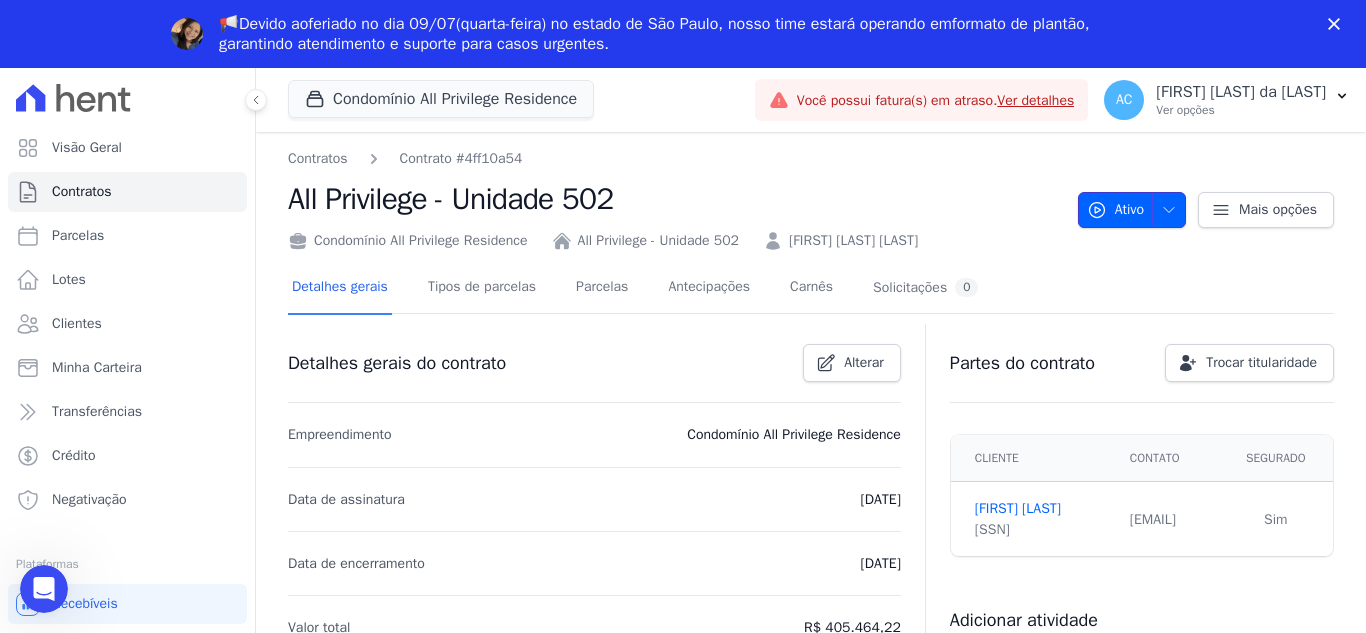 click at bounding box center (1169, 210) 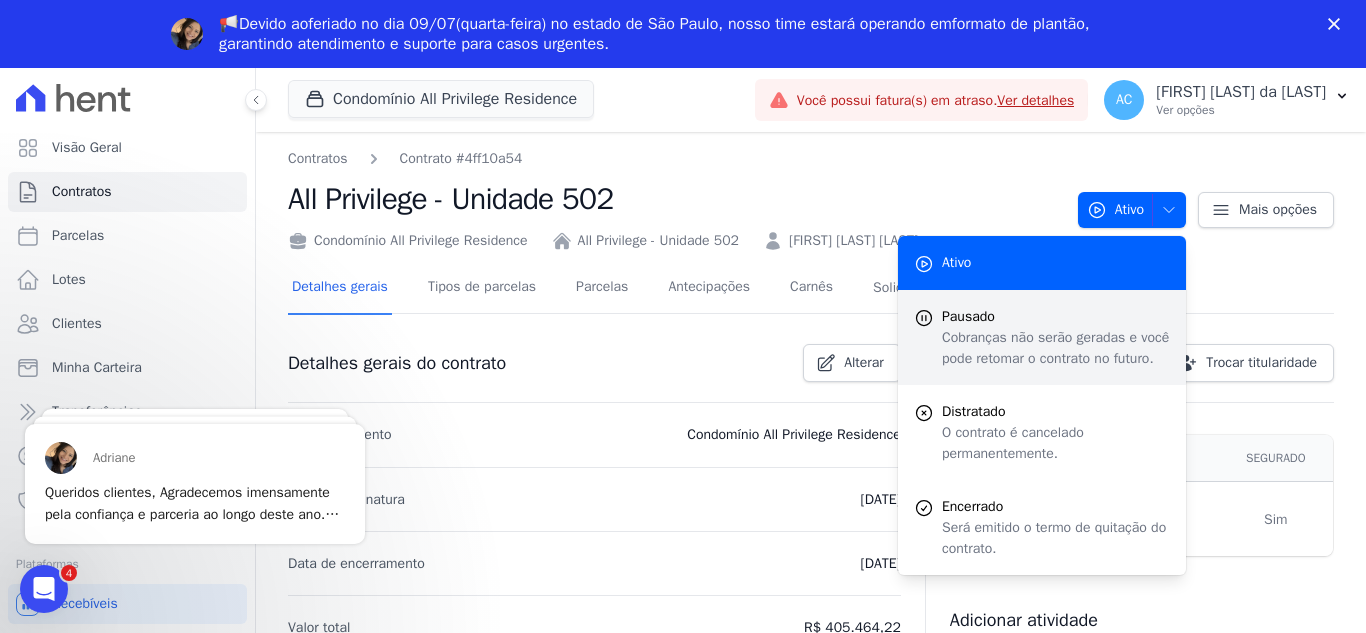 click on "Cobranças não serão geradas e você pode retomar o contrato no futuro." at bounding box center [1056, 348] 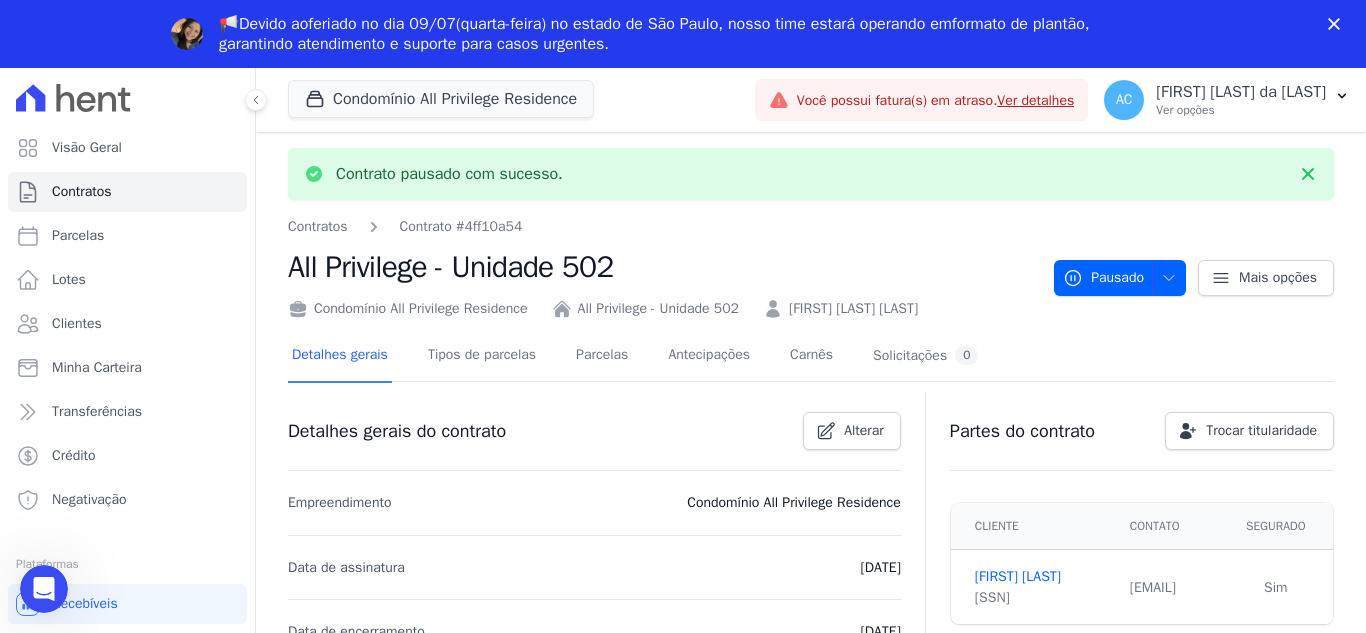drag, startPoint x: 1029, startPoint y: 335, endPoint x: 820, endPoint y: 141, distance: 285.16135 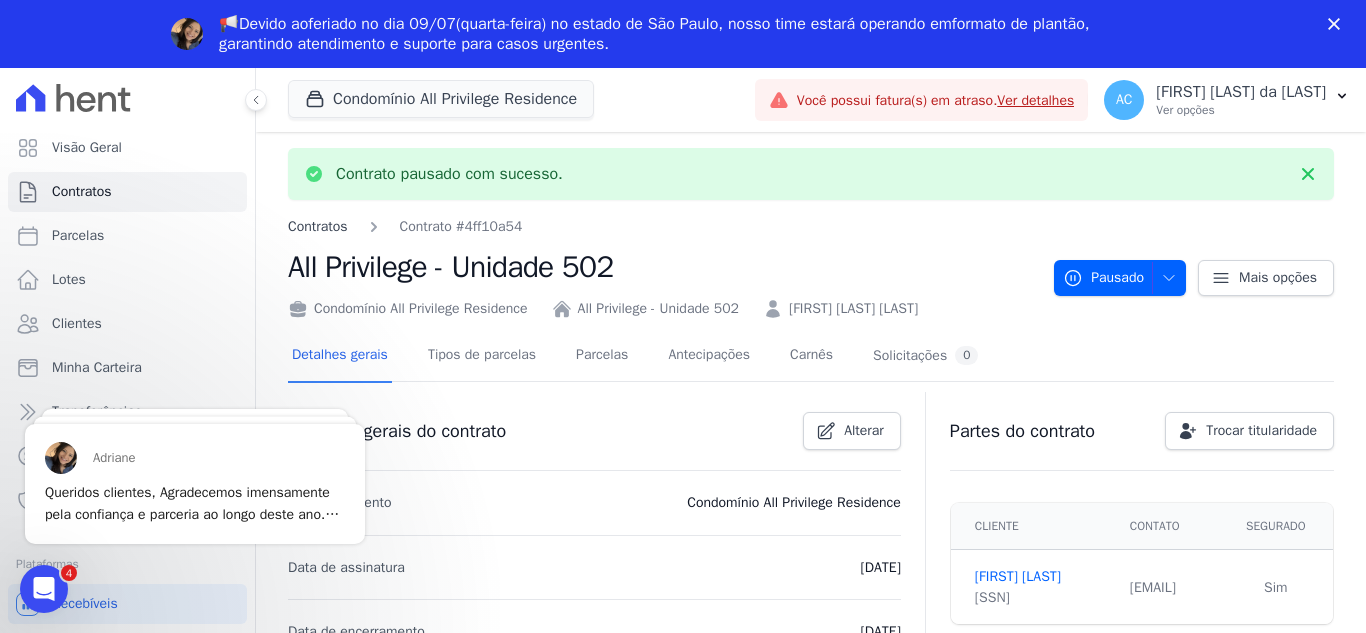 click on "Contratos" at bounding box center (318, 226) 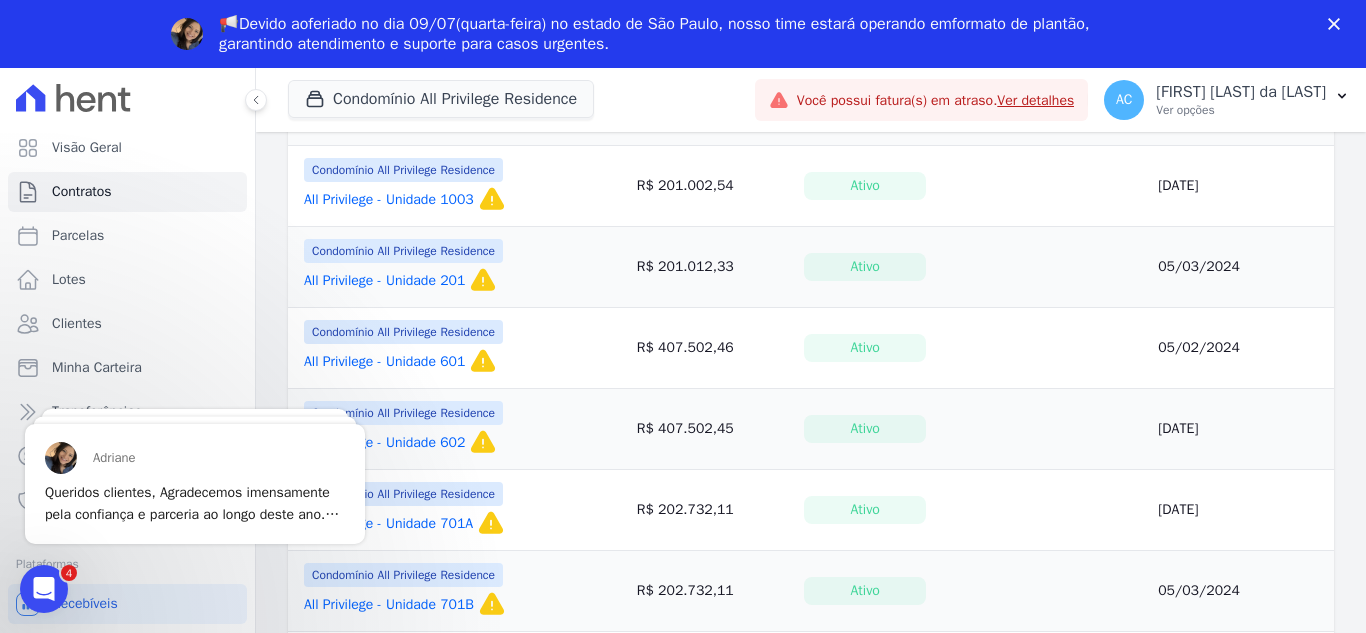 click on "All Privilege - Unidade 601" at bounding box center [384, 362] 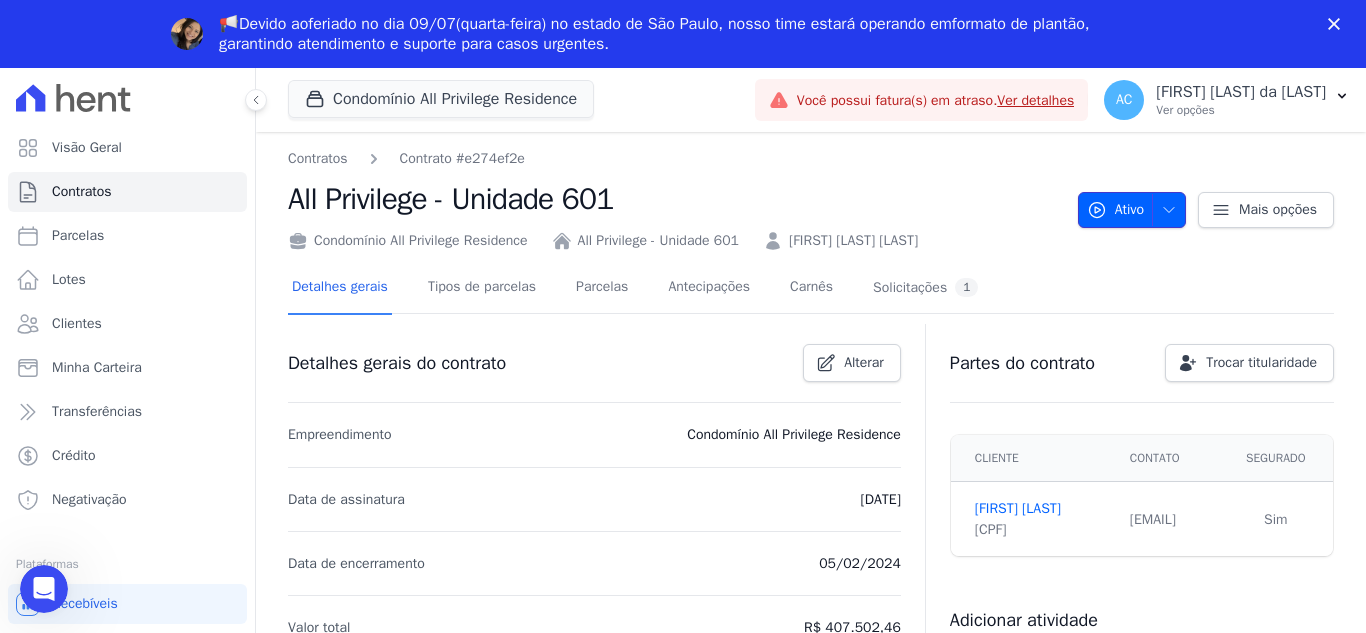 click at bounding box center [1164, 210] 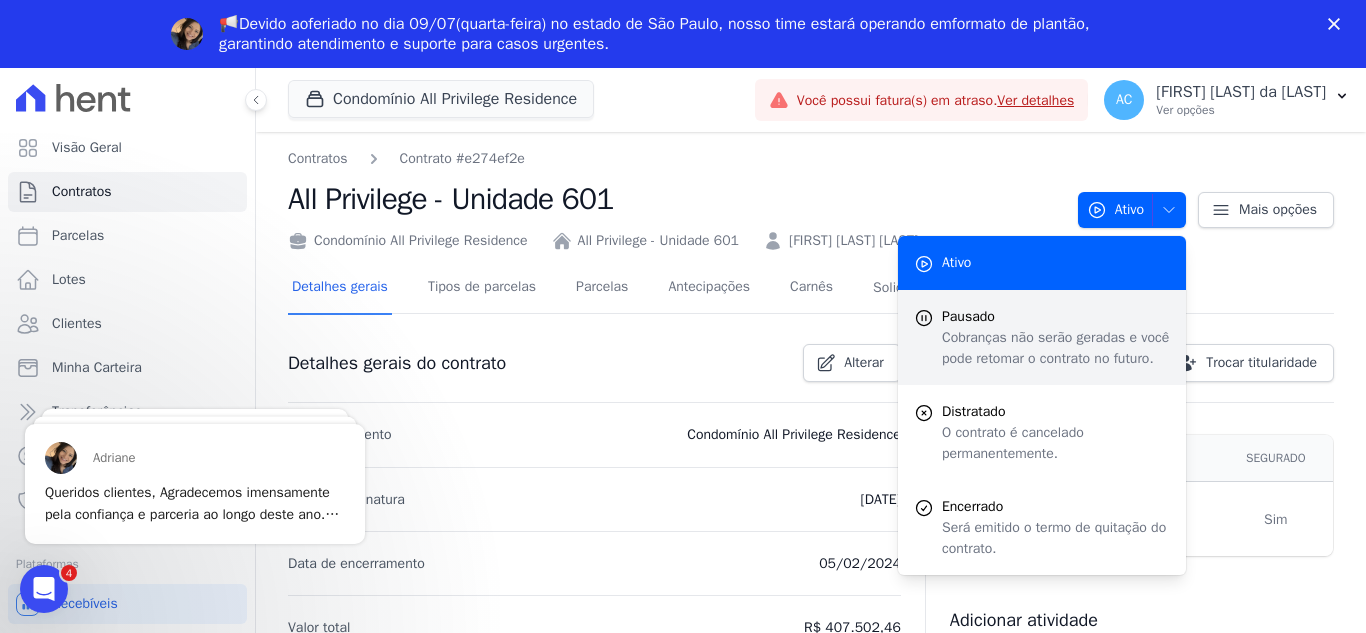 click on "Cobranças não serão geradas e você pode retomar o contrato no futuro." at bounding box center (1056, 348) 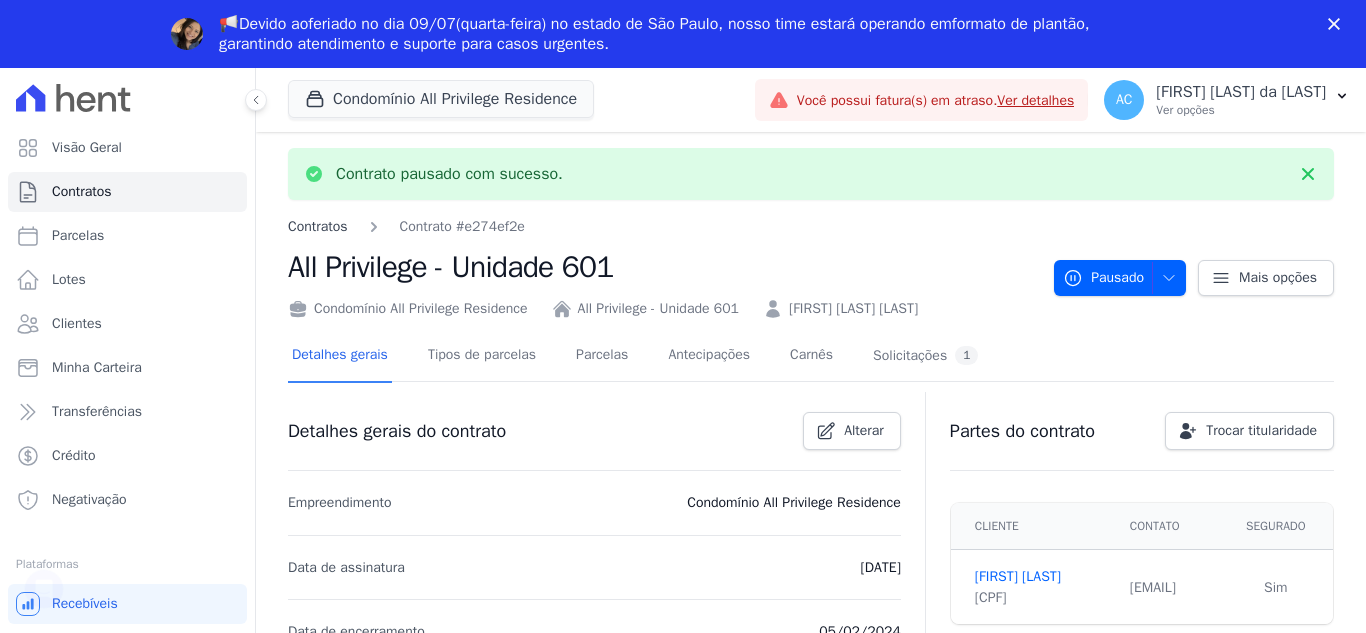 click on "Contratos" at bounding box center (318, 226) 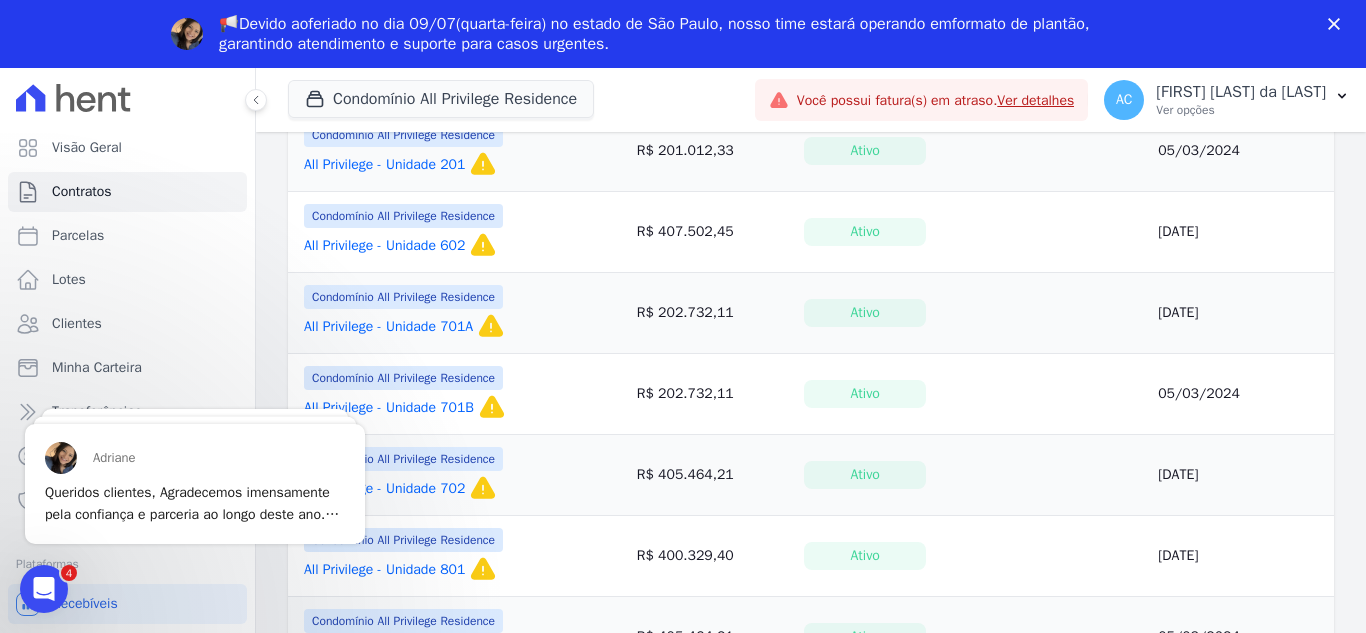 click on "All Privilege - Unidade 602" at bounding box center (384, 246) 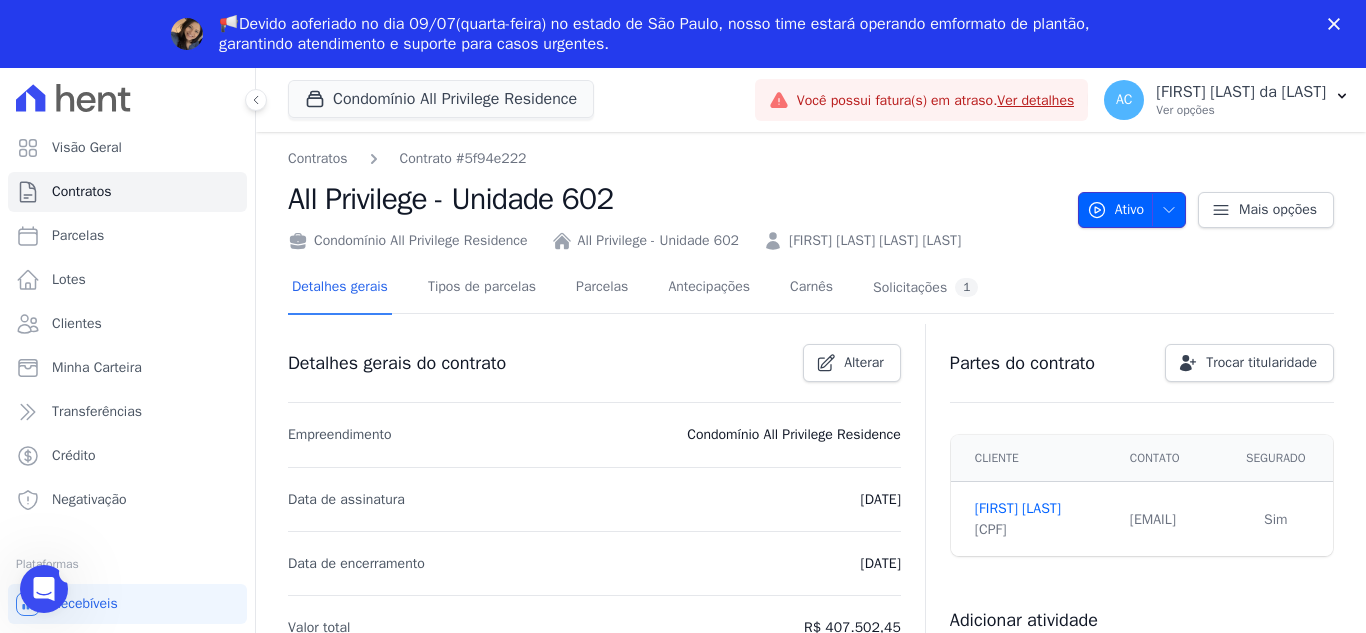 click at bounding box center [1164, 210] 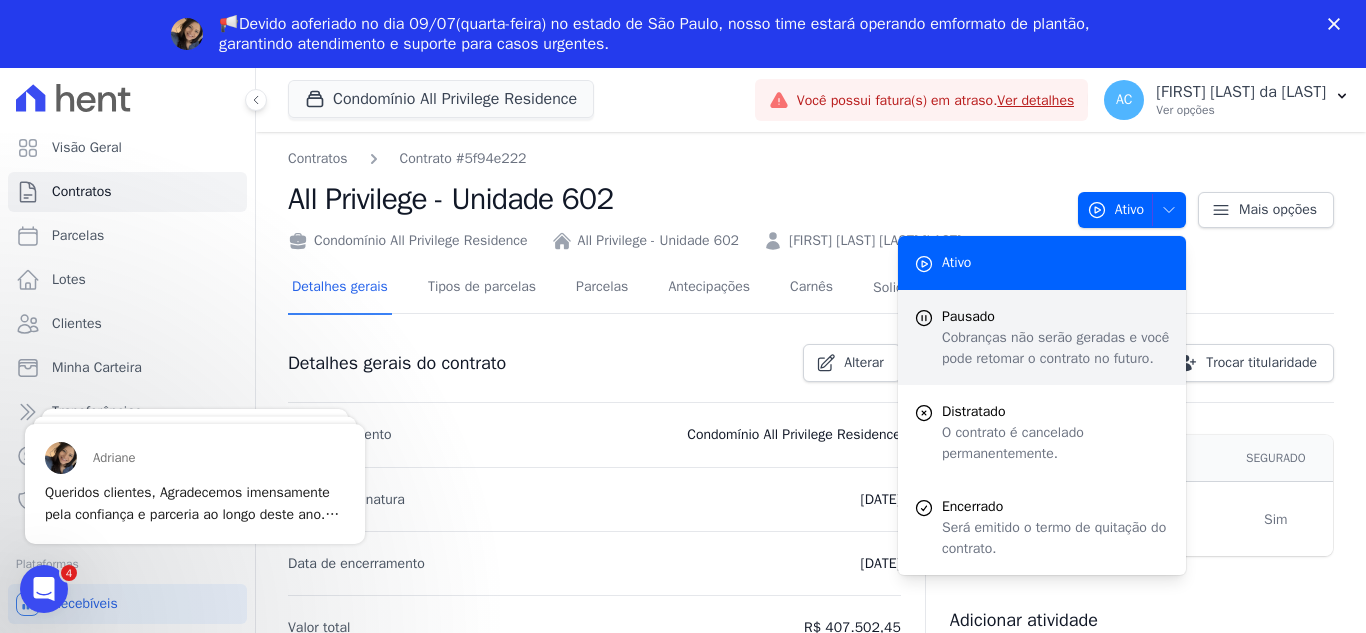 click on "Pausado" at bounding box center [1056, 316] 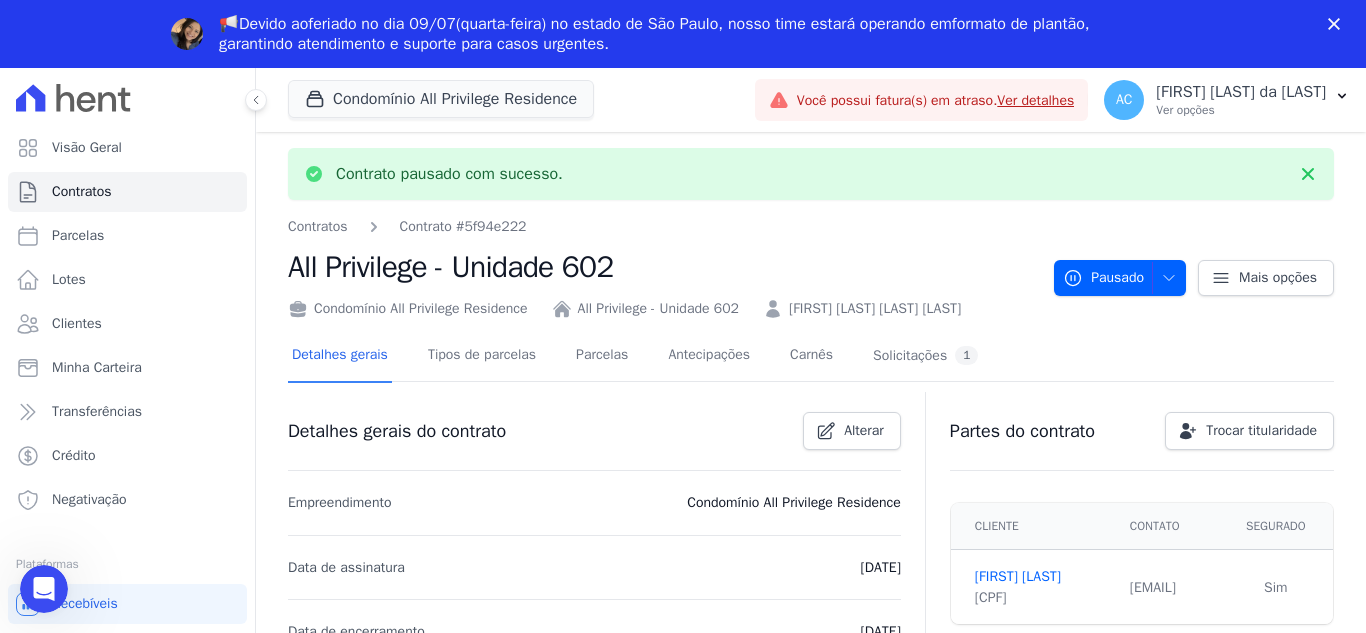 click on "Contrato pausado com sucesso.
Contratos
Contrato
#[HASH]
All Privilege - Unidade 602
Condomínio All Privilege Residence
All Privilege - Unidade 602
[FIRST] [LAST] [LAST]
Pausado
Pausado" at bounding box center (811, 829) 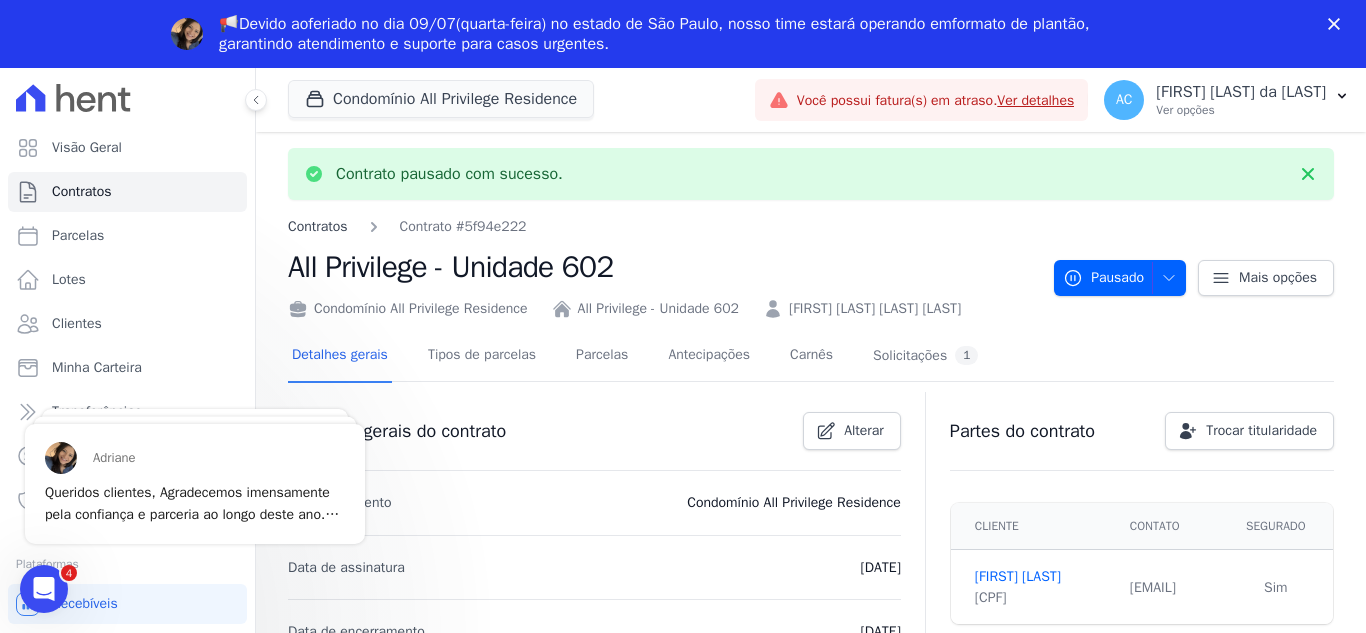 click on "Contratos" at bounding box center [318, 226] 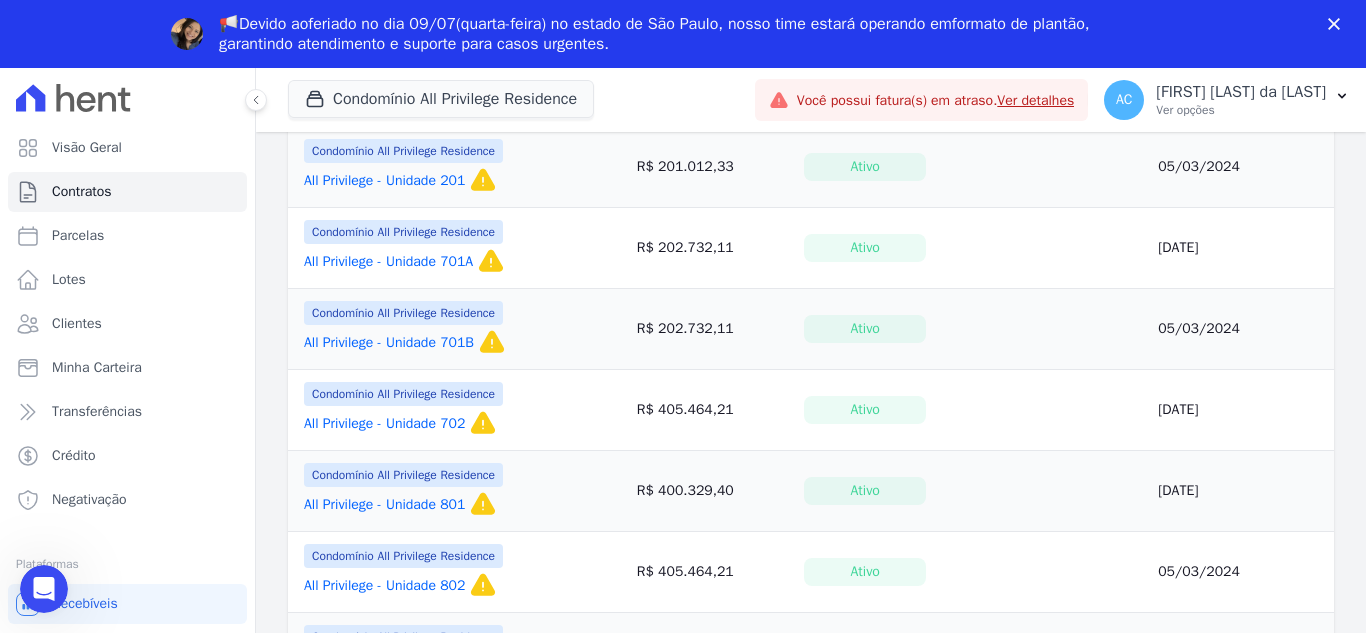 click on "All Privilege - Unidade 701A" at bounding box center (388, 262) 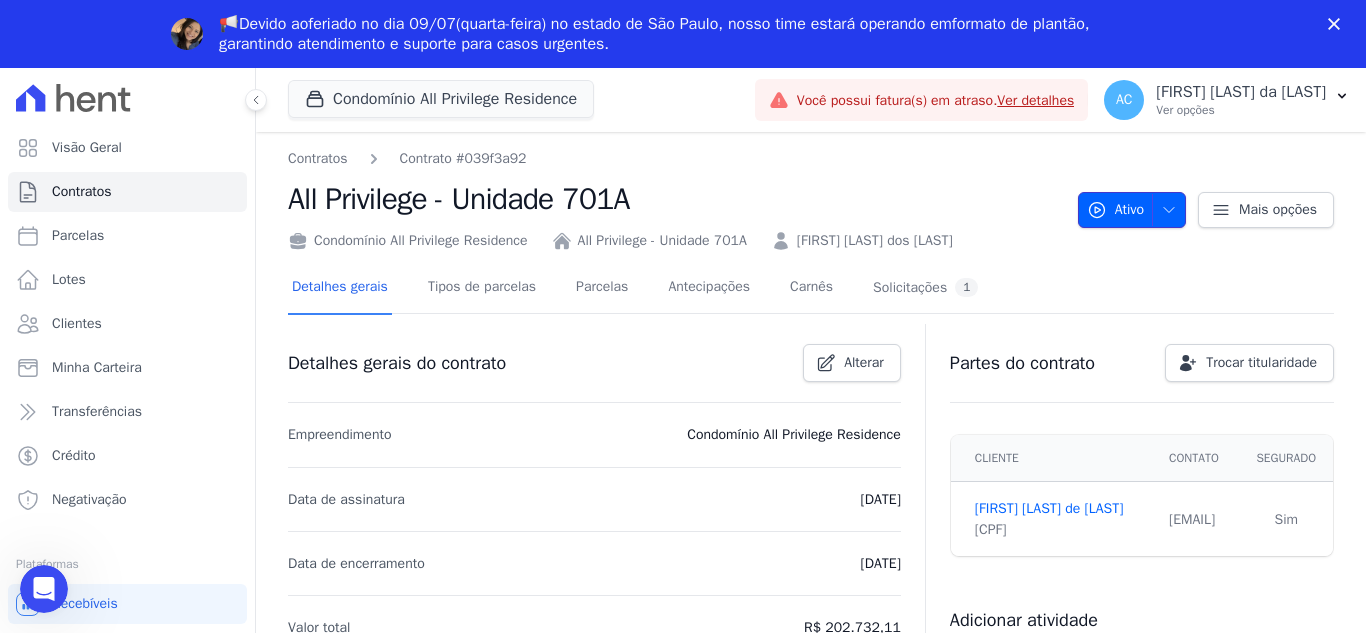 click at bounding box center [1164, 210] 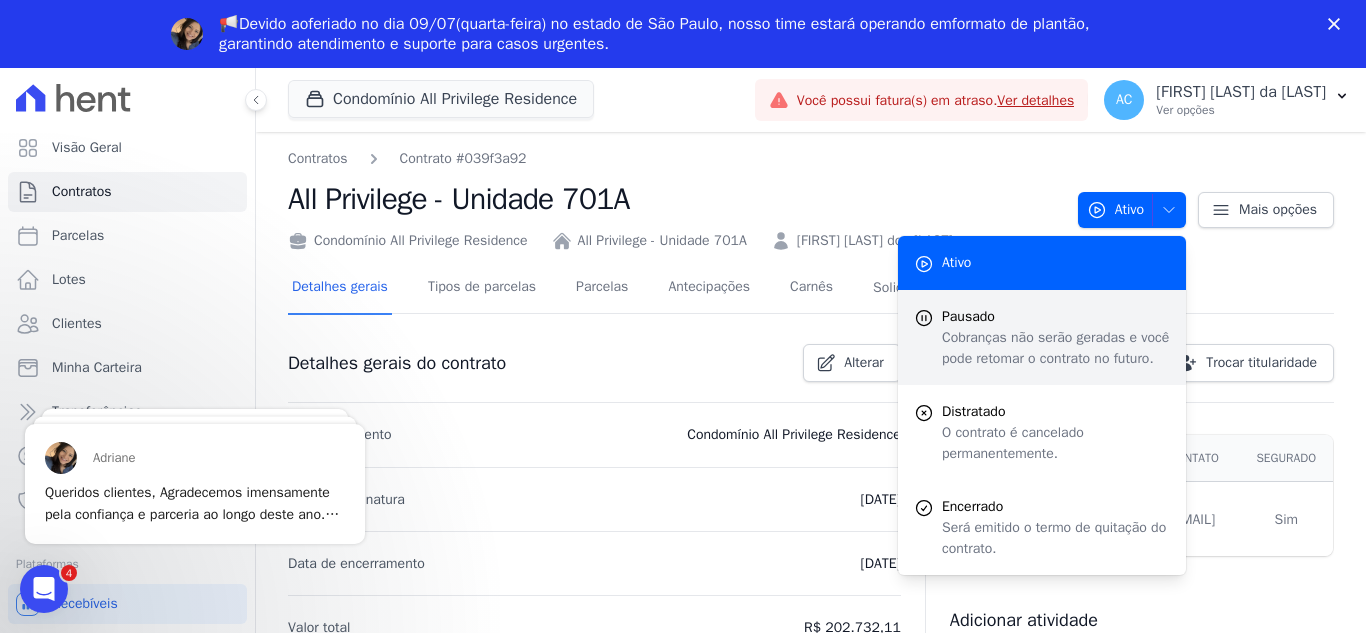 click on "Cobranças não serão geradas e você pode retomar o contrato no futuro." at bounding box center (1056, 348) 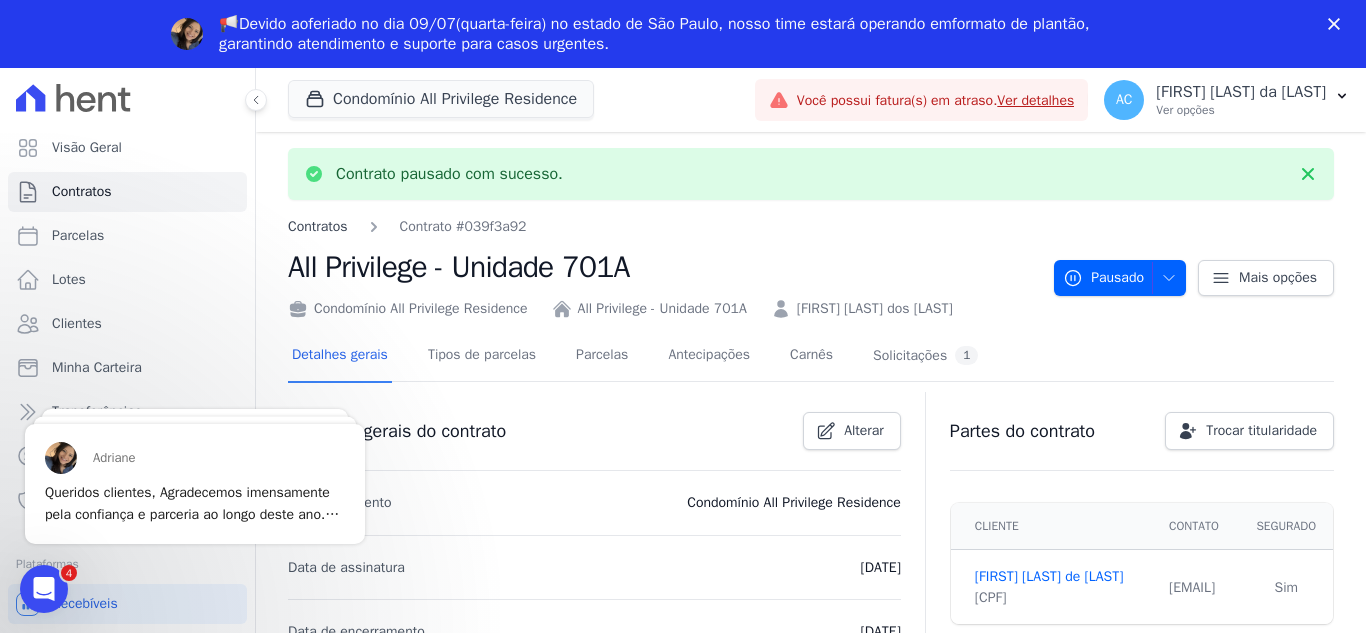 click on "Contratos" at bounding box center (318, 226) 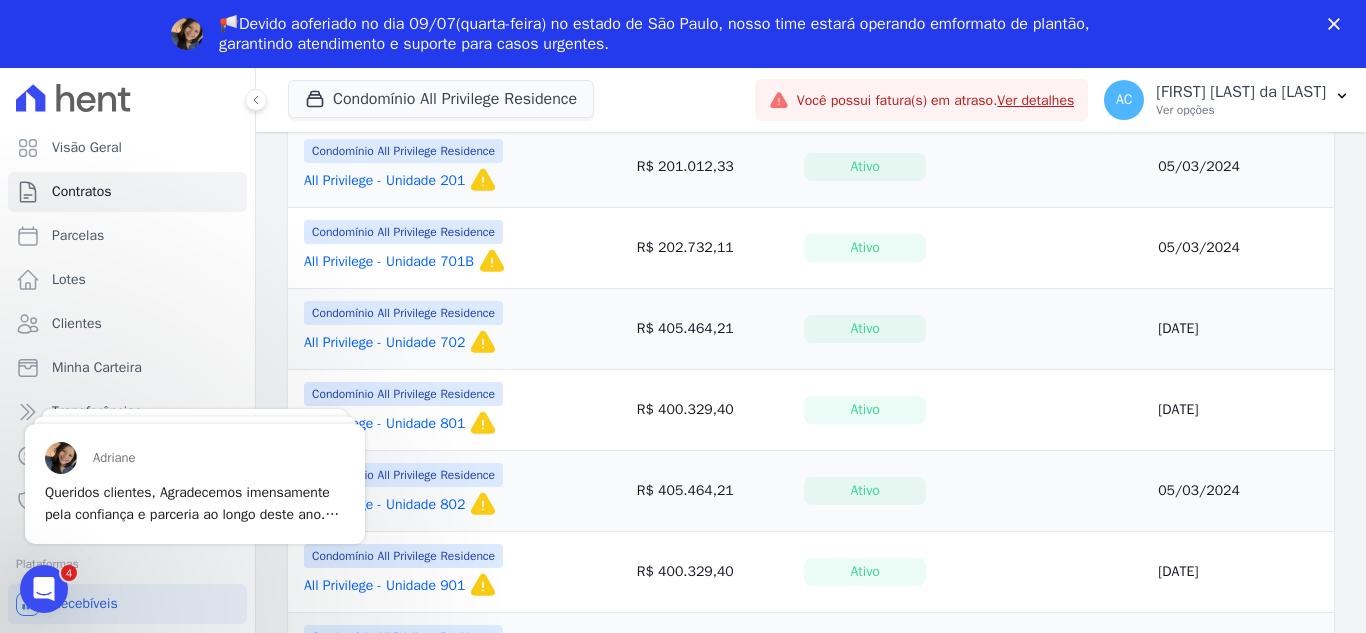 click on "All Privilege - Unidade 701B" at bounding box center [389, 262] 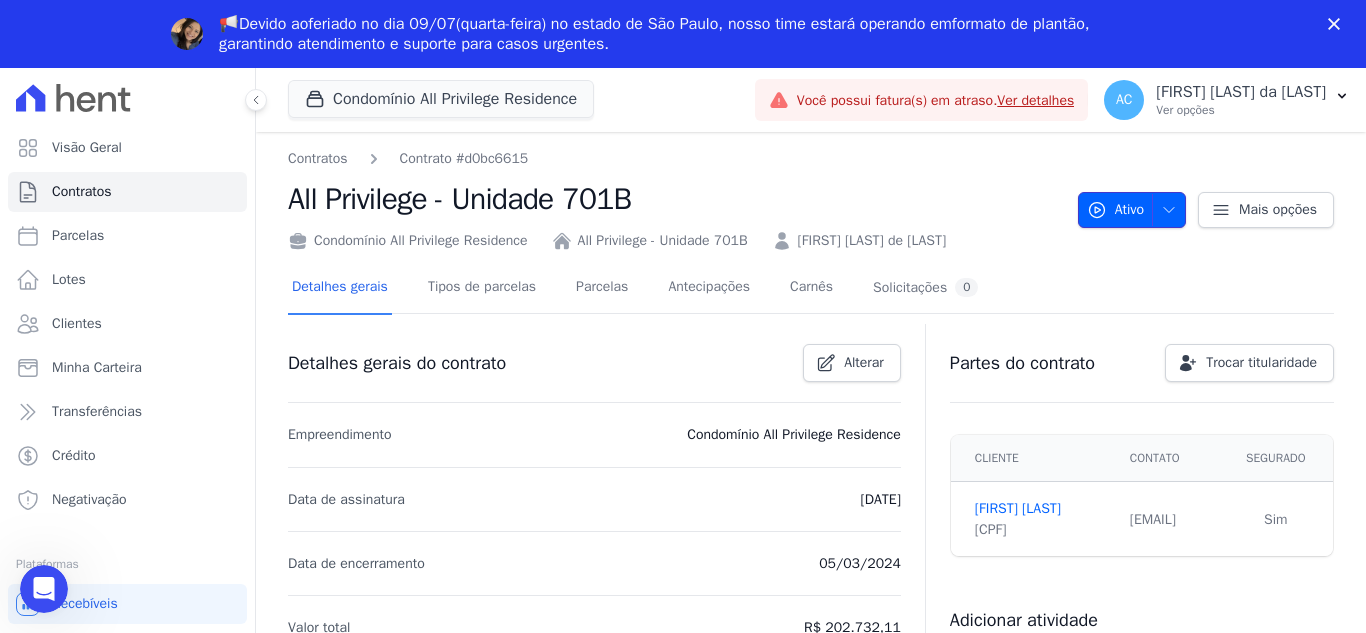 click at bounding box center (1169, 210) 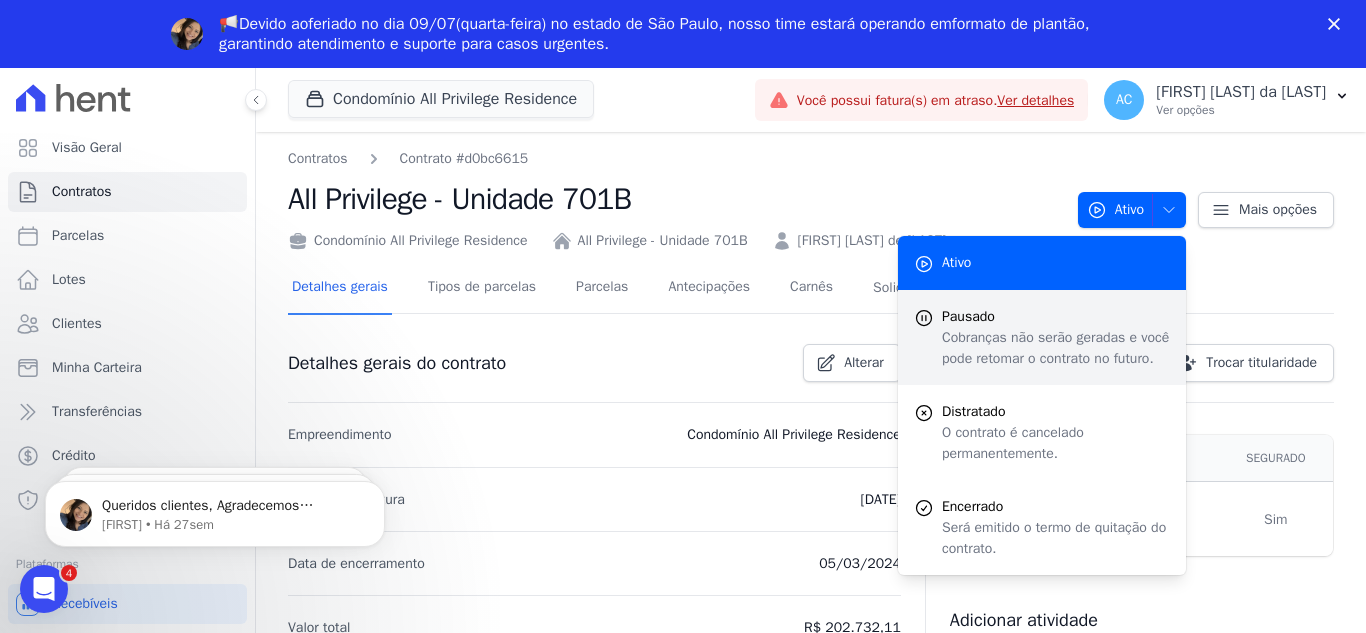 click on "Cobranças não serão geradas e você pode retomar o contrato no futuro." at bounding box center [1056, 348] 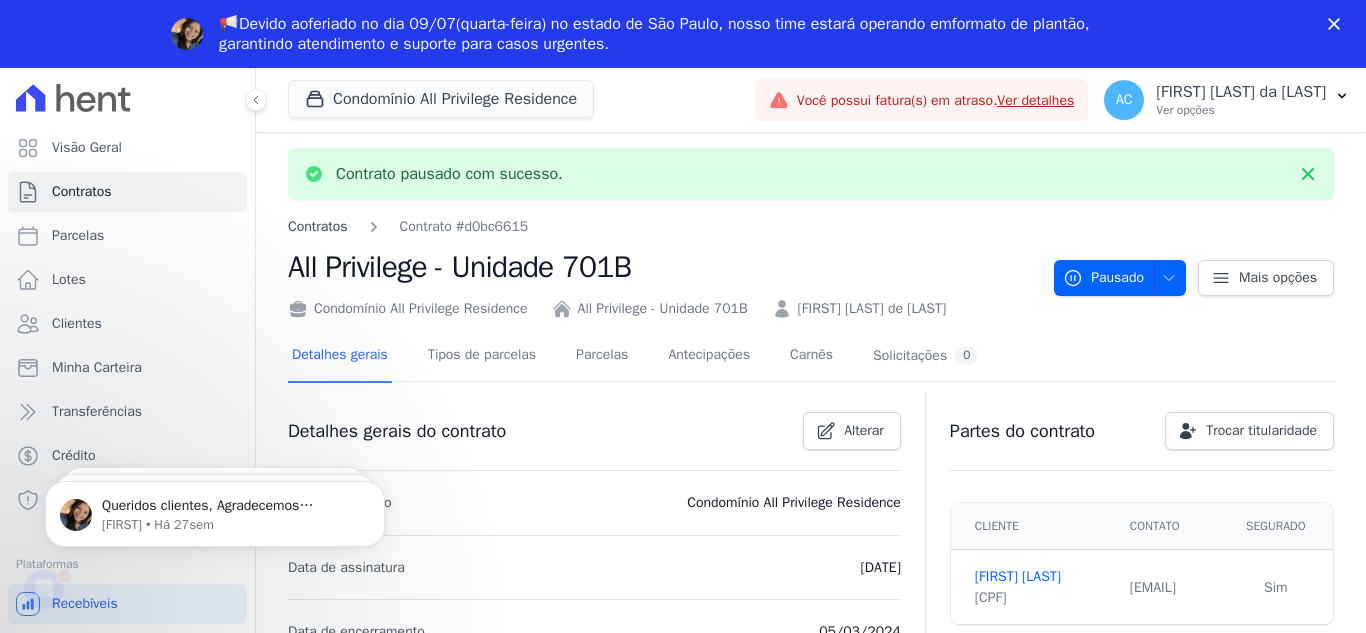 click on "Contratos" at bounding box center [318, 226] 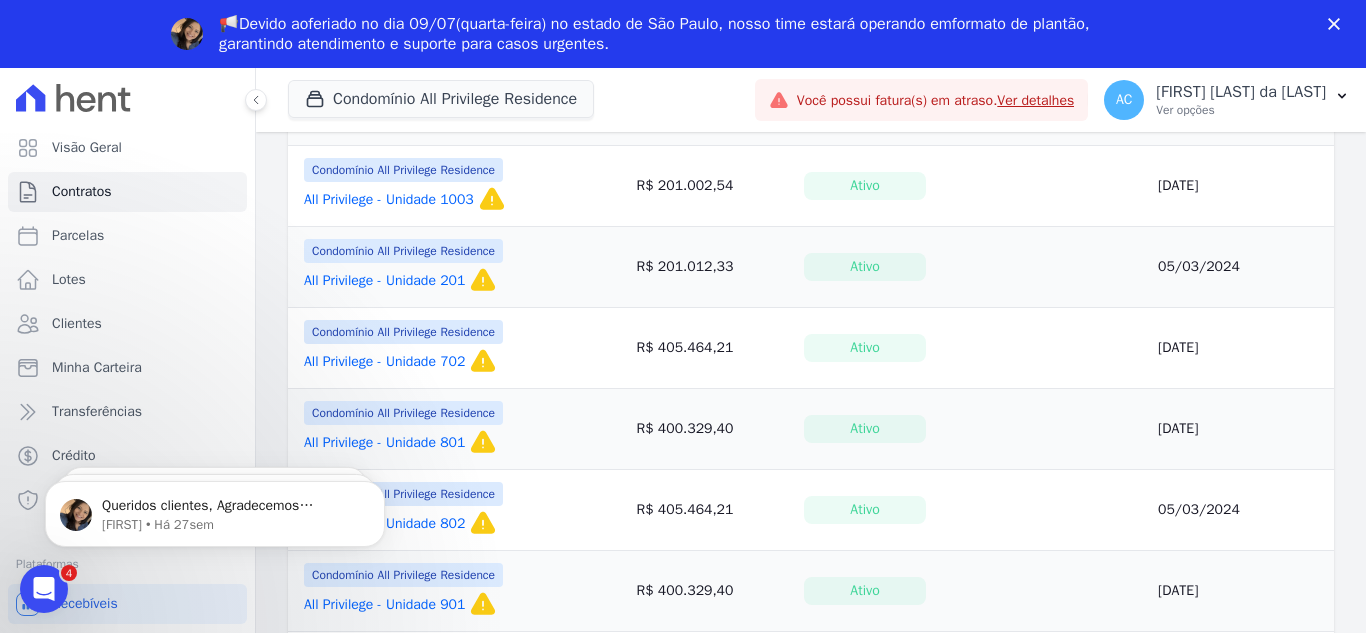 click on "All Privilege - Unidade 702" at bounding box center (384, 362) 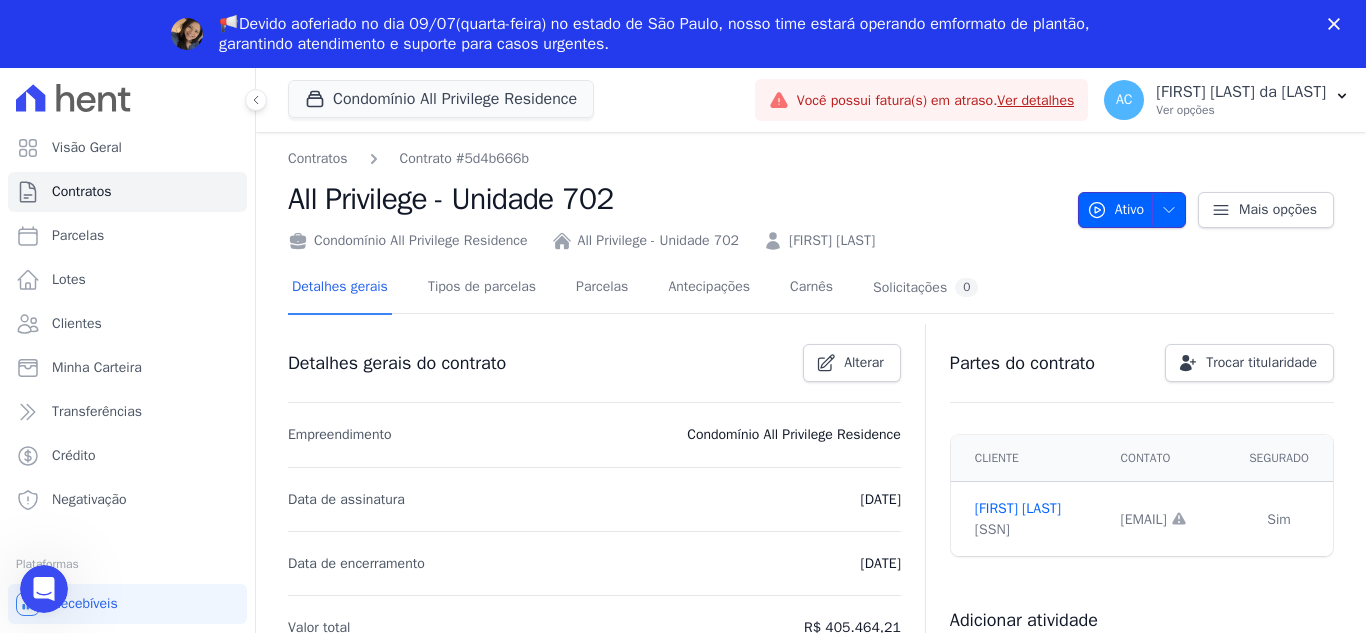 click at bounding box center [1169, 210] 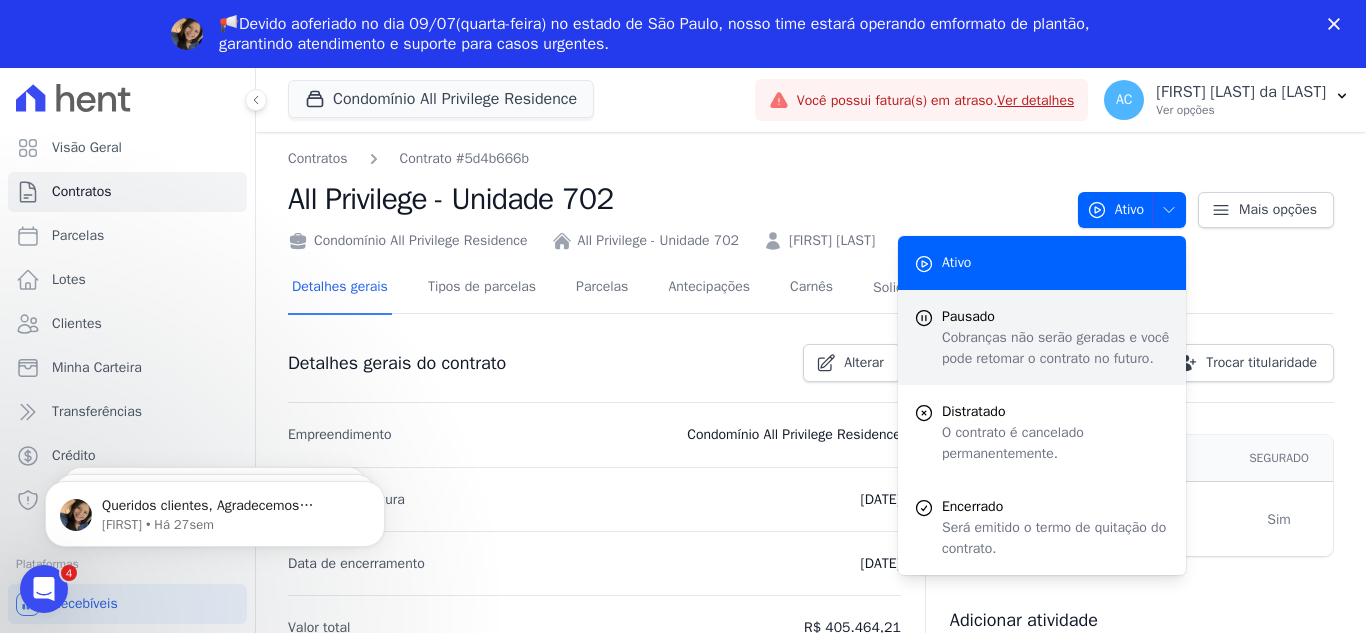 click on "Cobranças não serão geradas e você pode retomar o contrato no futuro." at bounding box center [1056, 348] 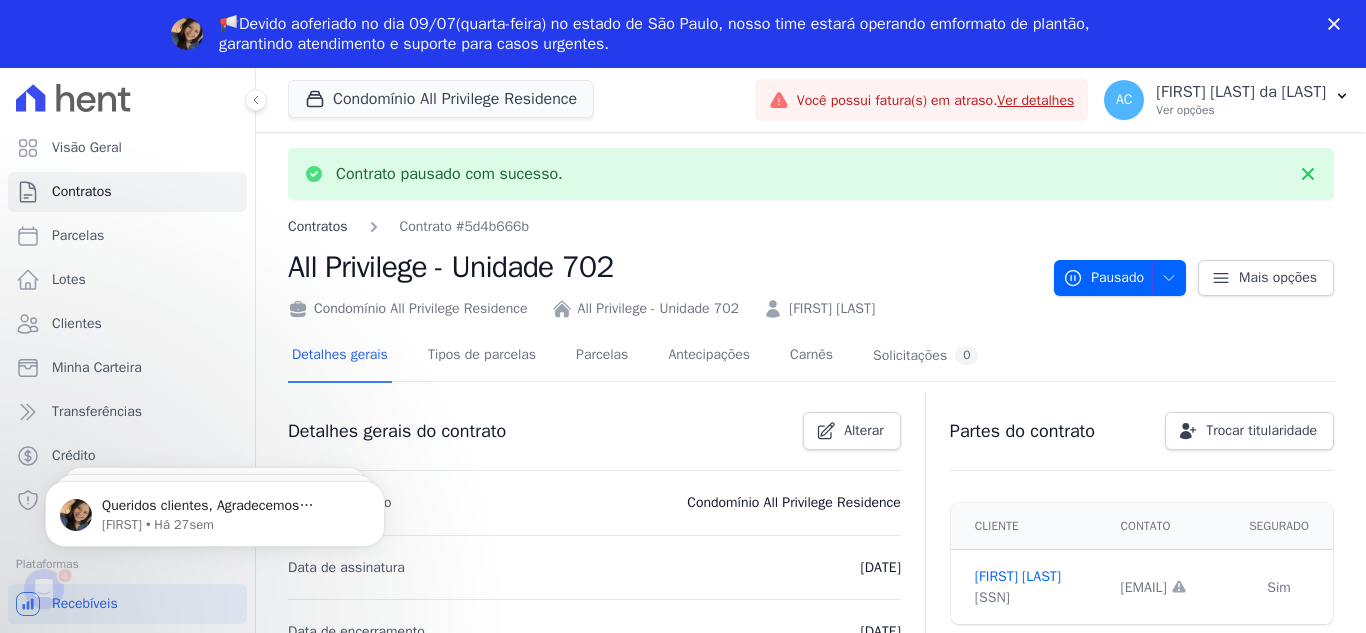 click on "Contratos" at bounding box center (318, 226) 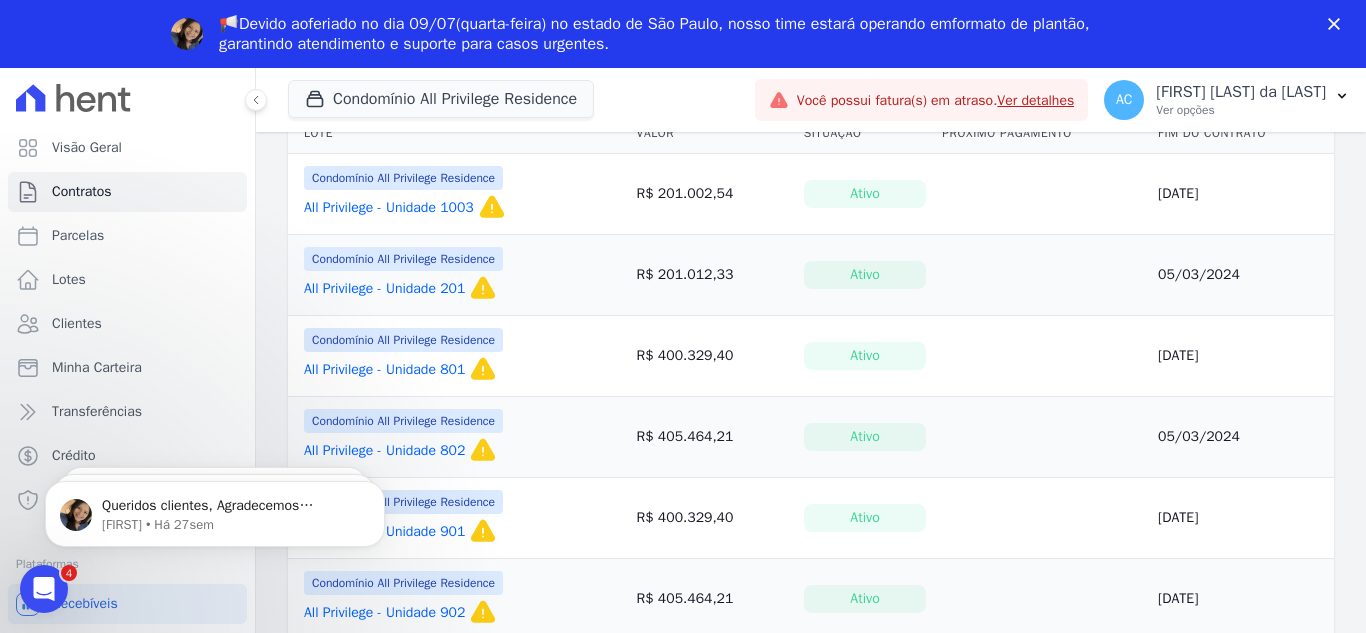 click on "All Privilege - Unidade 801" at bounding box center [384, 370] 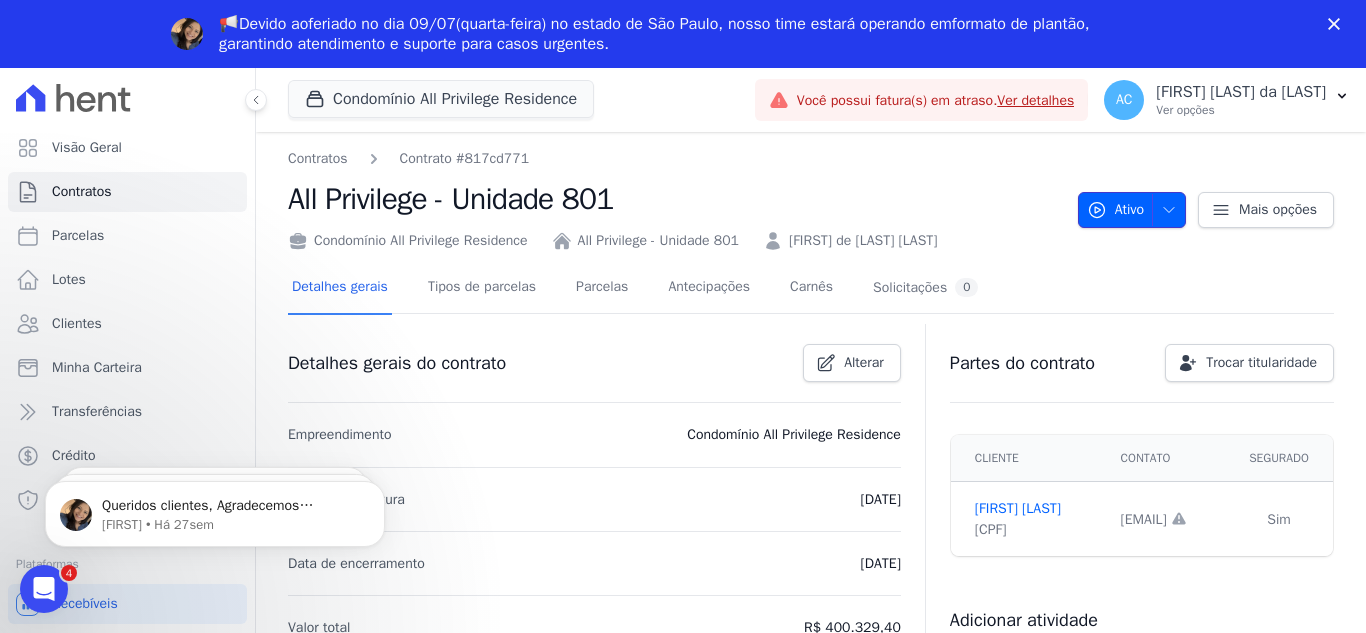click at bounding box center [1169, 210] 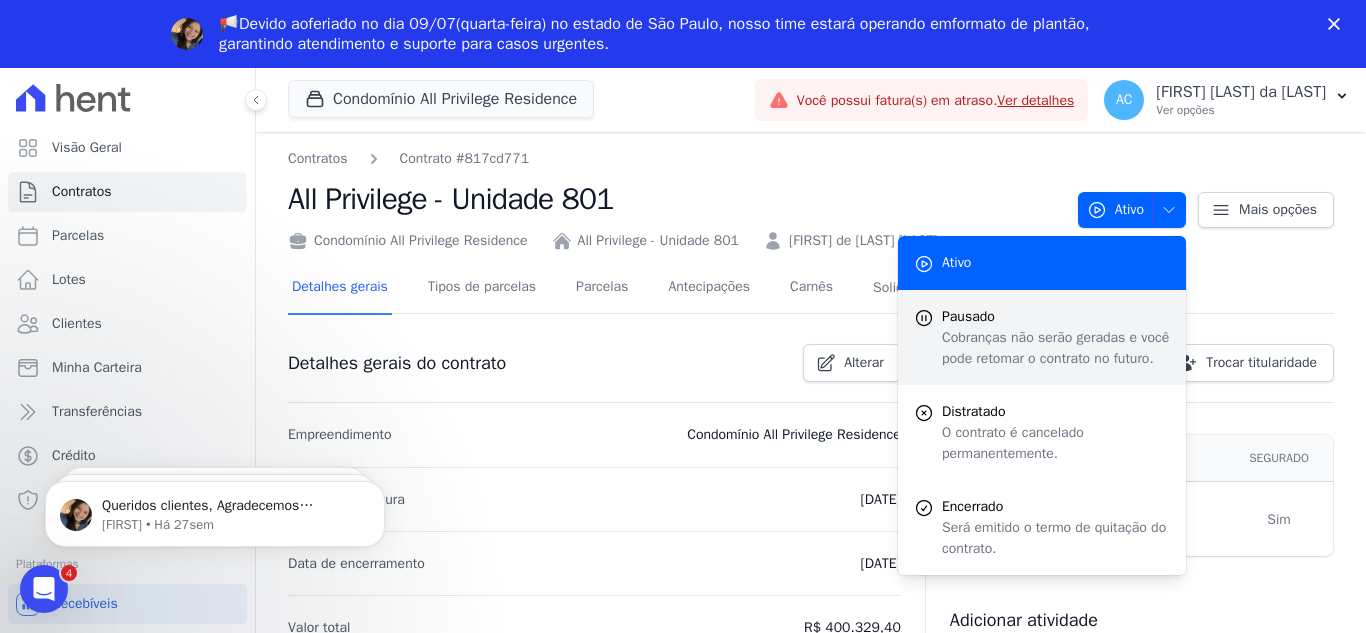 click on "Cobranças não serão geradas e você pode retomar o contrato no futuro." at bounding box center (1056, 348) 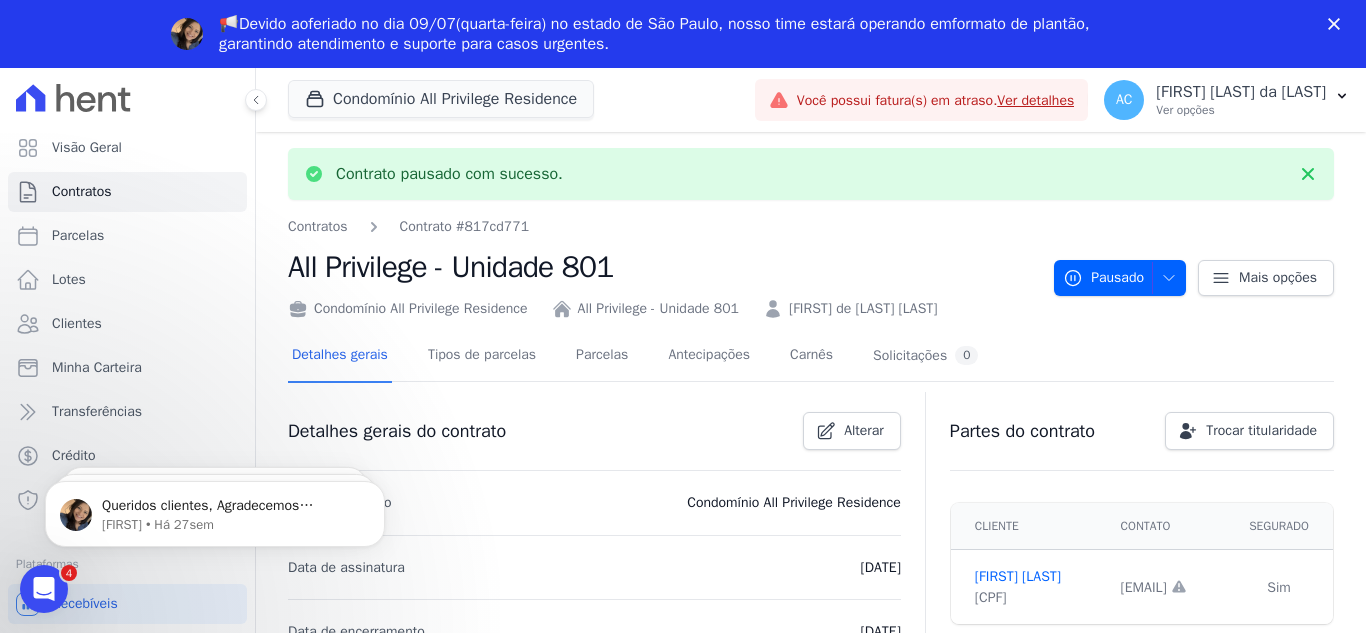 drag, startPoint x: 313, startPoint y: 223, endPoint x: 313, endPoint y: 205, distance: 18 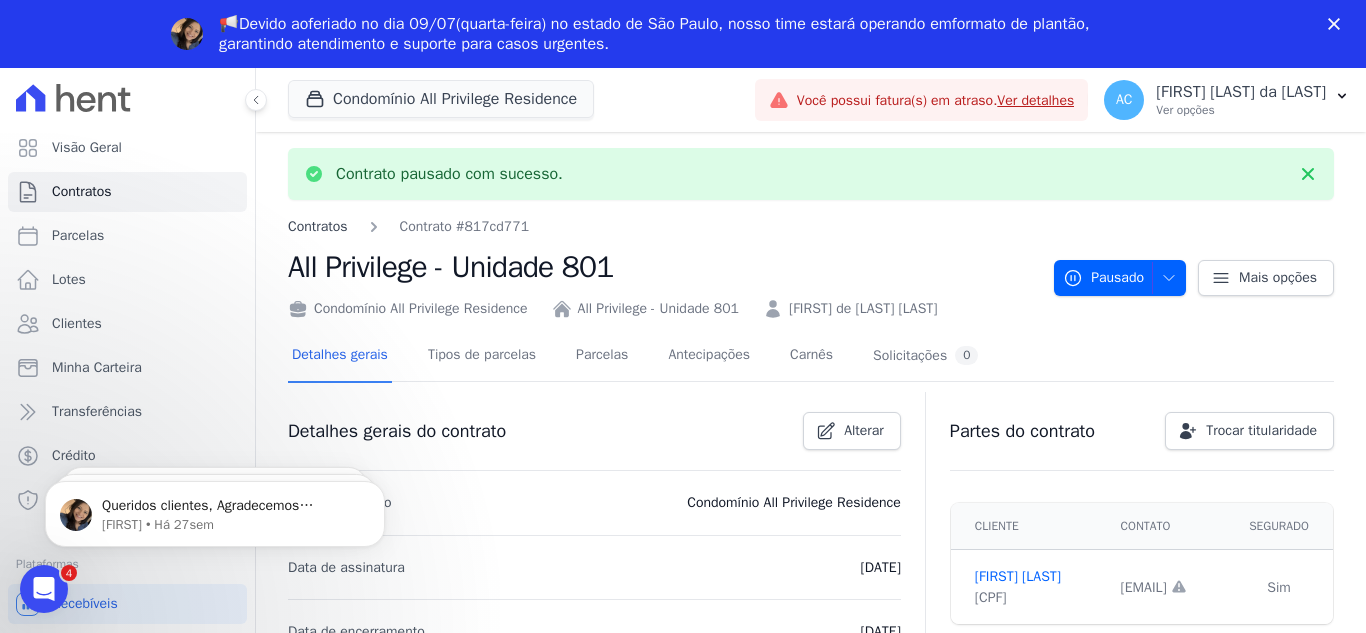 click on "Contratos" at bounding box center [318, 226] 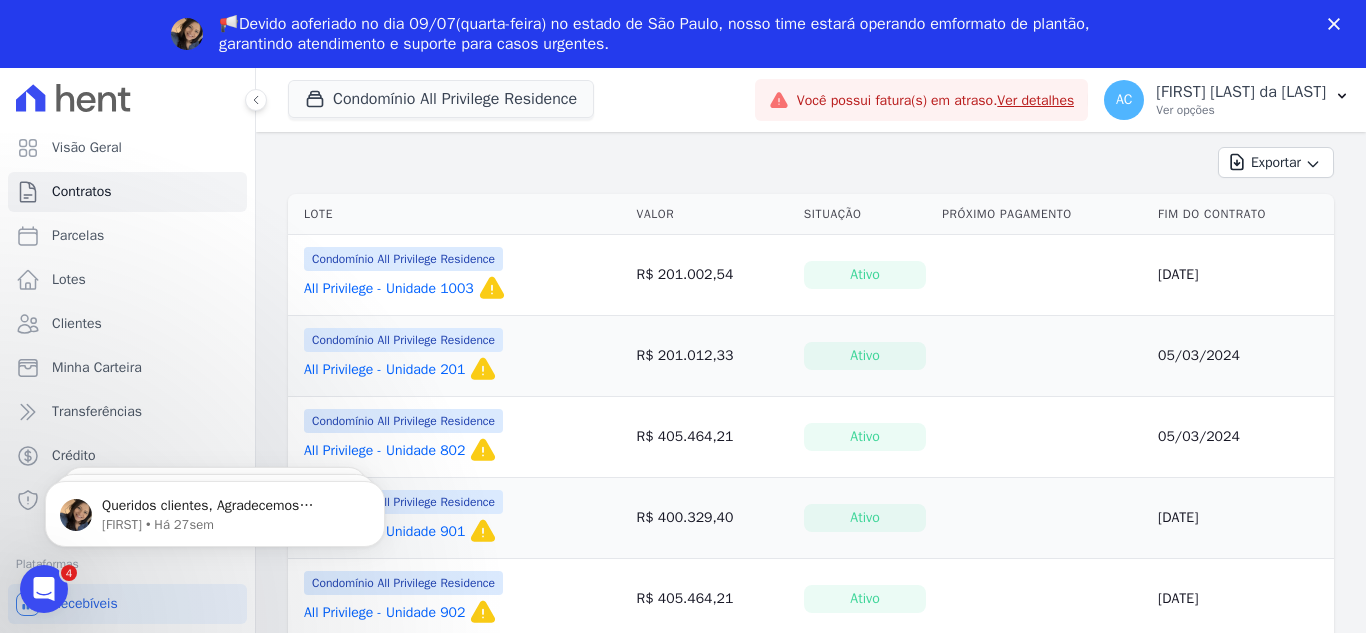 click on "All Privilege - Unidade 802" at bounding box center [384, 451] 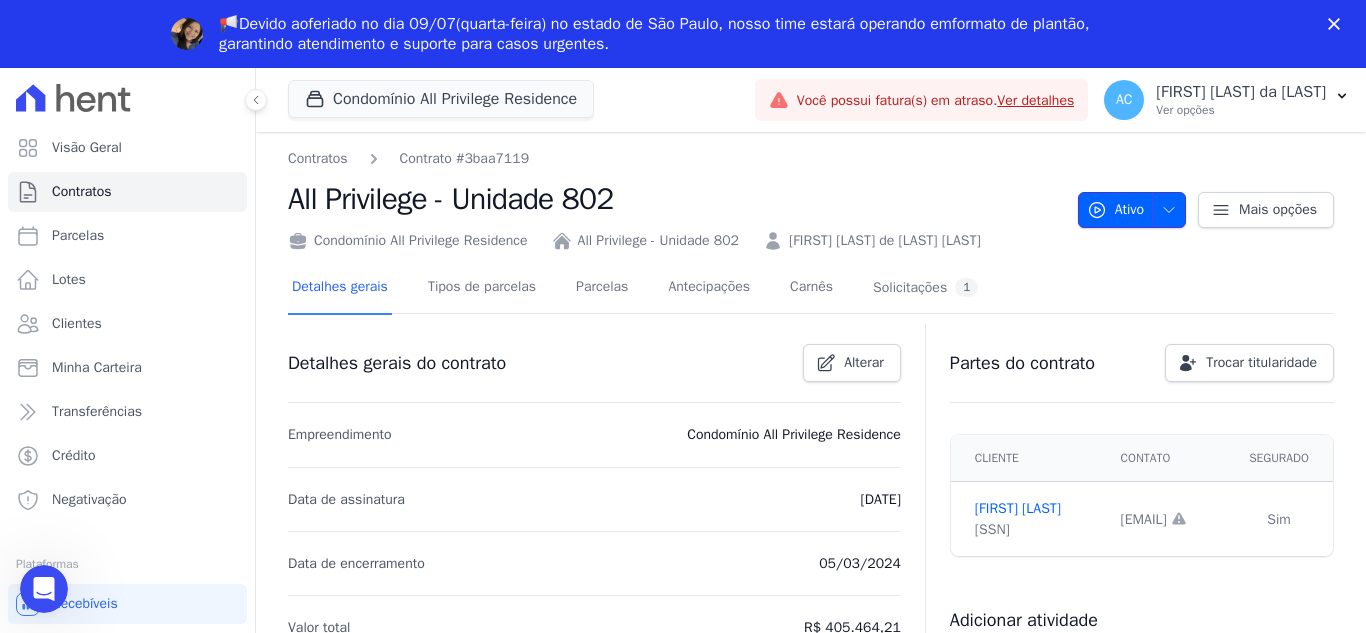 click at bounding box center (1164, 210) 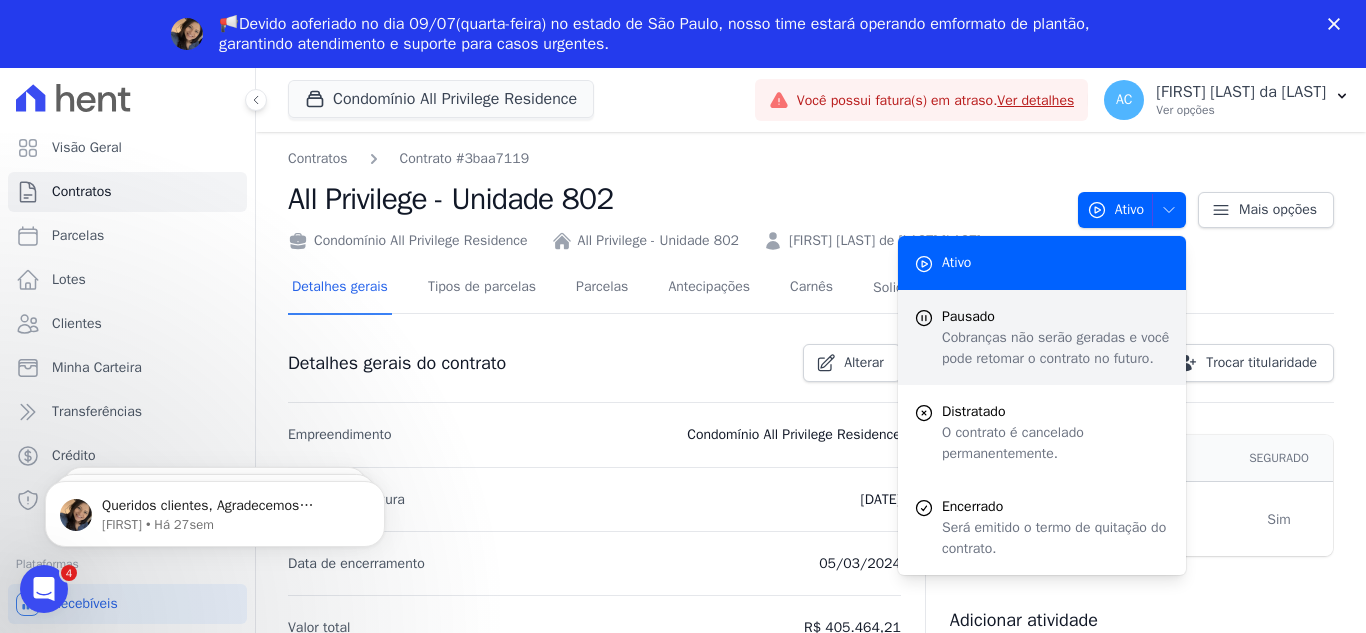 click on "Cobranças não serão geradas e você pode retomar o contrato no futuro." at bounding box center [1056, 348] 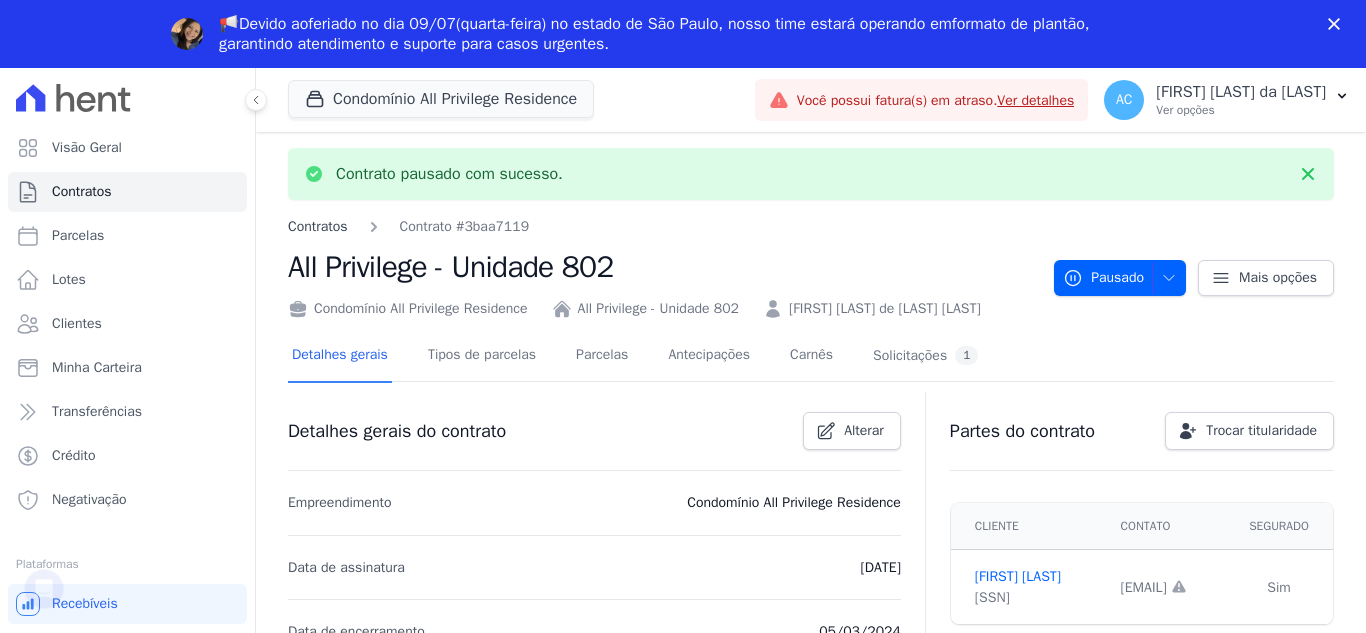 click on "Contratos" at bounding box center [318, 226] 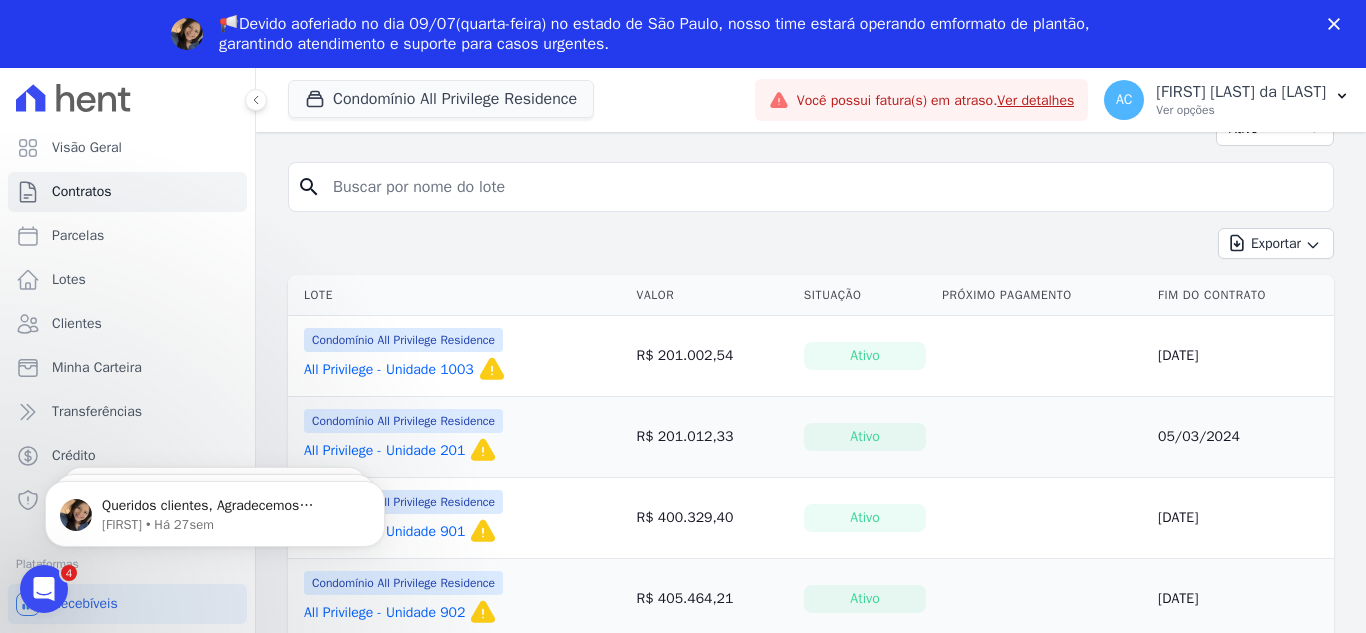 click on "All Privilege - Unidade 901" at bounding box center [384, 532] 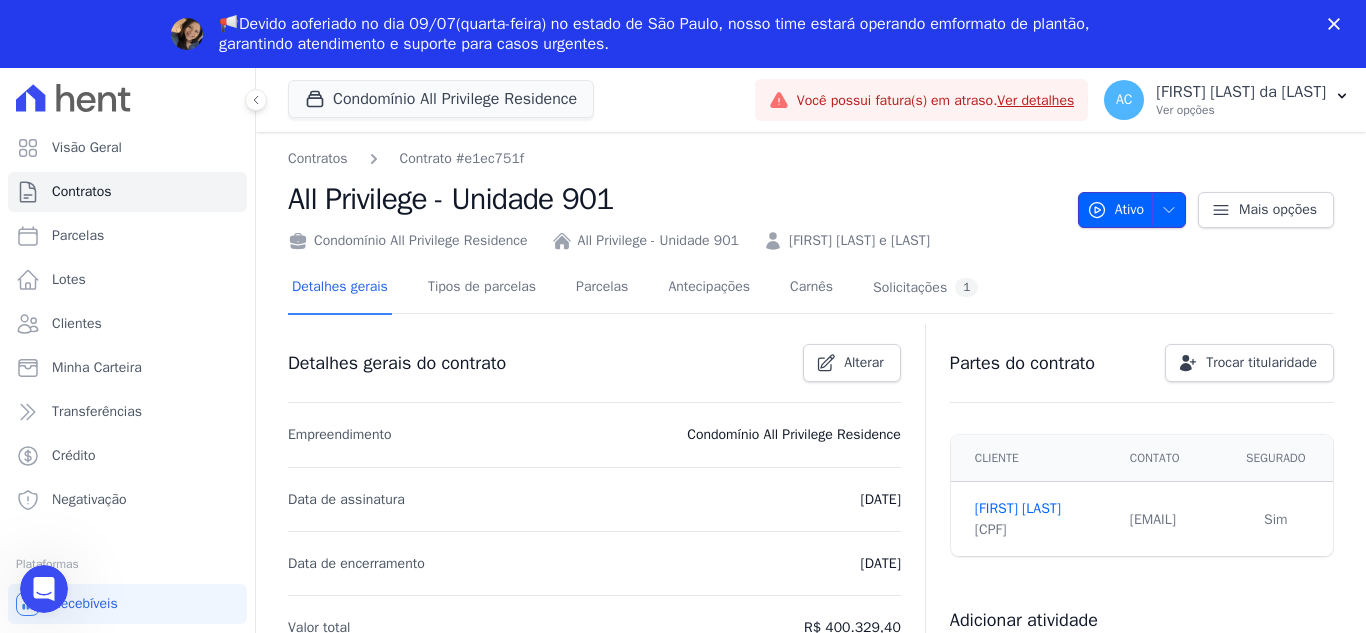 click on "Ativo" at bounding box center [1132, 210] 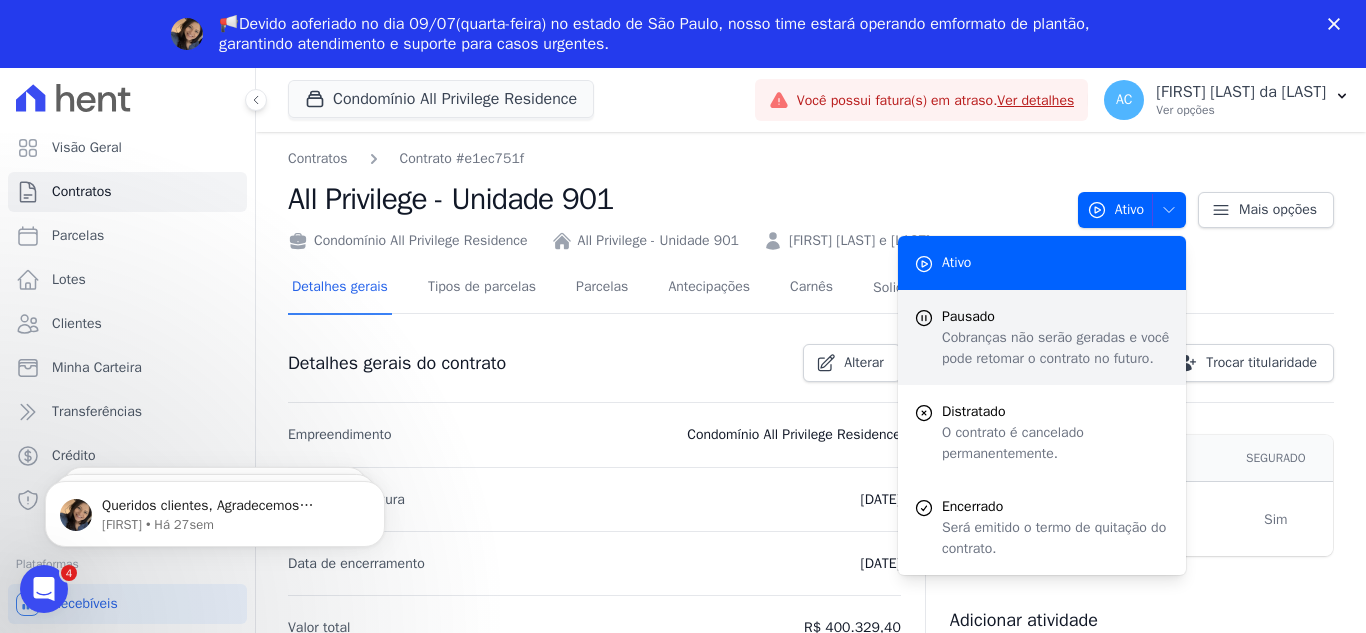 click on "Pausado" at bounding box center (1056, 316) 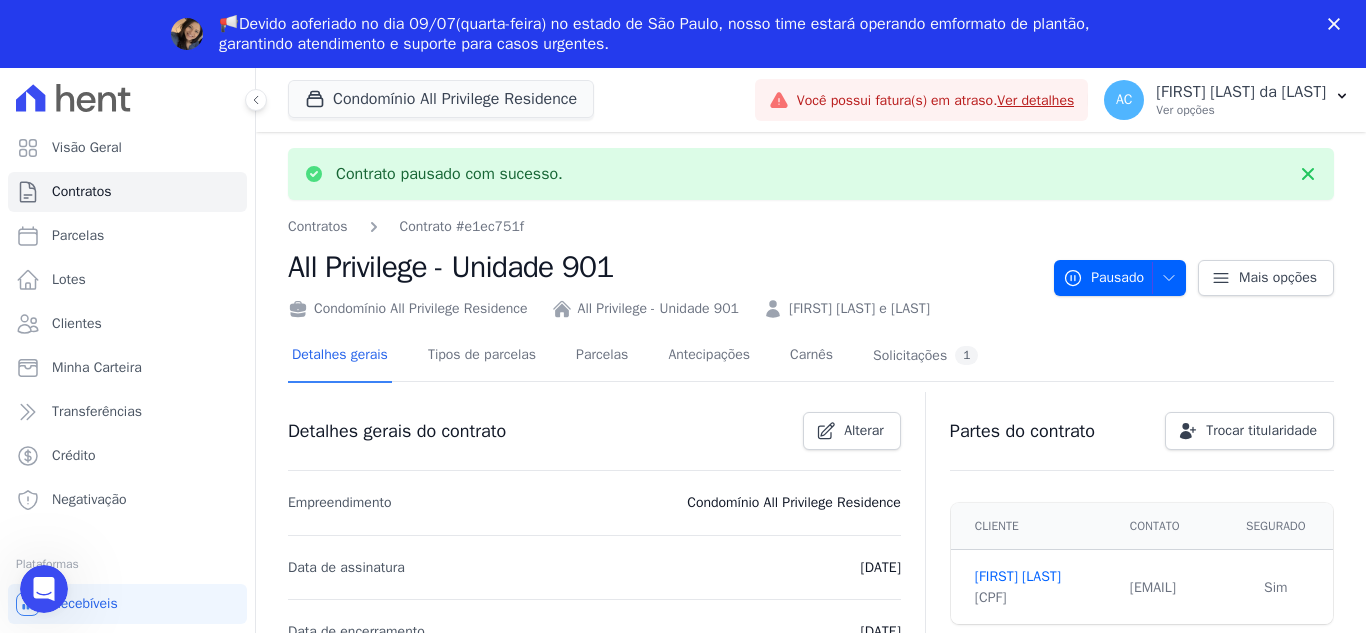 click on "Contrato pausado com sucesso.
Contratos
Contrato
#e1ec751f
All Privilege - Unidade 901
Condomínio All Privilege Residence
All Privilege - Unidade 901
Gilberto Fonsêca e Jesus
Pausado
Pausado" at bounding box center (811, 1227) 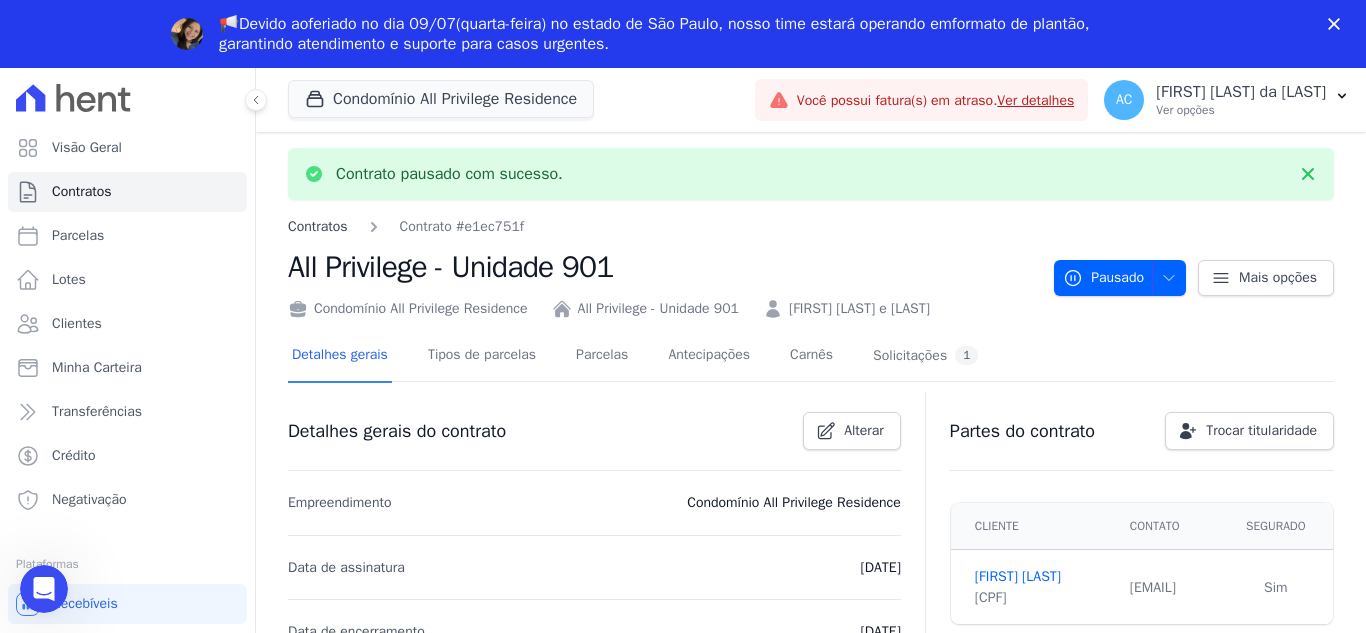 click on "Contratos" at bounding box center [318, 226] 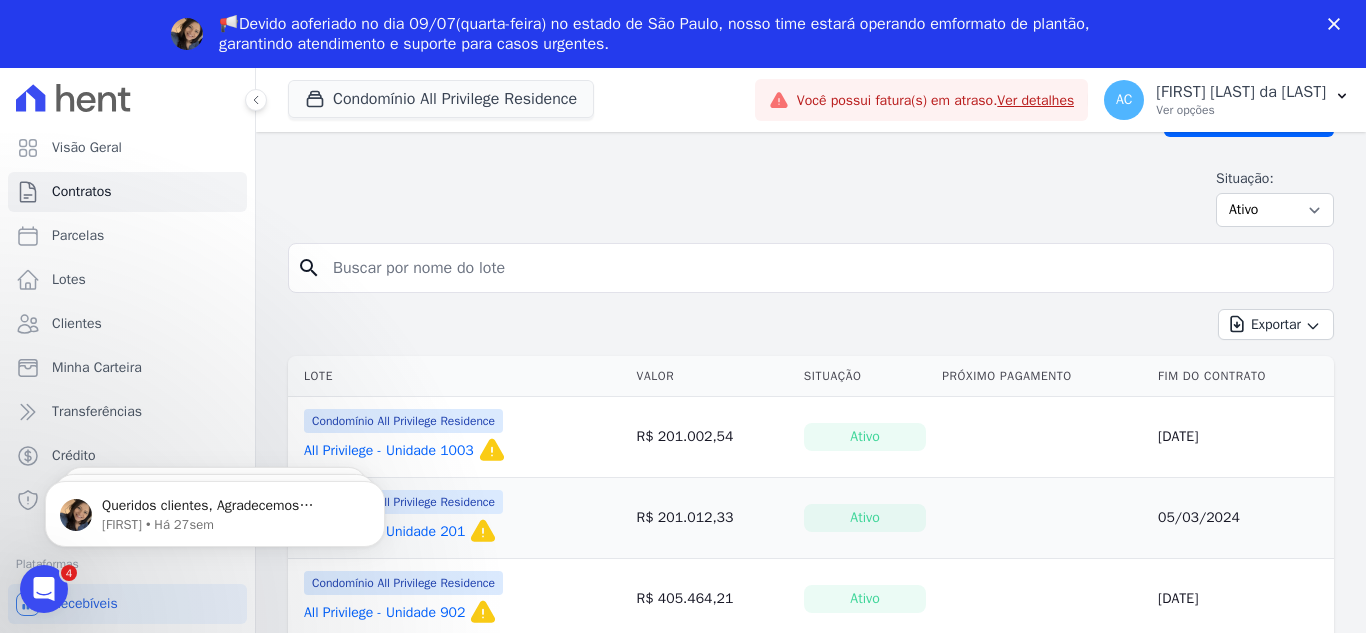 click on "All Privilege - Unidade 902" at bounding box center [384, 613] 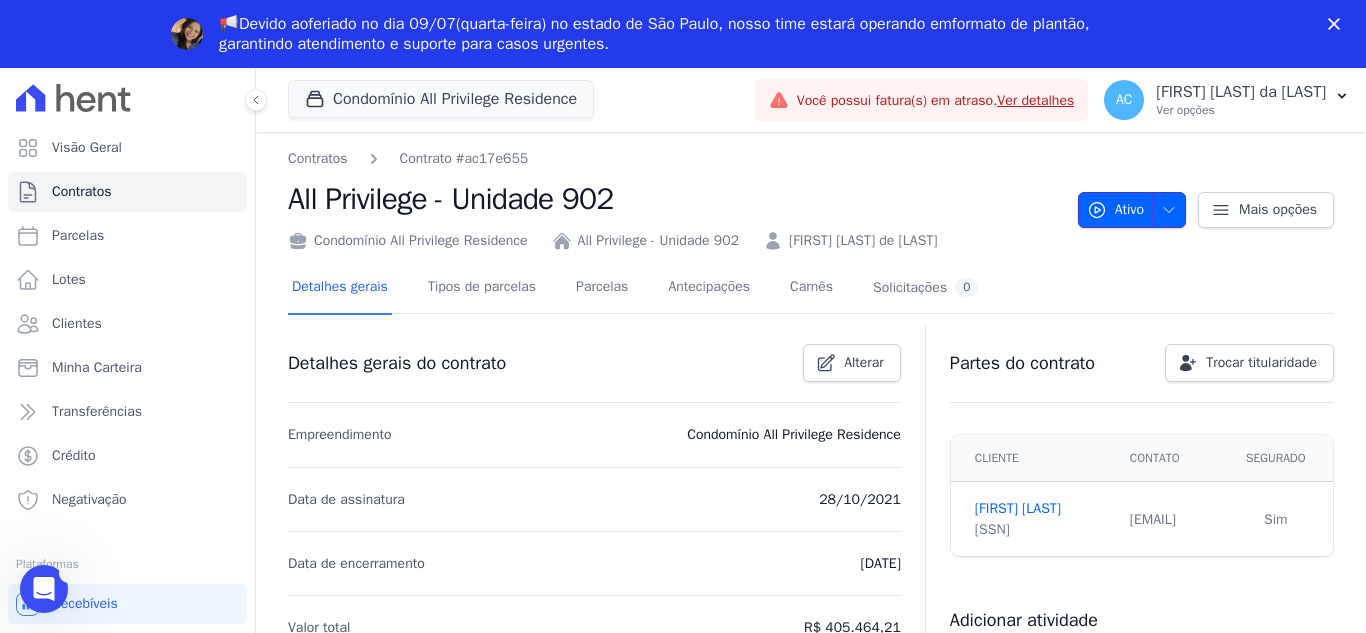 click on "Ativo" at bounding box center (1132, 210) 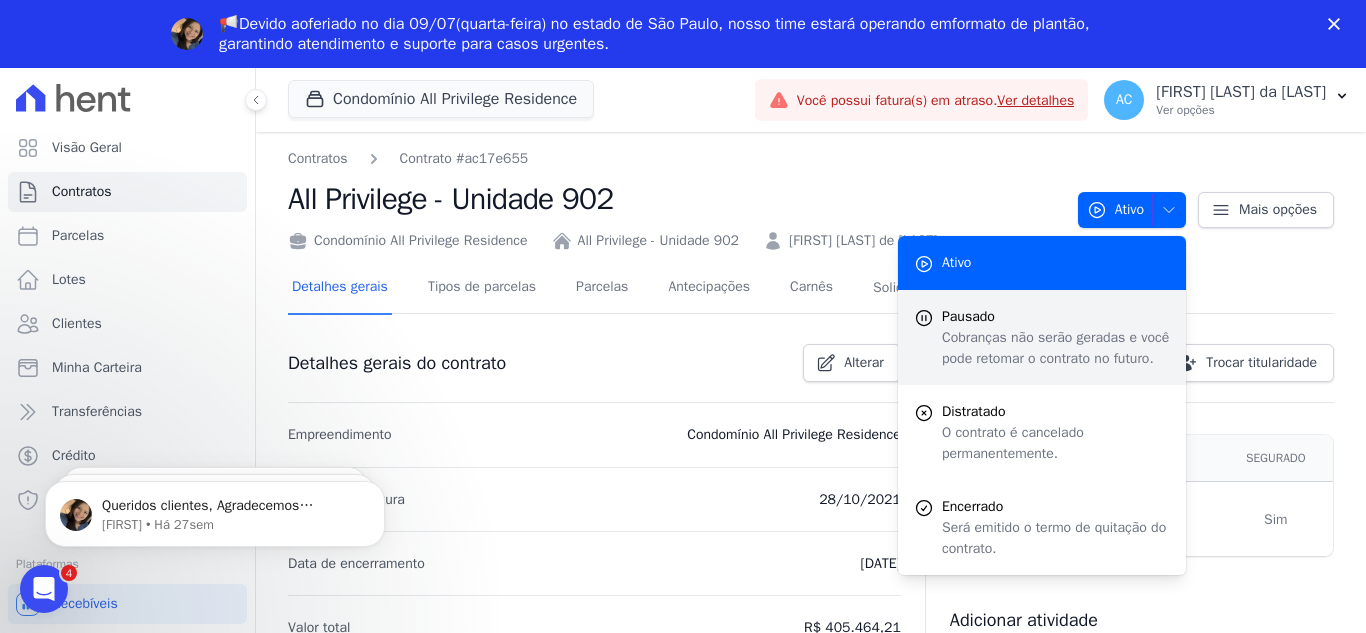 click on "Pausado" at bounding box center [1056, 316] 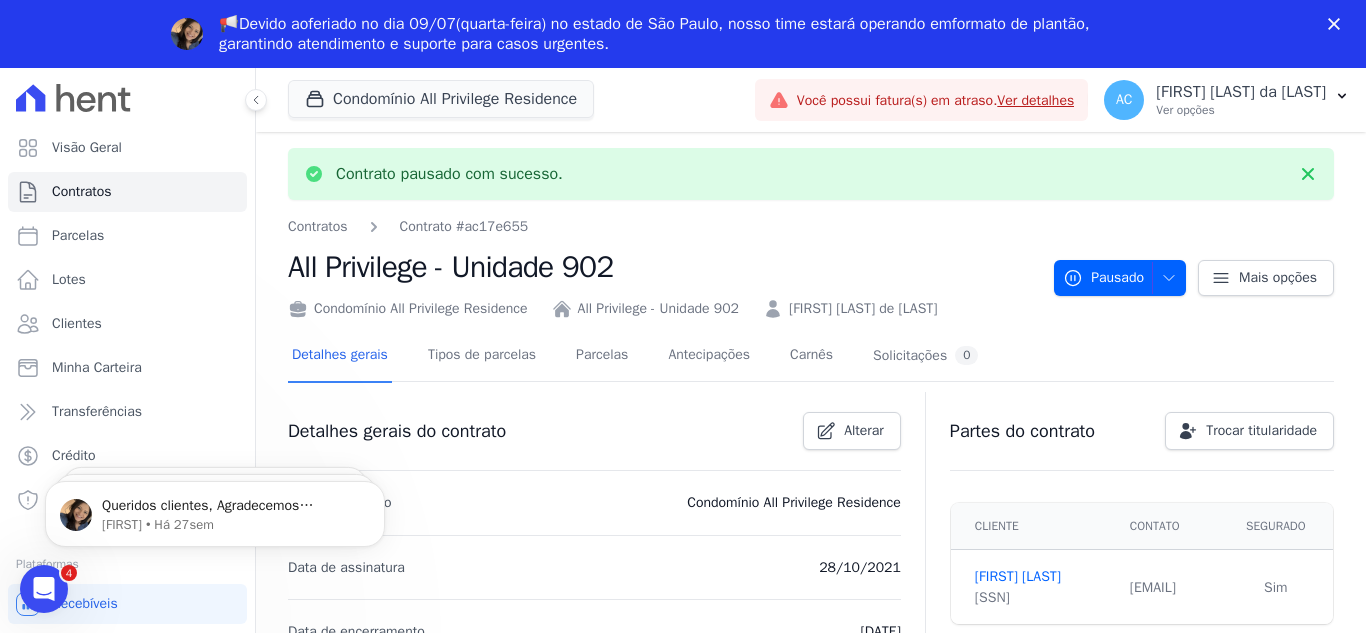 click on "All Privilege - Unidade 902" at bounding box center [663, 267] 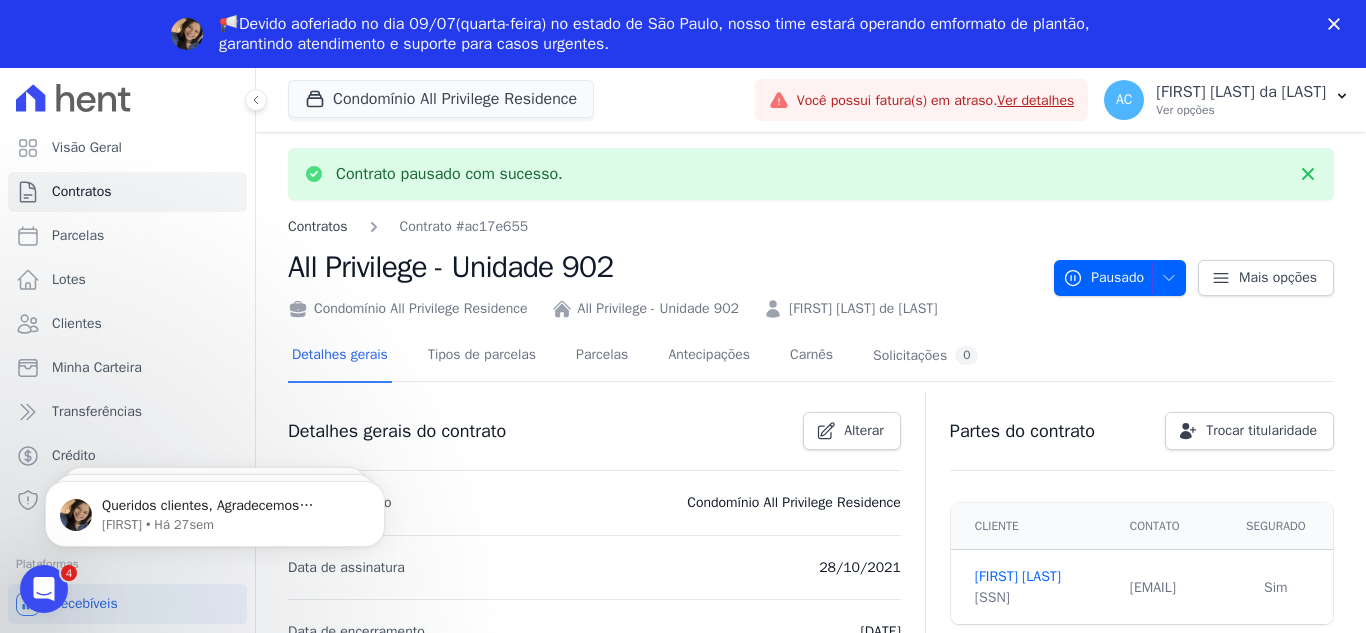 click on "Contratos" at bounding box center [318, 226] 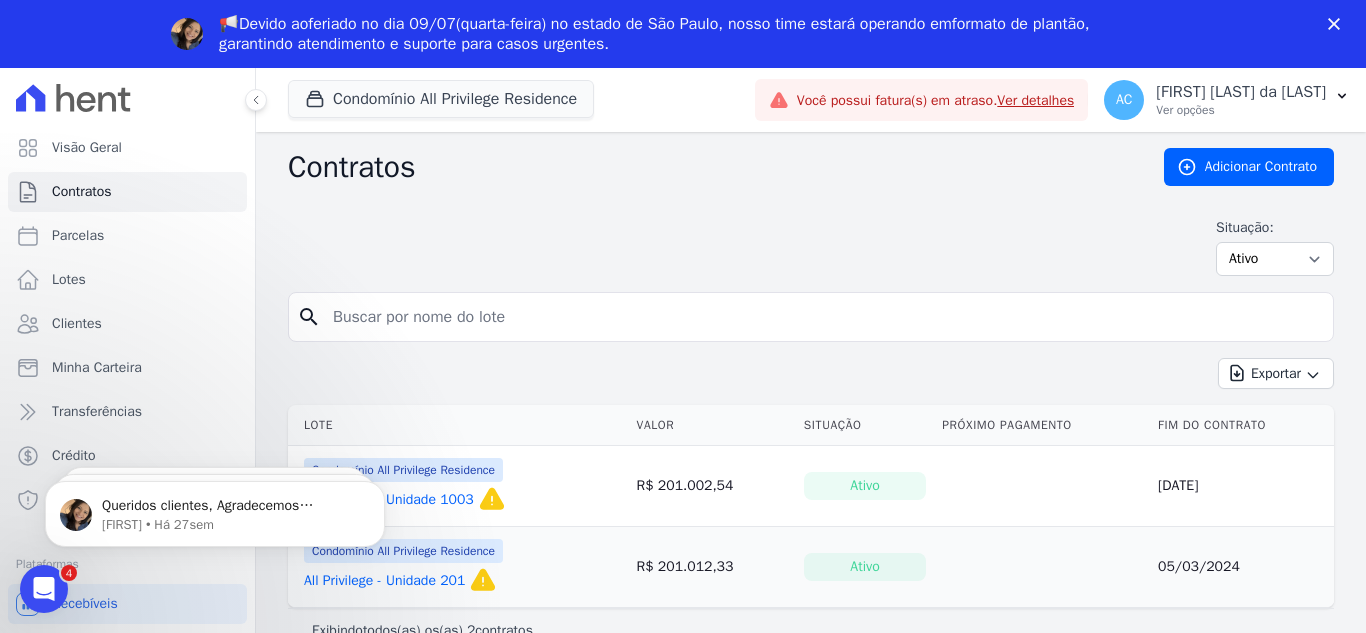 click on "Situação:
Ativo
Todos
Pausado
Distratado
Rascunho
Expirado
Encerrado" at bounding box center [811, 247] 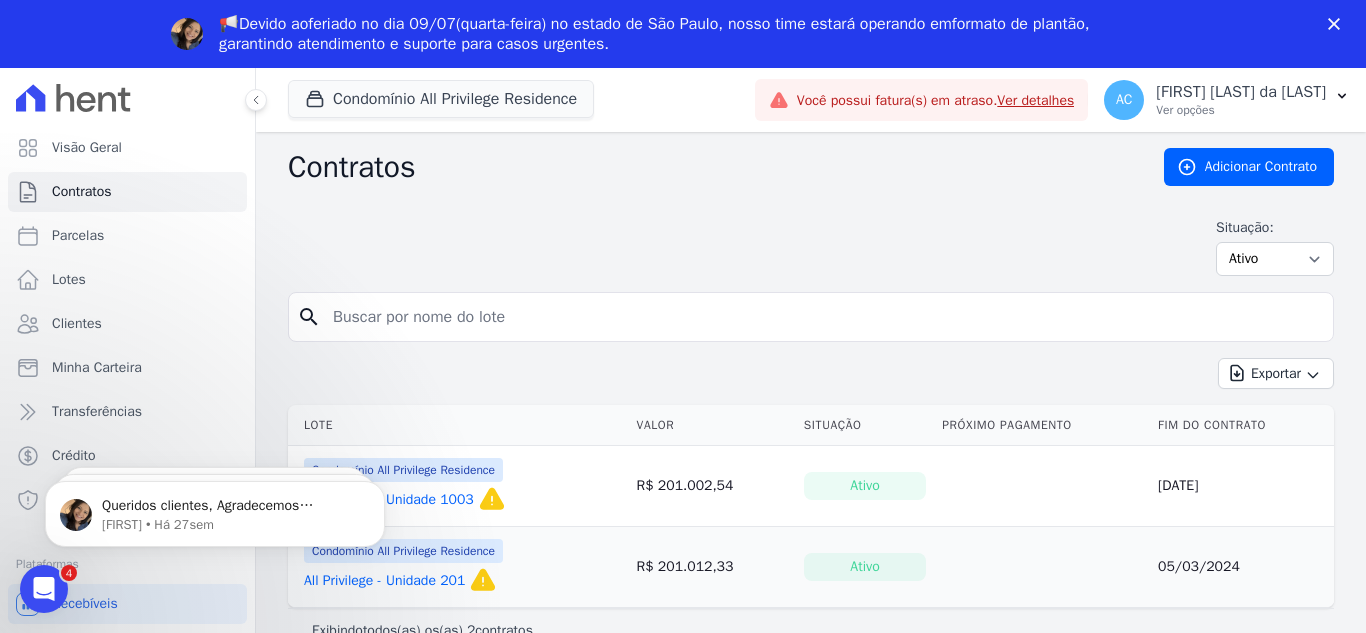 click on "Lote" at bounding box center (458, 425) 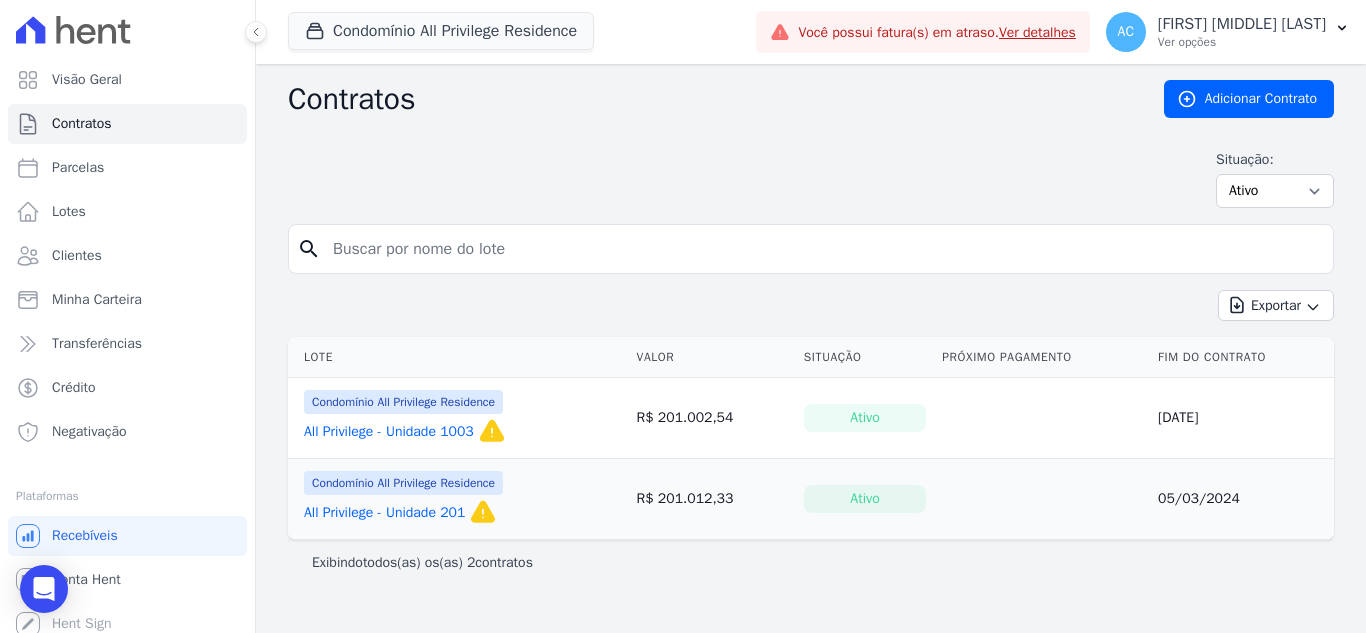scroll, scrollTop: 0, scrollLeft: 0, axis: both 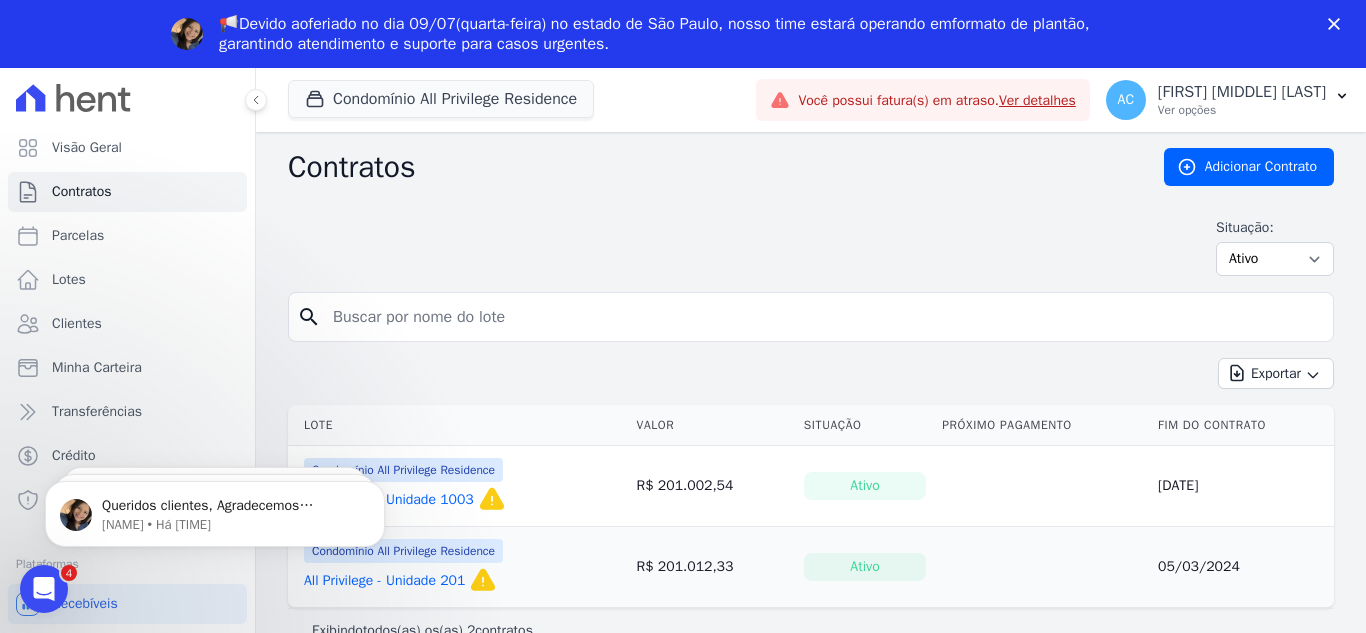 click at bounding box center [823, 317] 